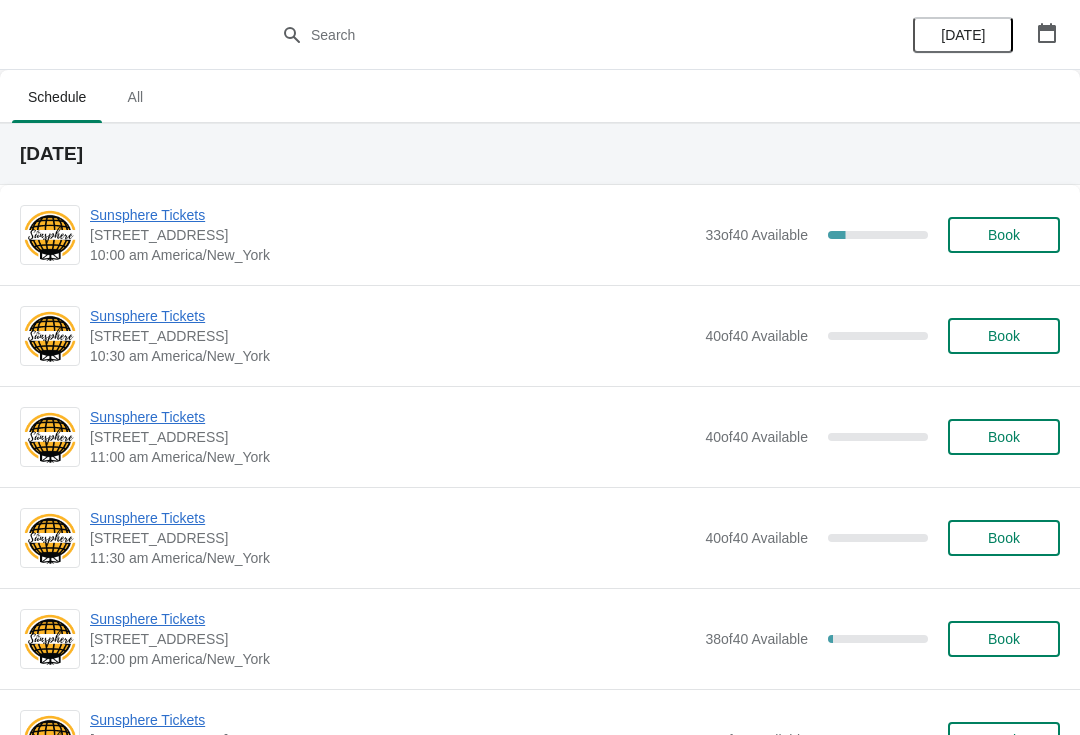 scroll, scrollTop: 0, scrollLeft: 0, axis: both 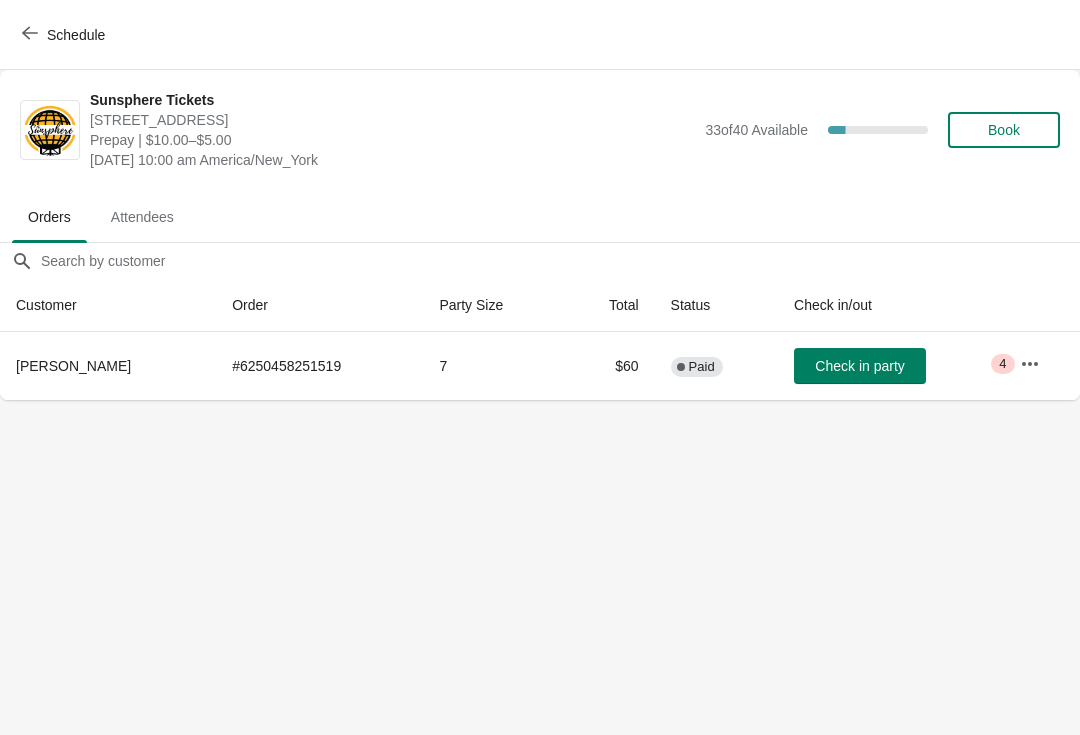 click on "Check in party" at bounding box center (859, 366) 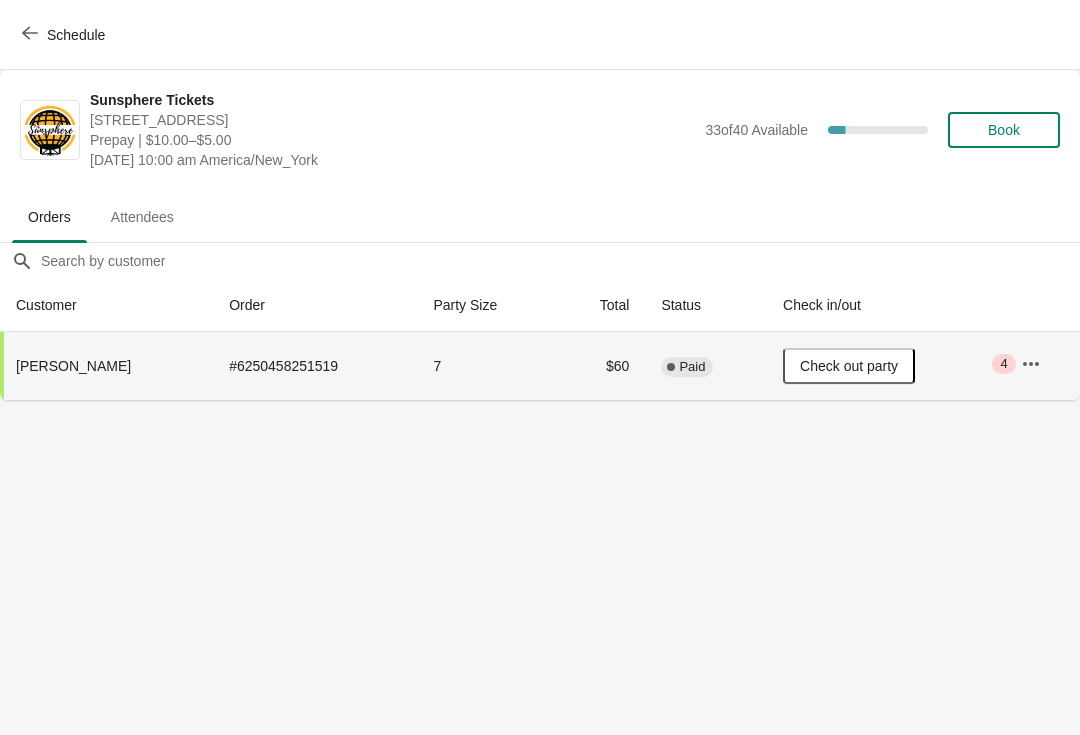 click on "Schedule" at bounding box center (76, 35) 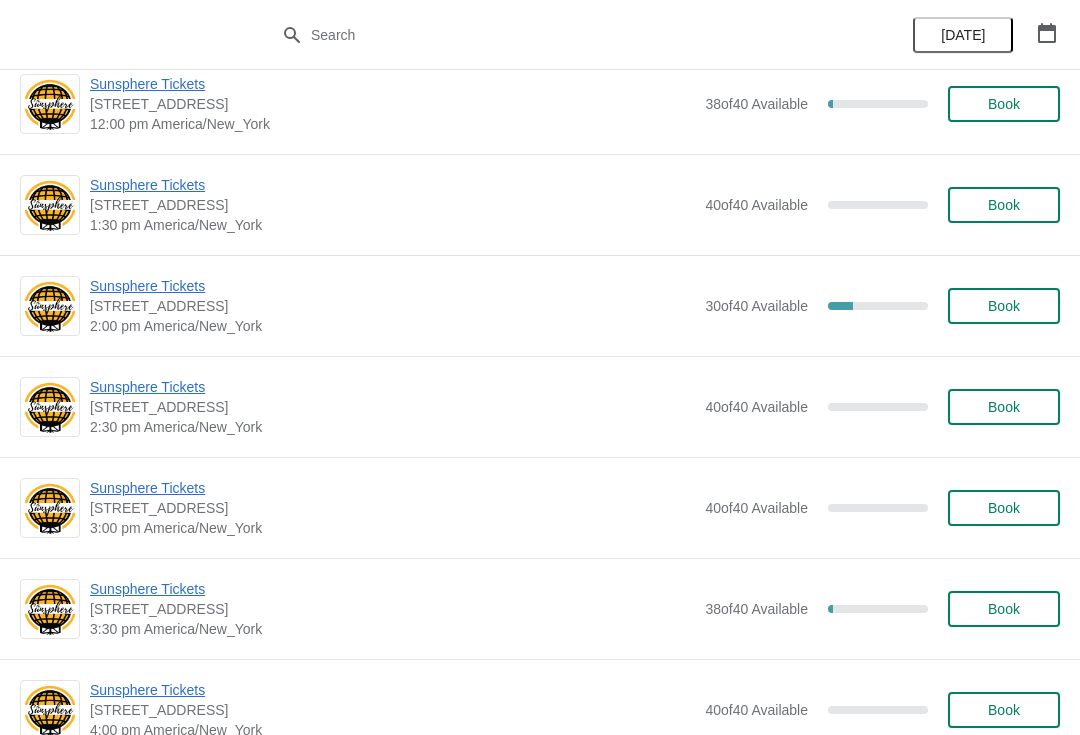 scroll, scrollTop: 537, scrollLeft: 0, axis: vertical 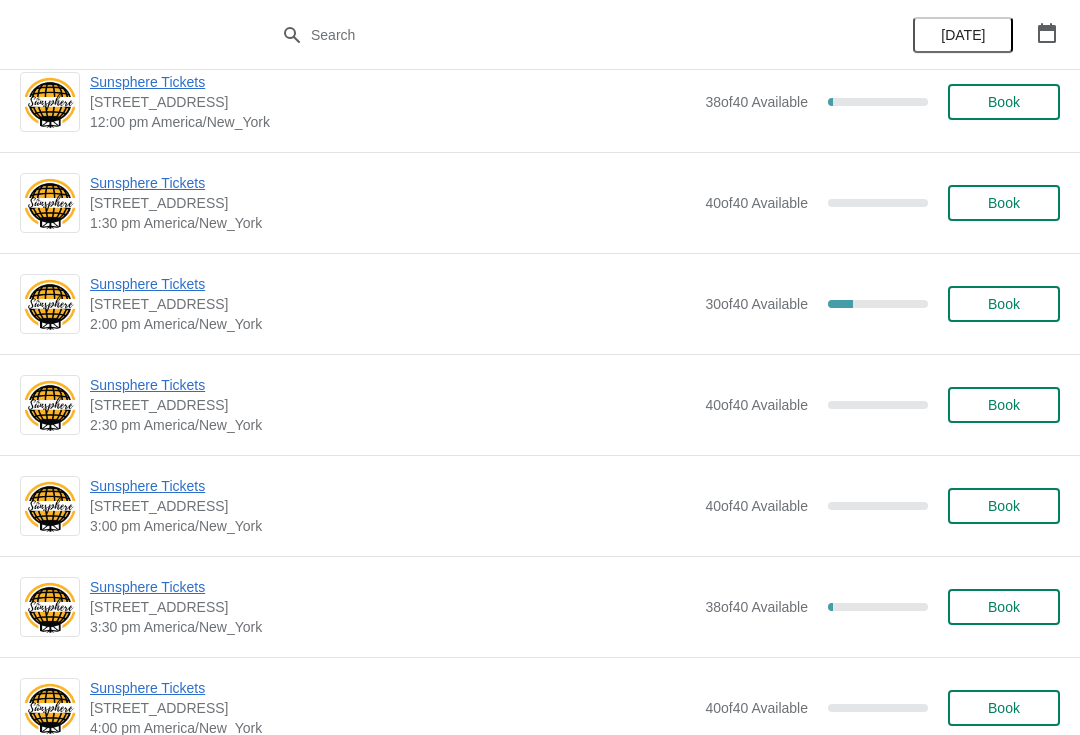 click on "Sunsphere Tickets" at bounding box center [392, 284] 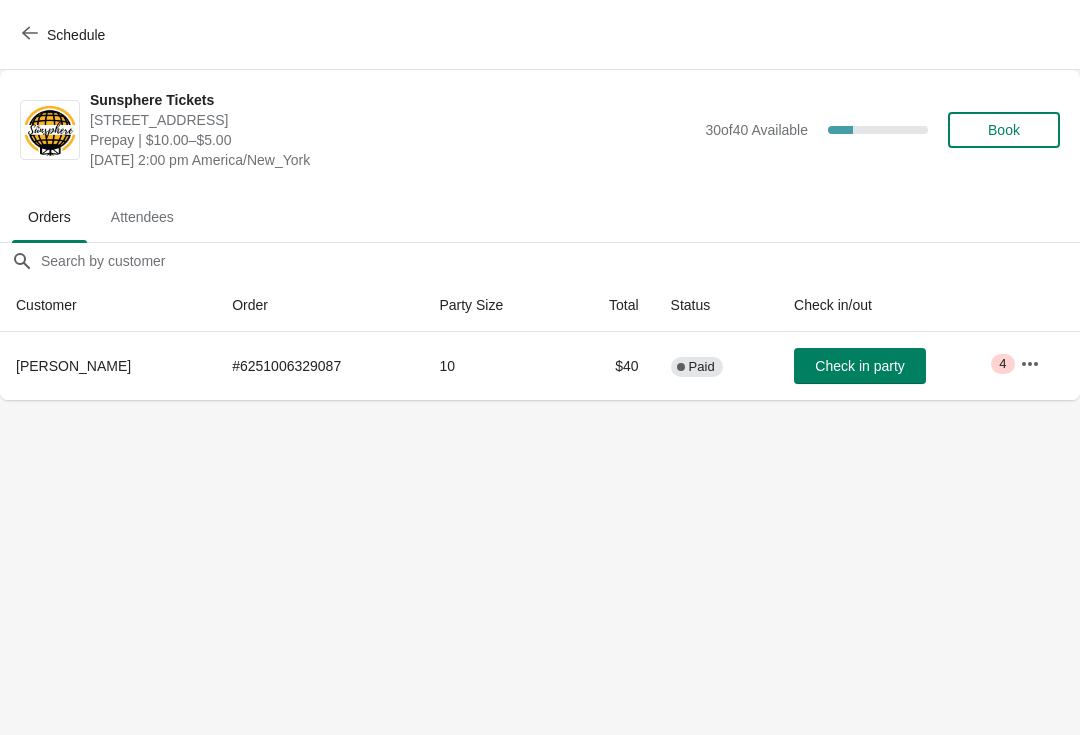 click 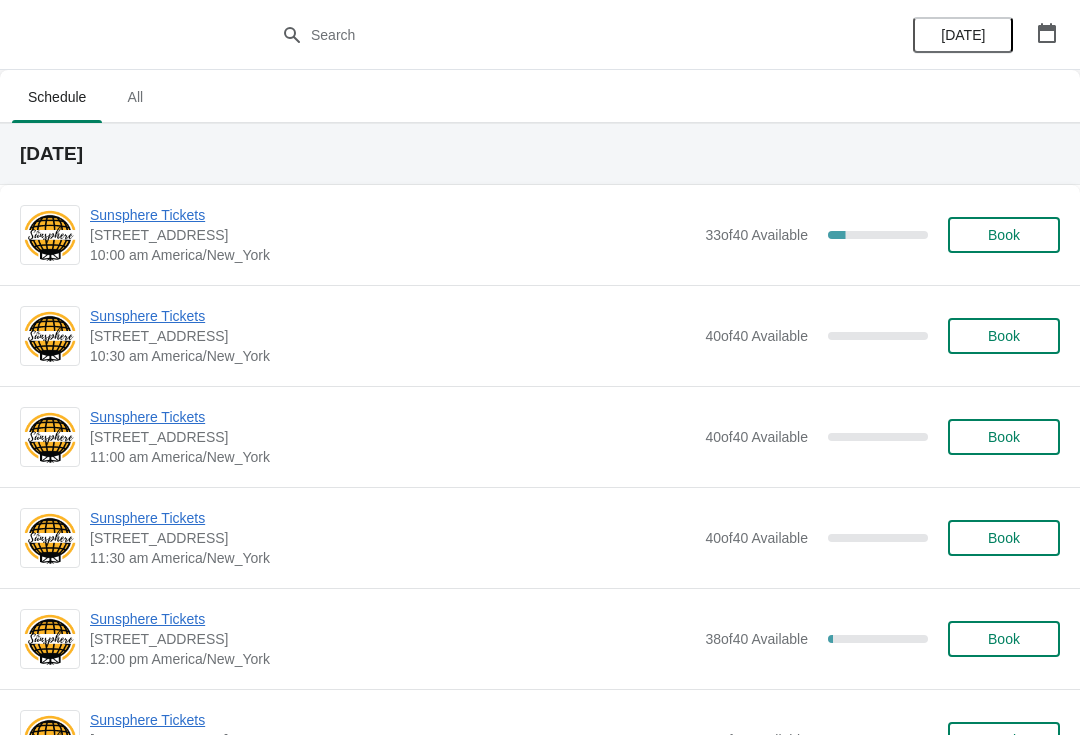 scroll, scrollTop: 0, scrollLeft: 0, axis: both 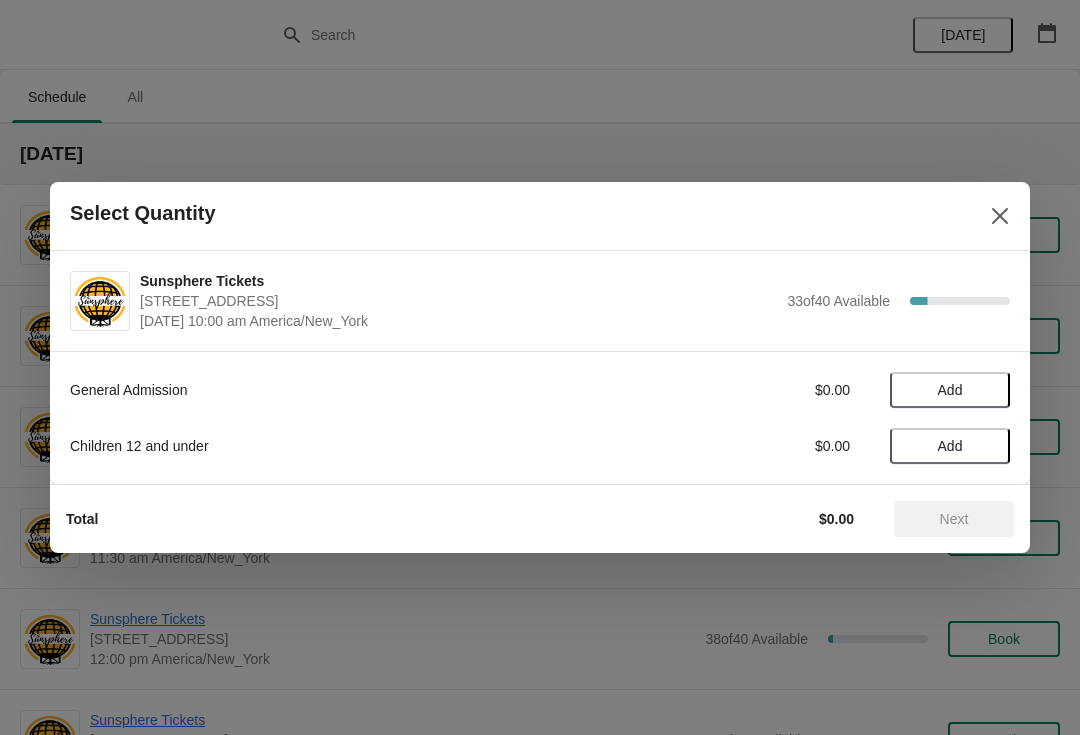 click on "Add" at bounding box center [950, 390] 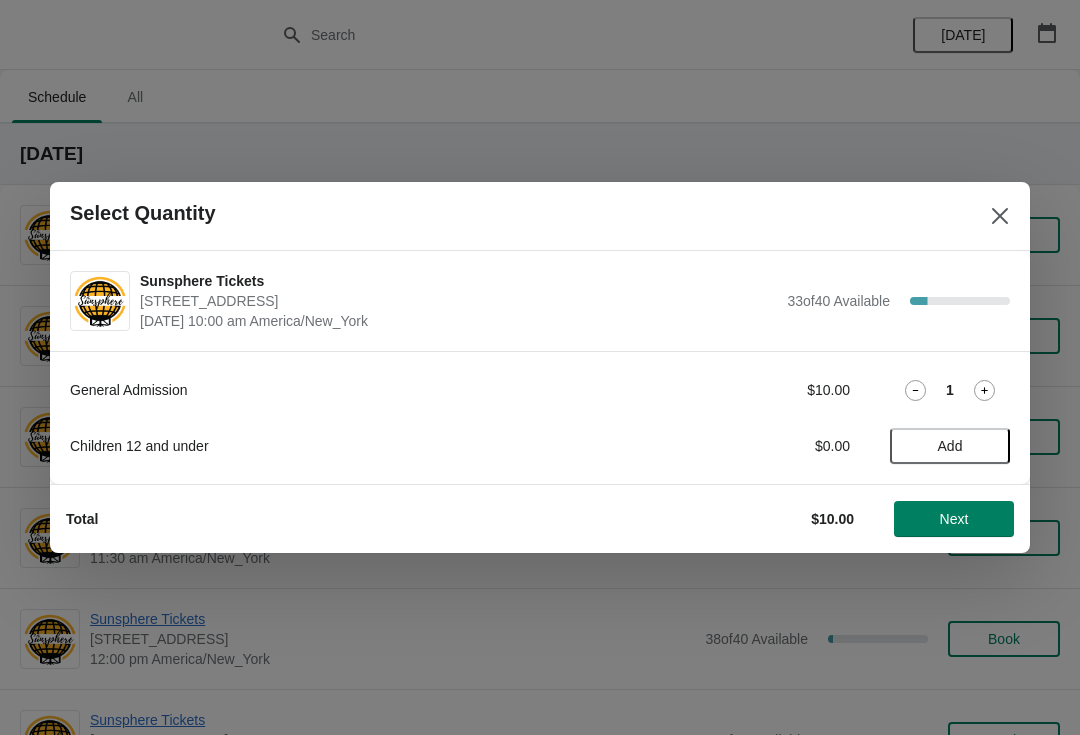 click on "Add" at bounding box center (950, 446) 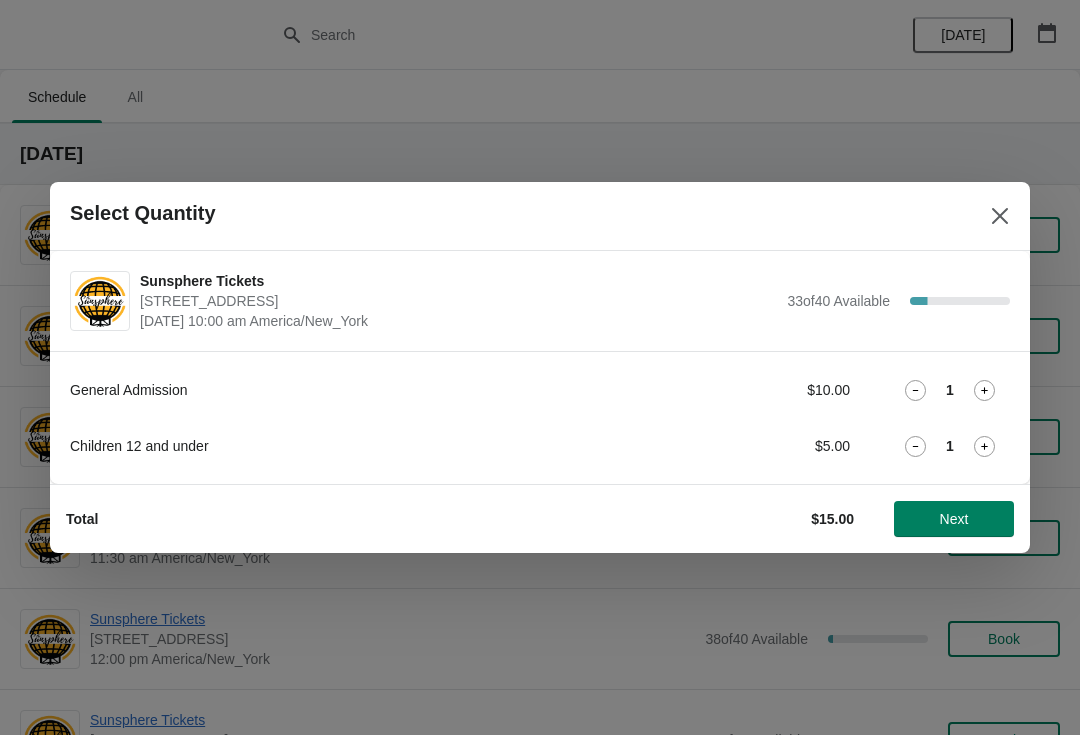 click on "Next" at bounding box center [954, 519] 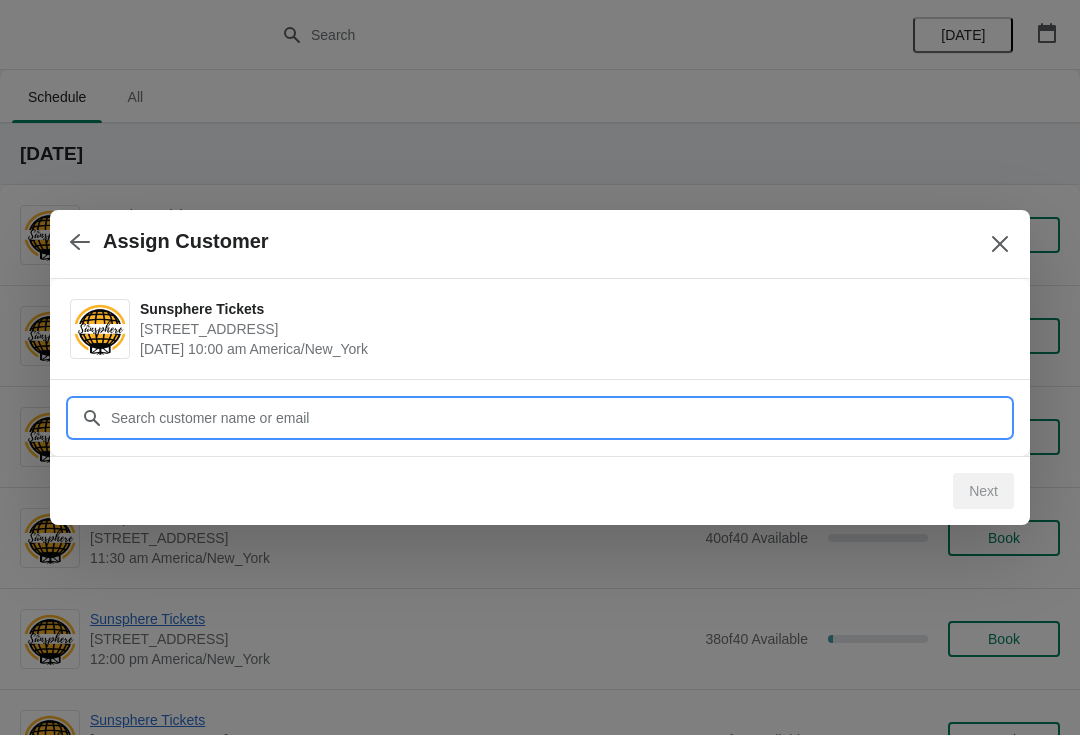 click on "Customer" at bounding box center (560, 418) 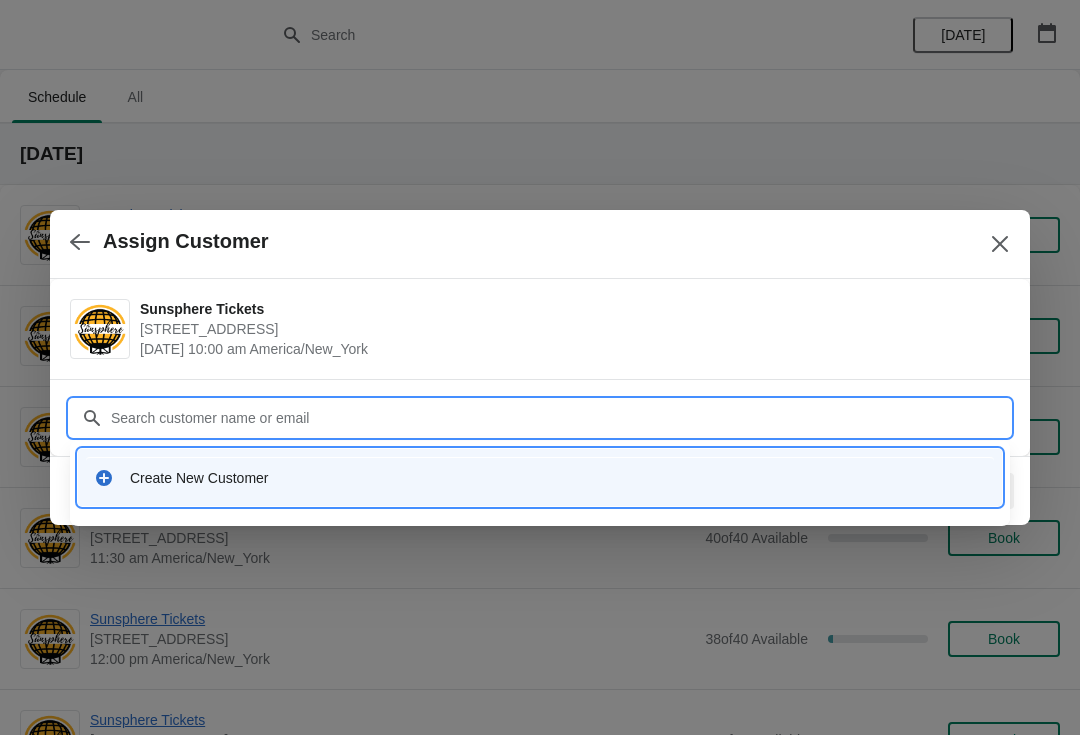 click on "Create New Customer" at bounding box center [540, 477] 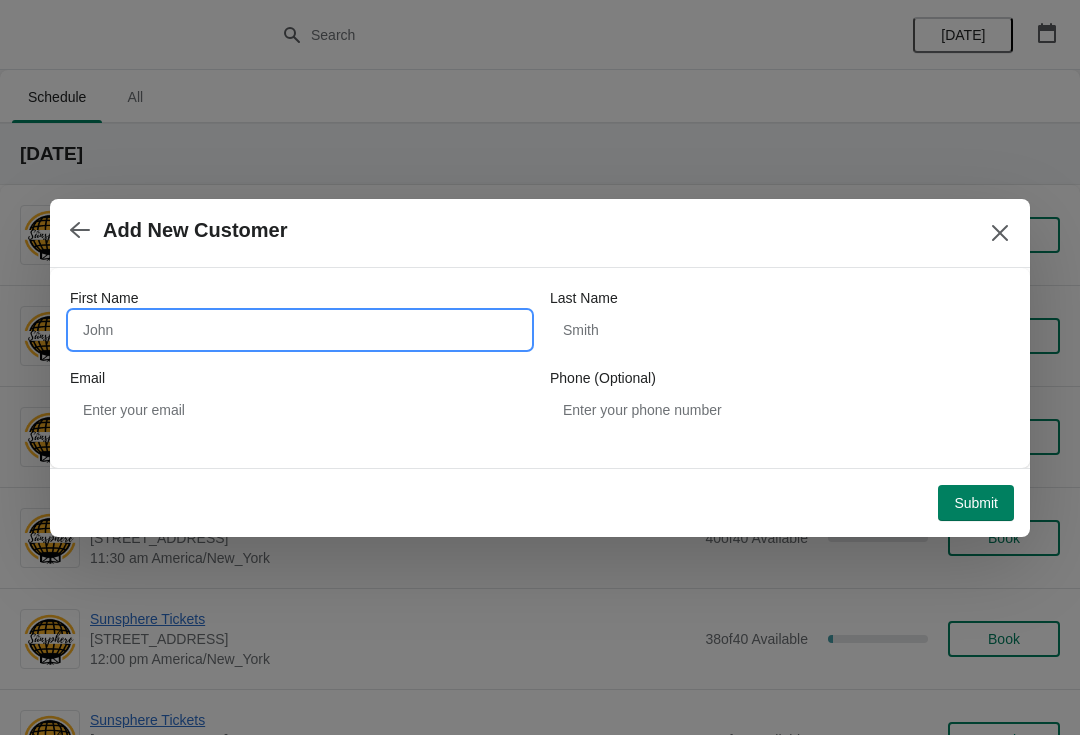 click on "First Name" at bounding box center (300, 330) 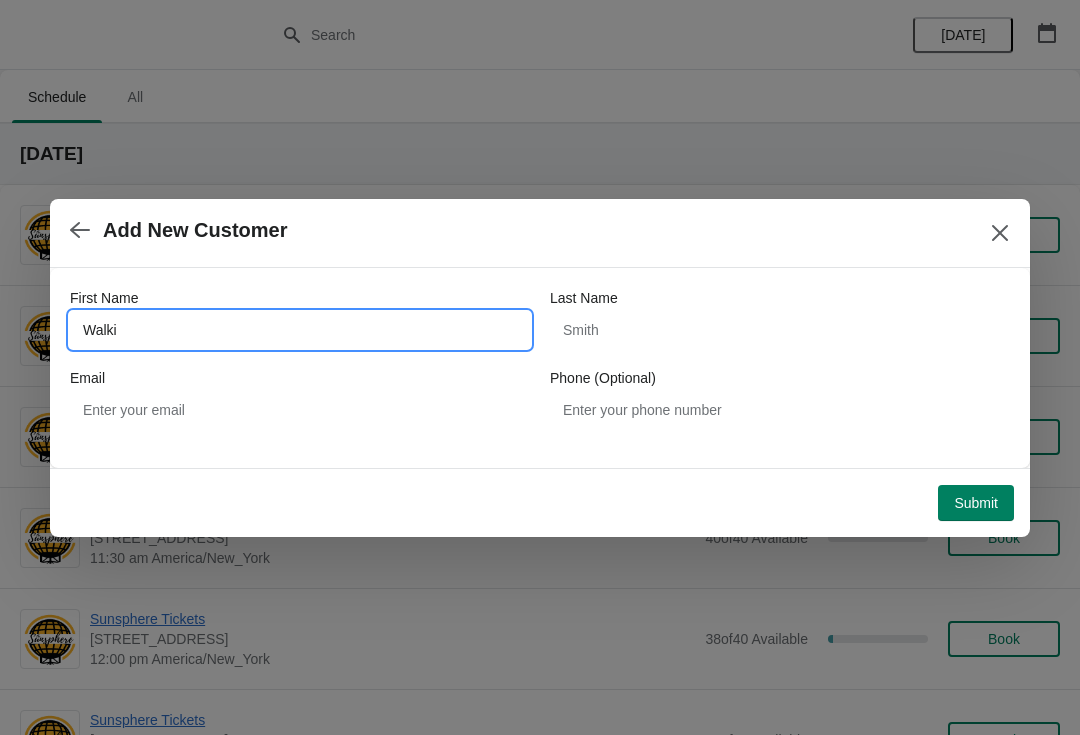 type on "Walkin" 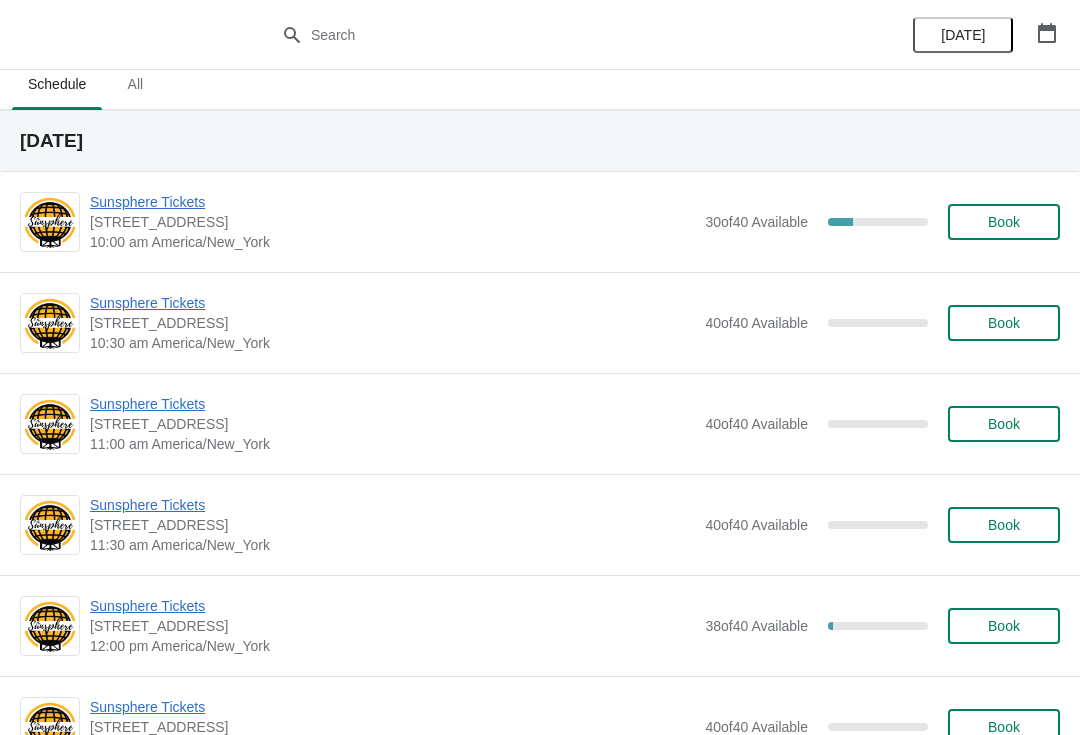 scroll, scrollTop: 18, scrollLeft: 0, axis: vertical 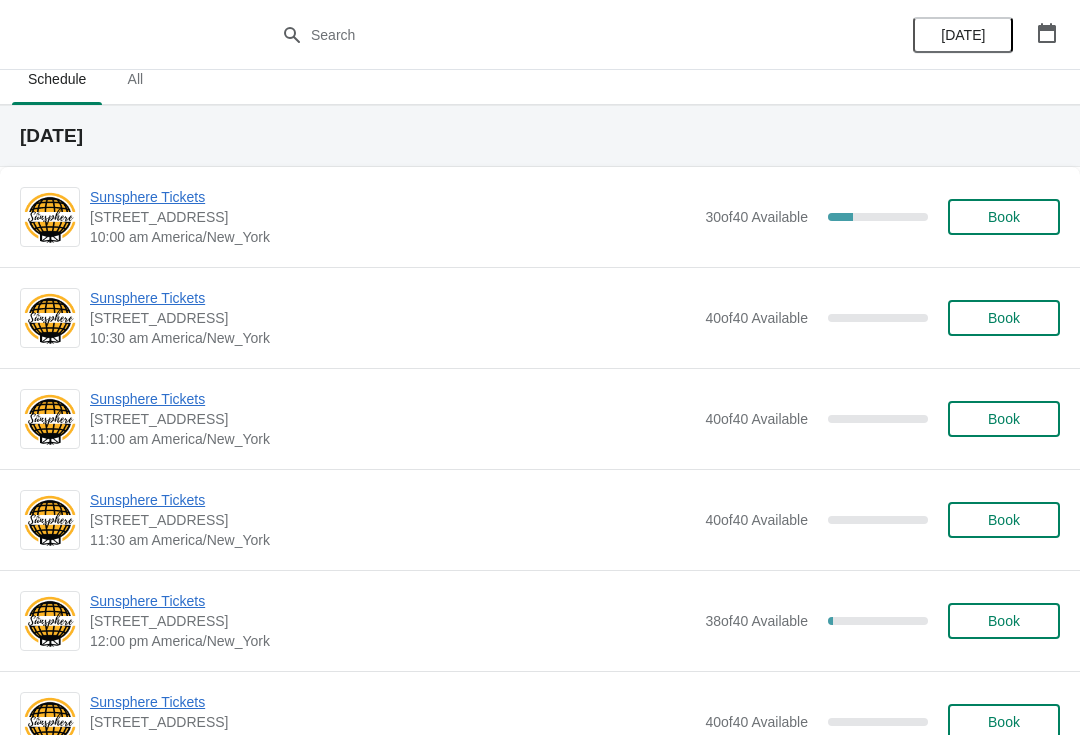 click on "Book" at bounding box center [1004, 318] 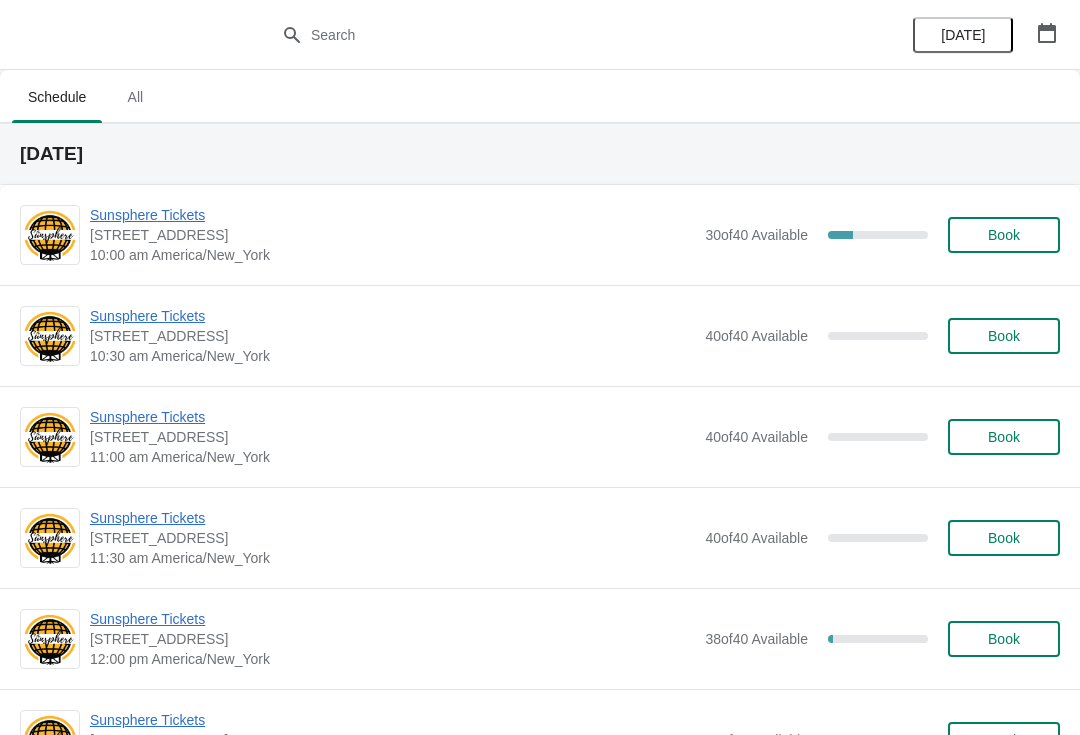 scroll, scrollTop: 18, scrollLeft: 0, axis: vertical 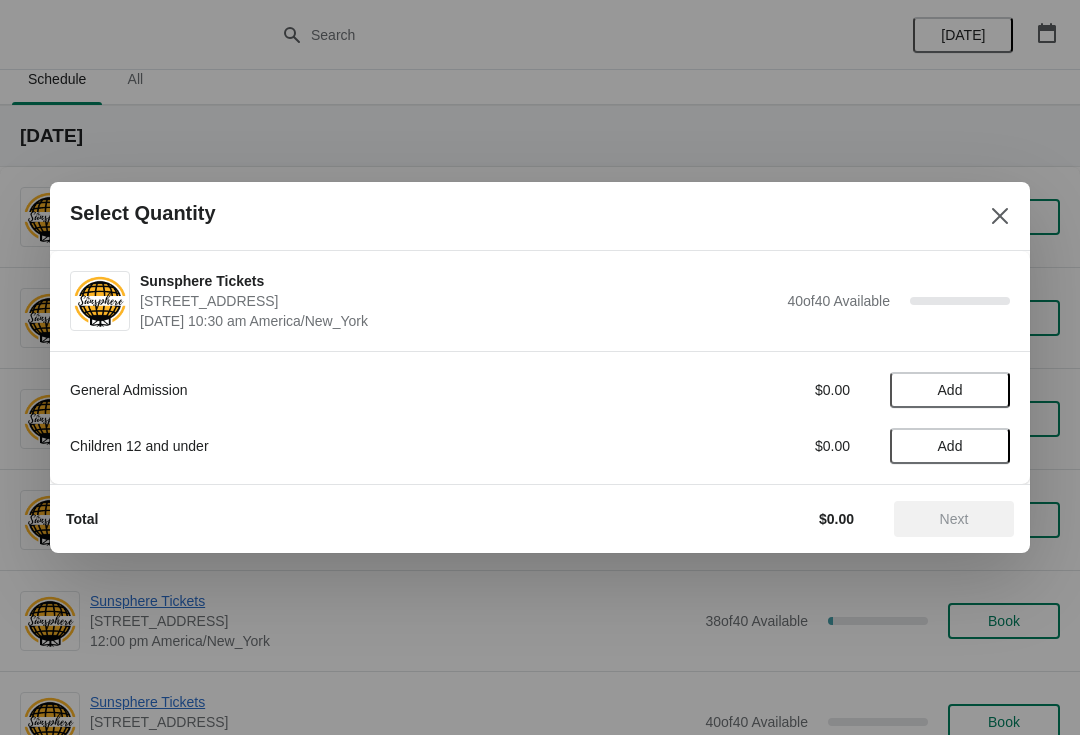 click on "Add" at bounding box center (950, 390) 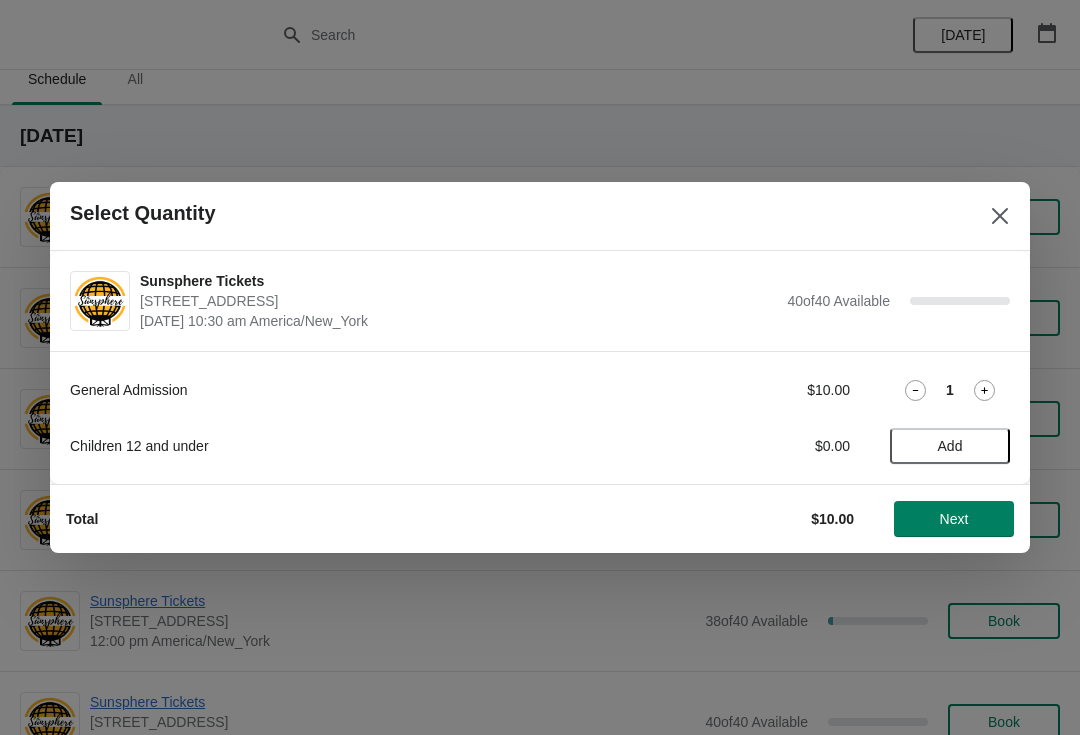 click on "Add" at bounding box center [950, 446] 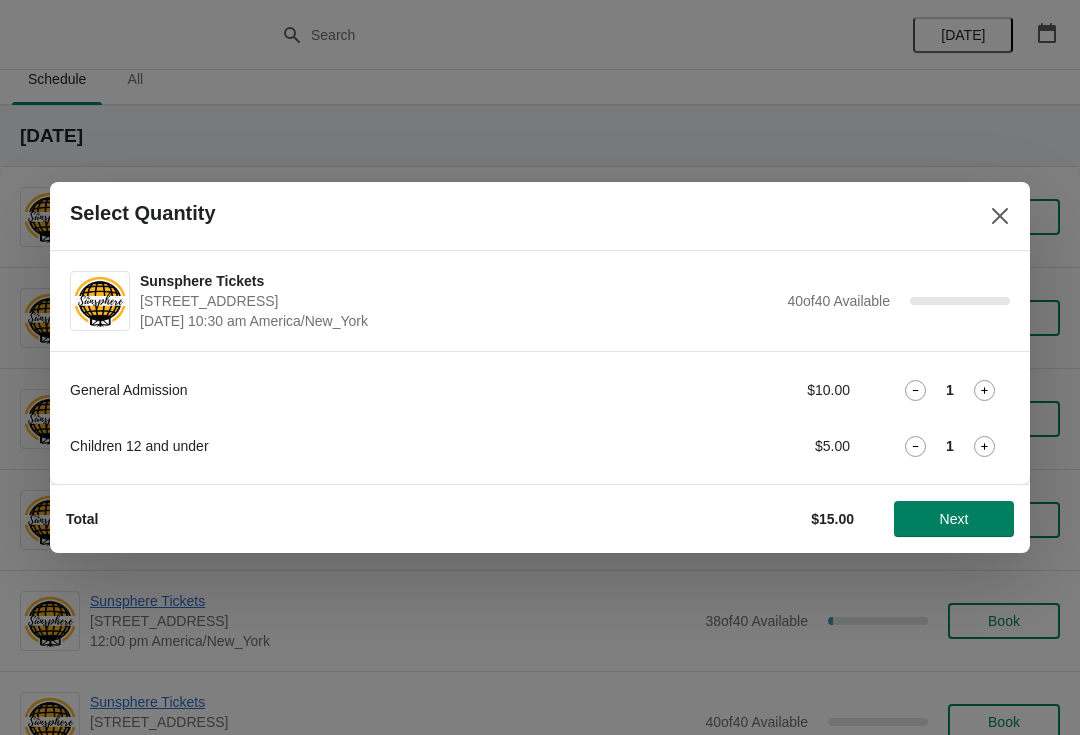 click on "Next" at bounding box center [954, 519] 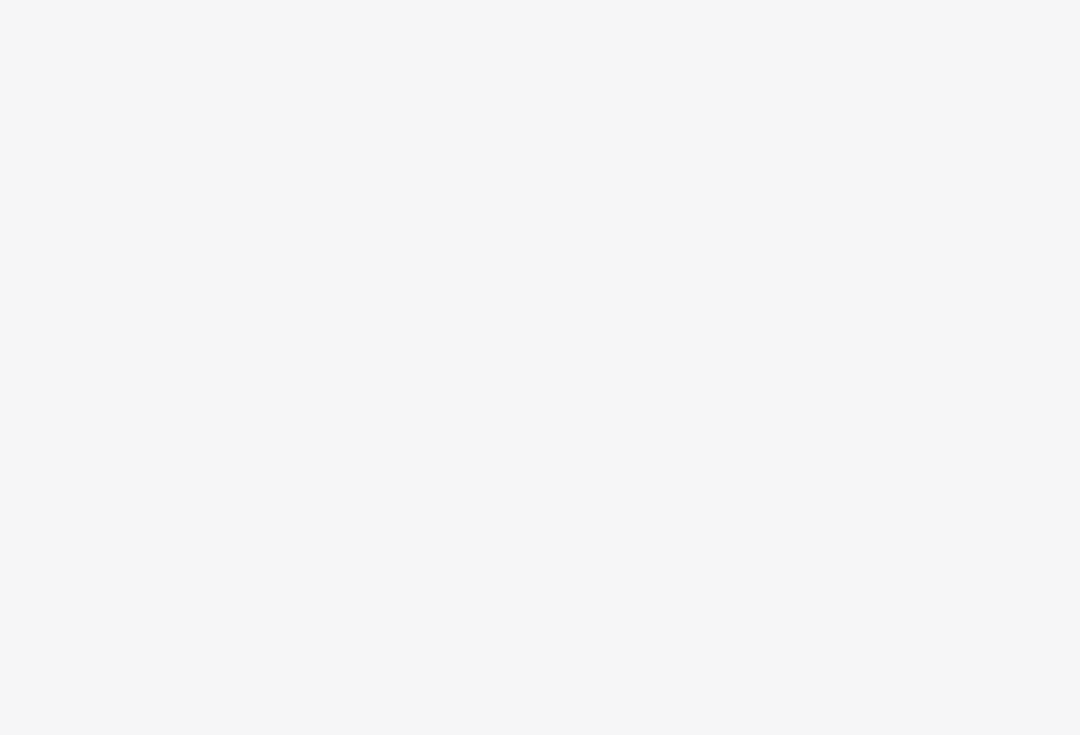 scroll, scrollTop: 0, scrollLeft: 0, axis: both 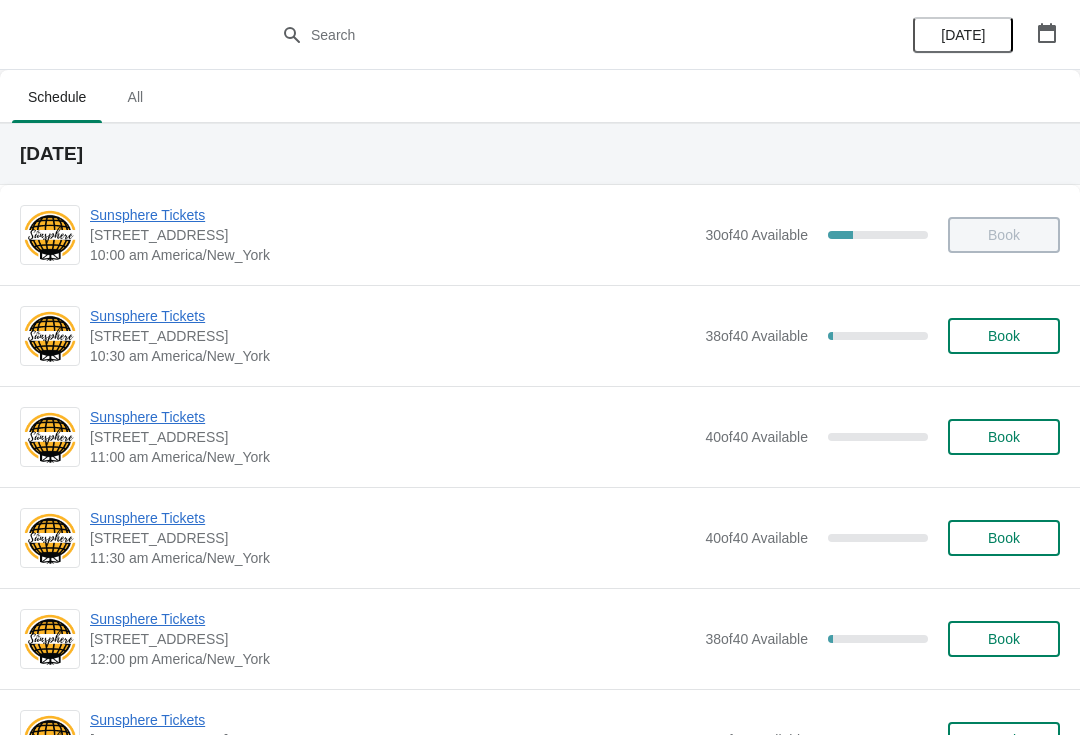 click on "Book" at bounding box center (1004, 336) 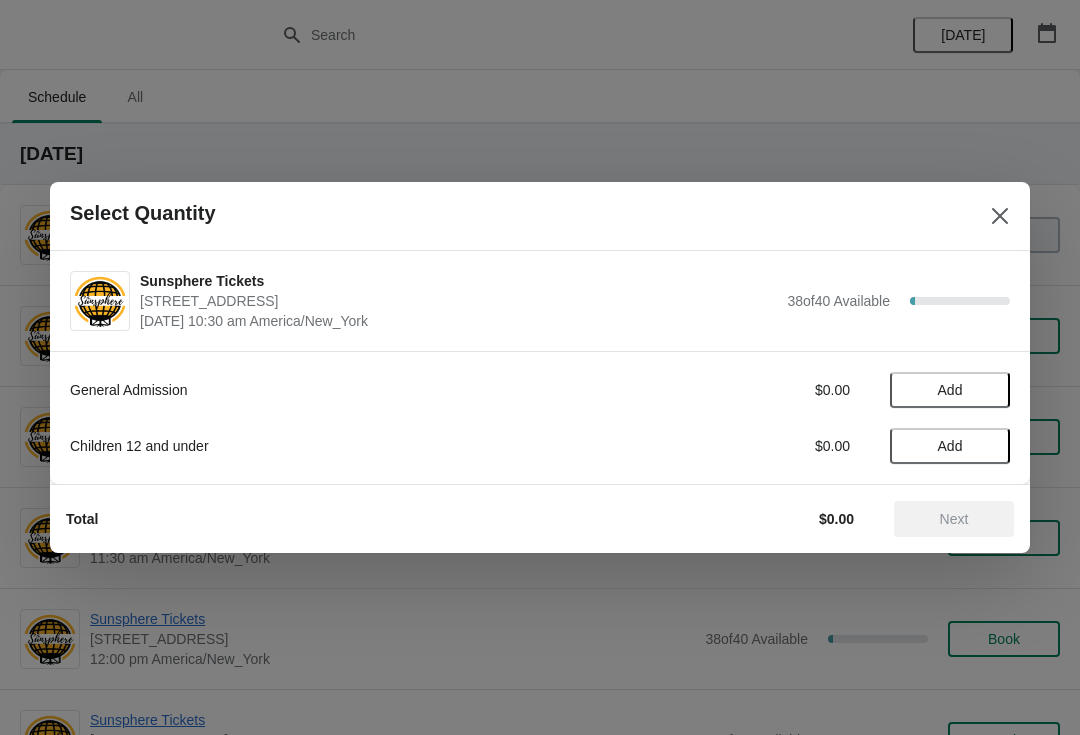 click on "Add" at bounding box center (950, 390) 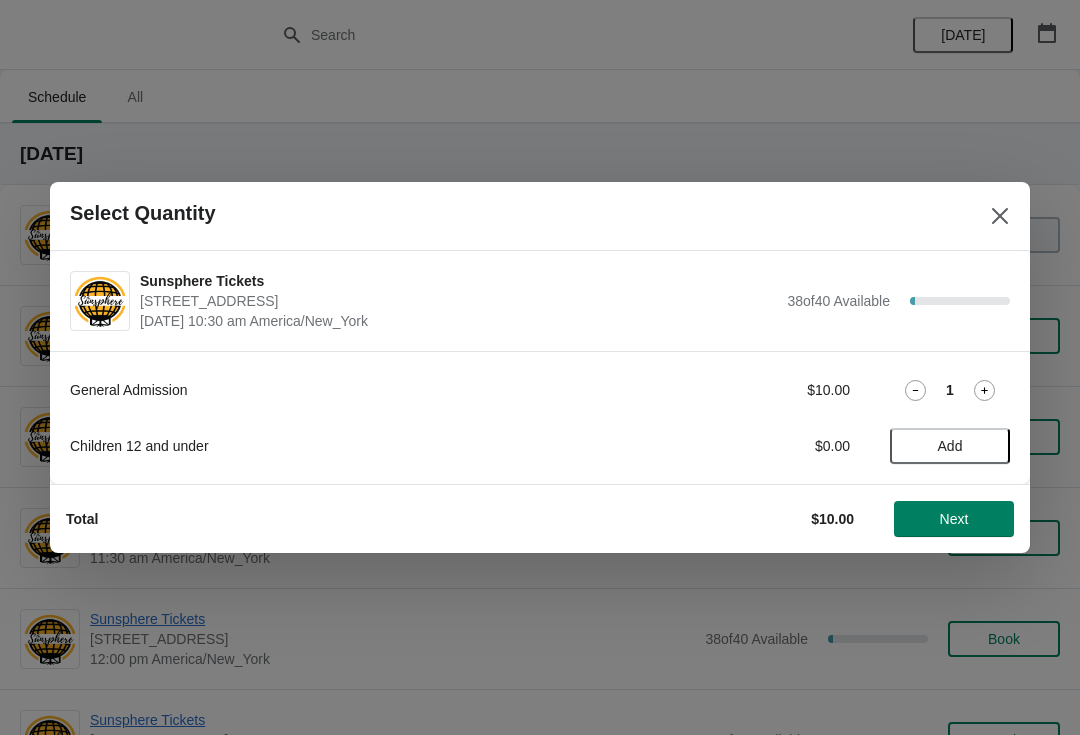 click 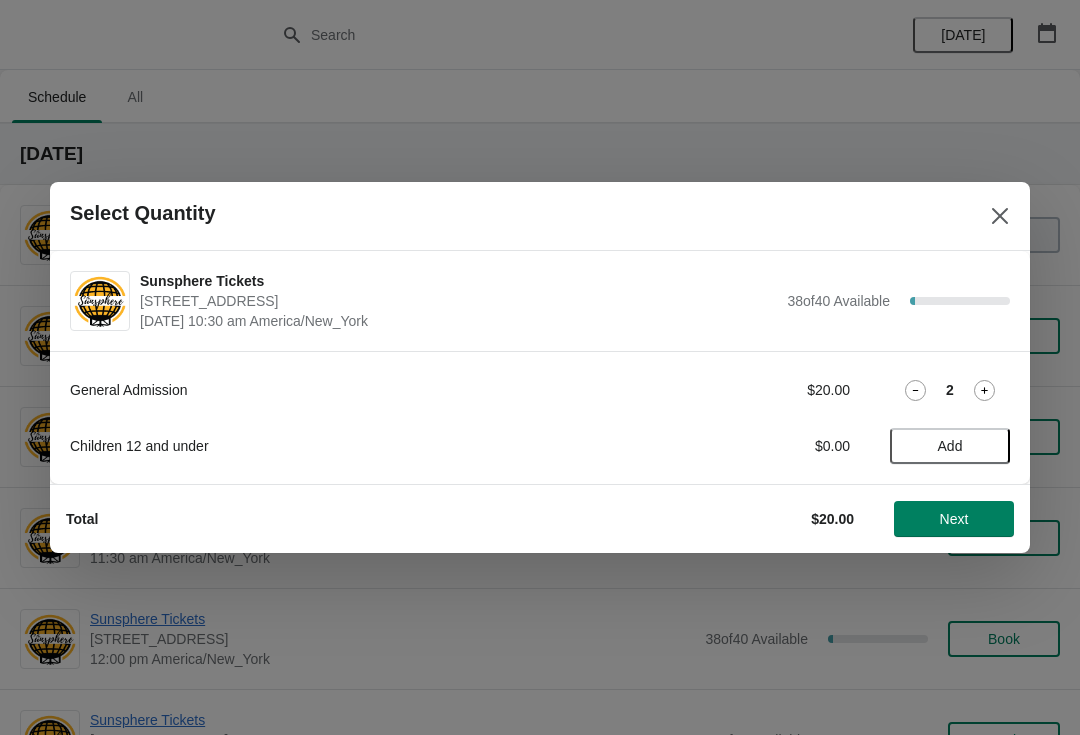 click on "Next" at bounding box center (954, 519) 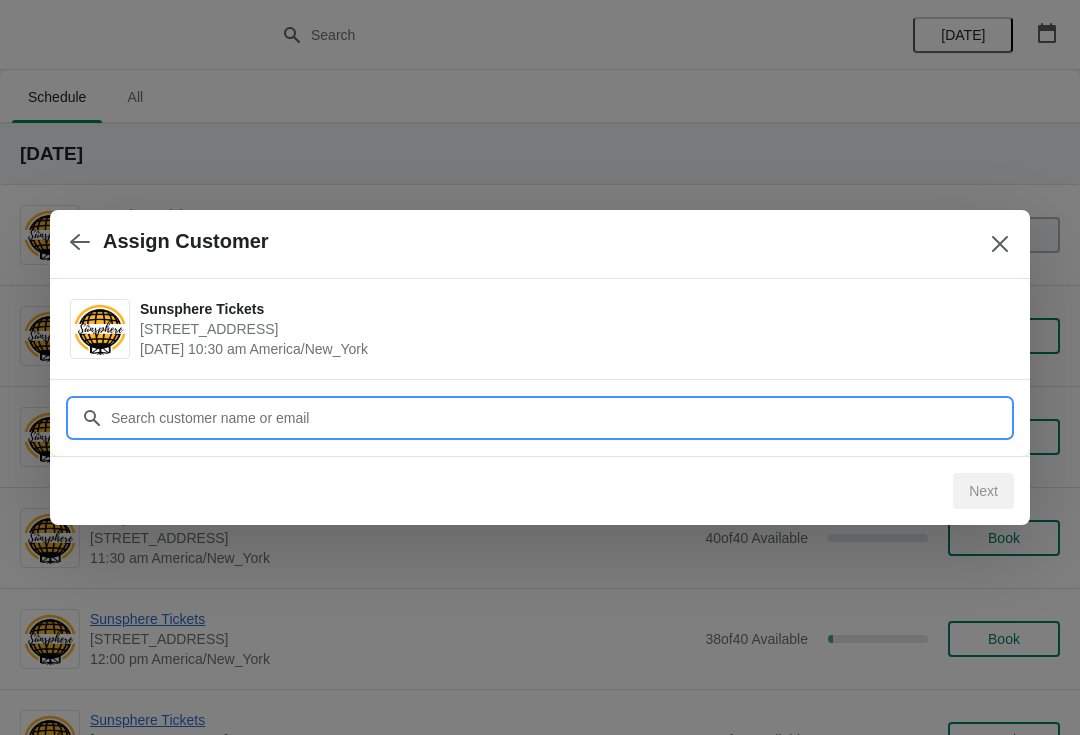 click on "Customer" at bounding box center (560, 418) 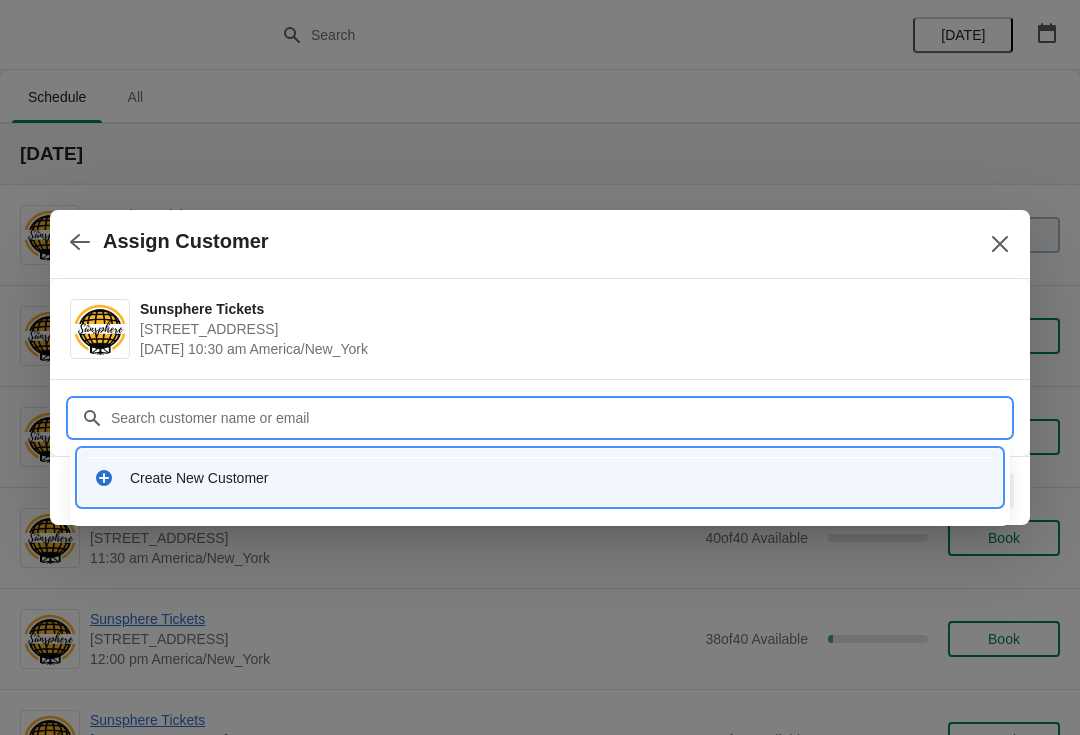 click on "Create New Customer" at bounding box center (558, 478) 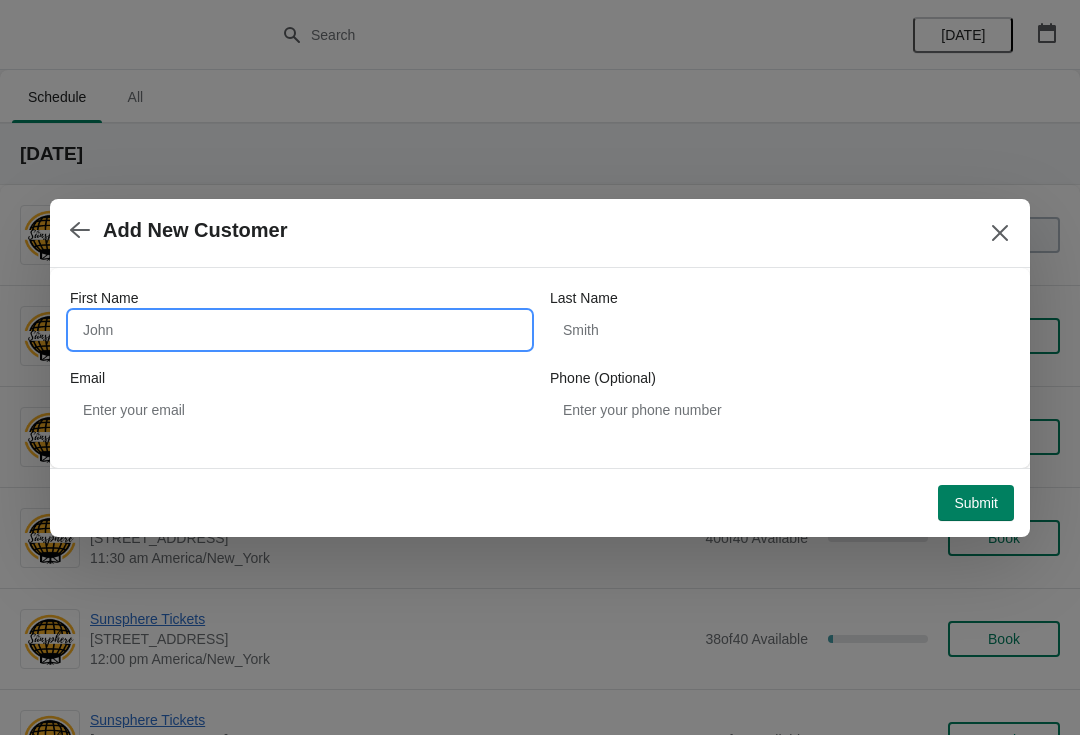 click on "First Name" at bounding box center [300, 330] 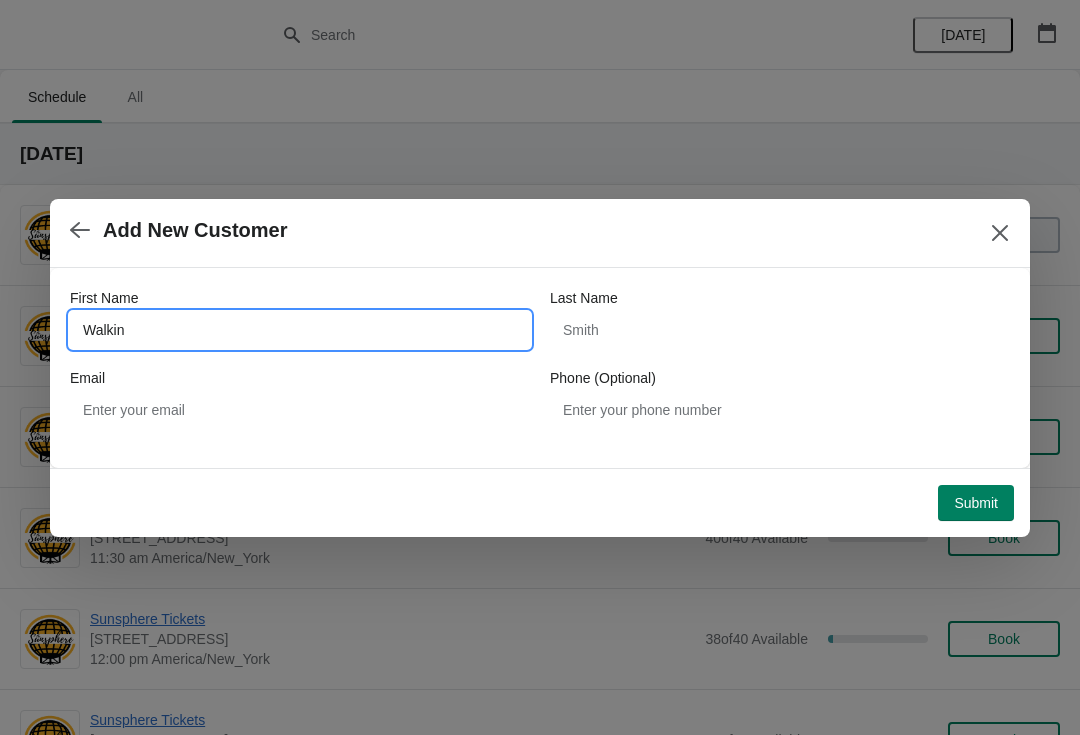 type on "Walkin" 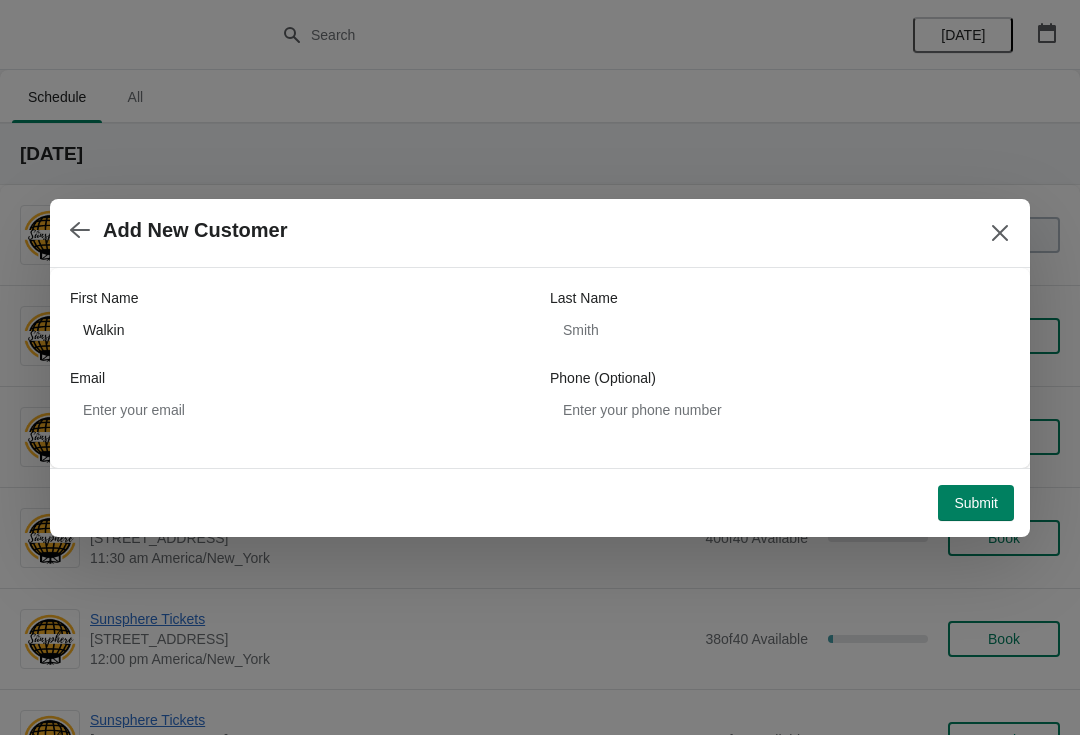 click on "Submit" at bounding box center [976, 503] 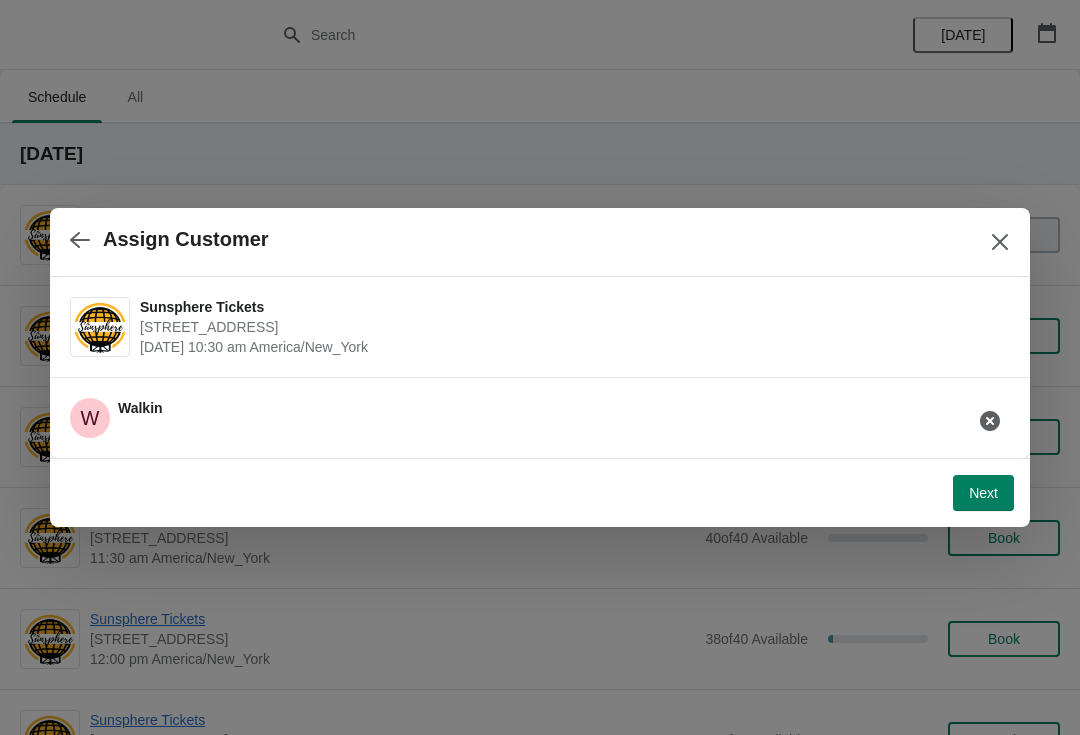 click on "Next" at bounding box center (983, 493) 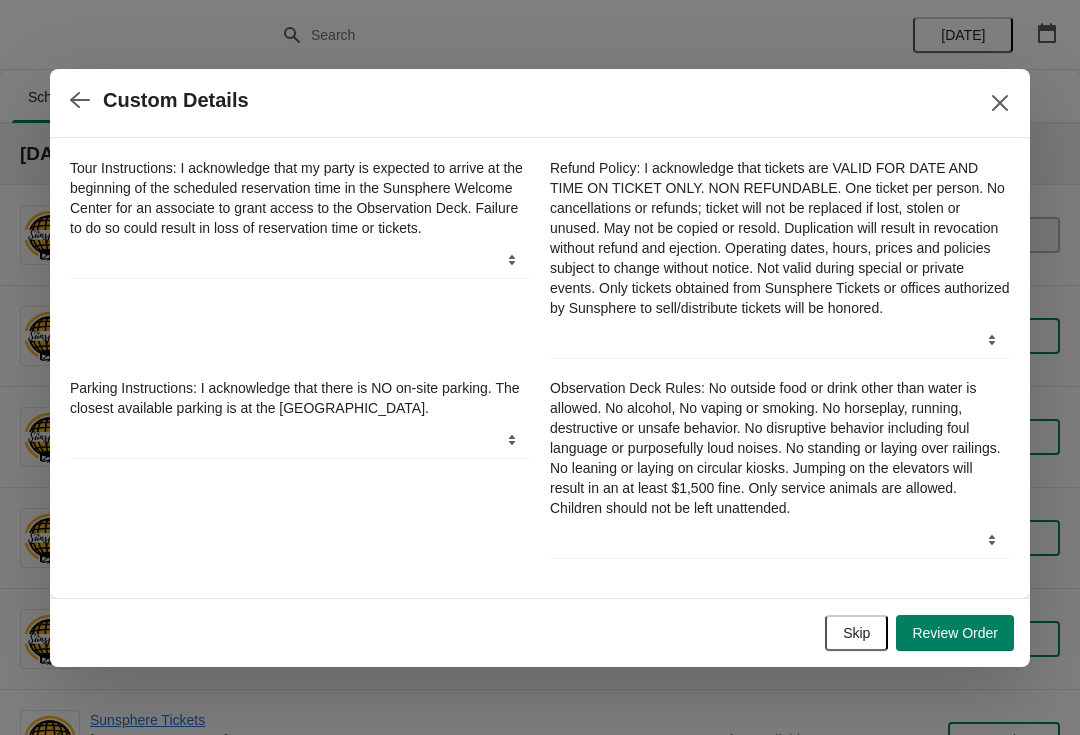 click on "Skip" at bounding box center [856, 633] 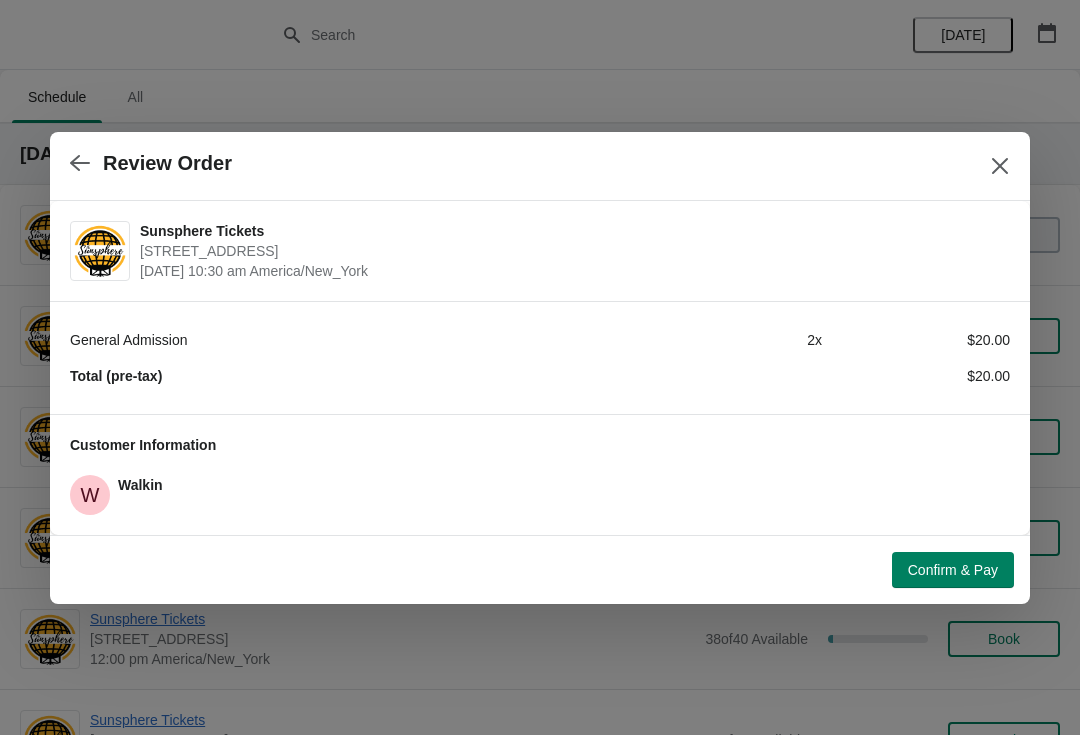 click on "Confirm & Pay" at bounding box center [953, 570] 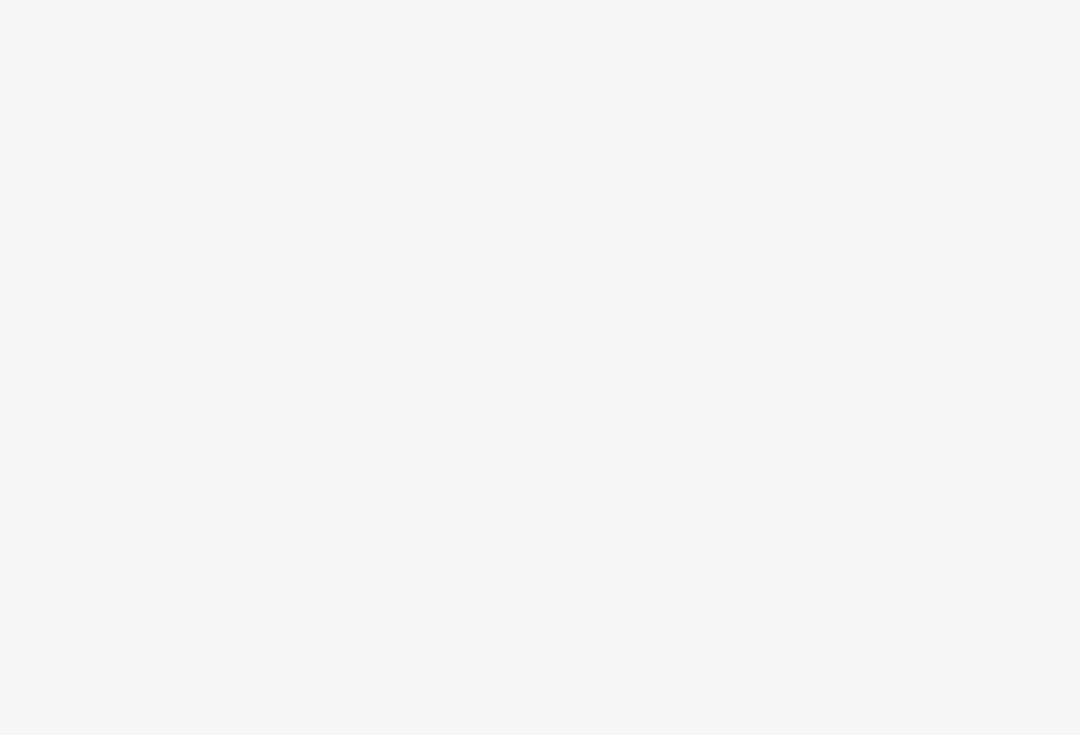 scroll, scrollTop: 0, scrollLeft: 0, axis: both 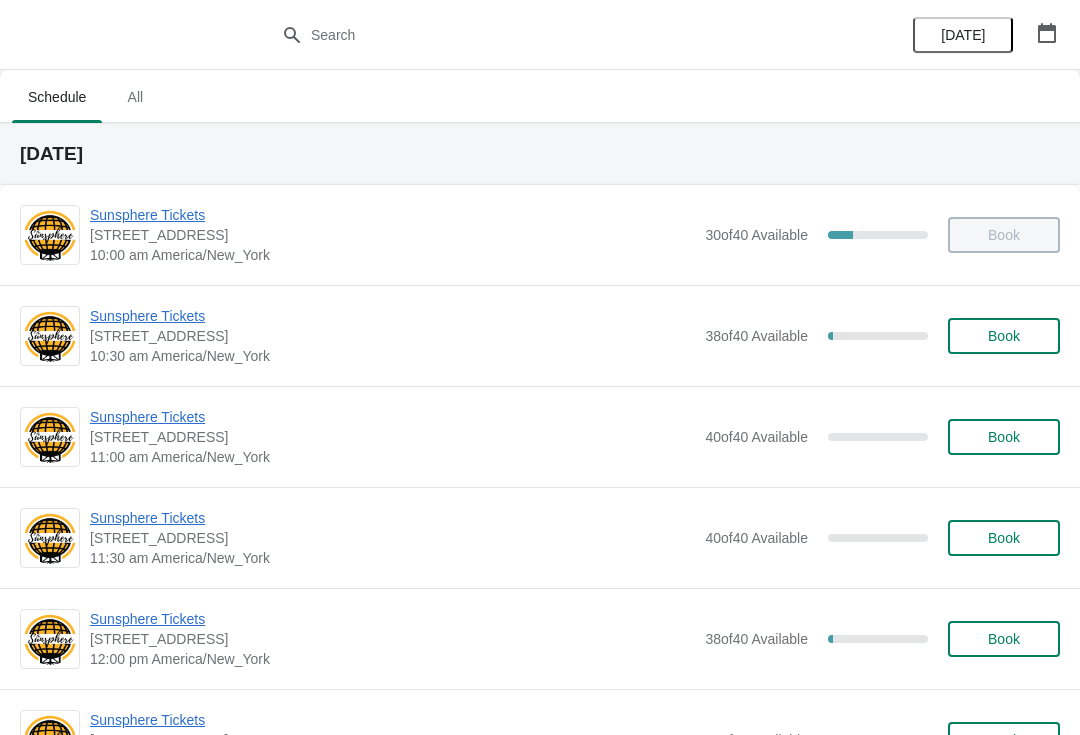 click on "Book" at bounding box center (1004, 336) 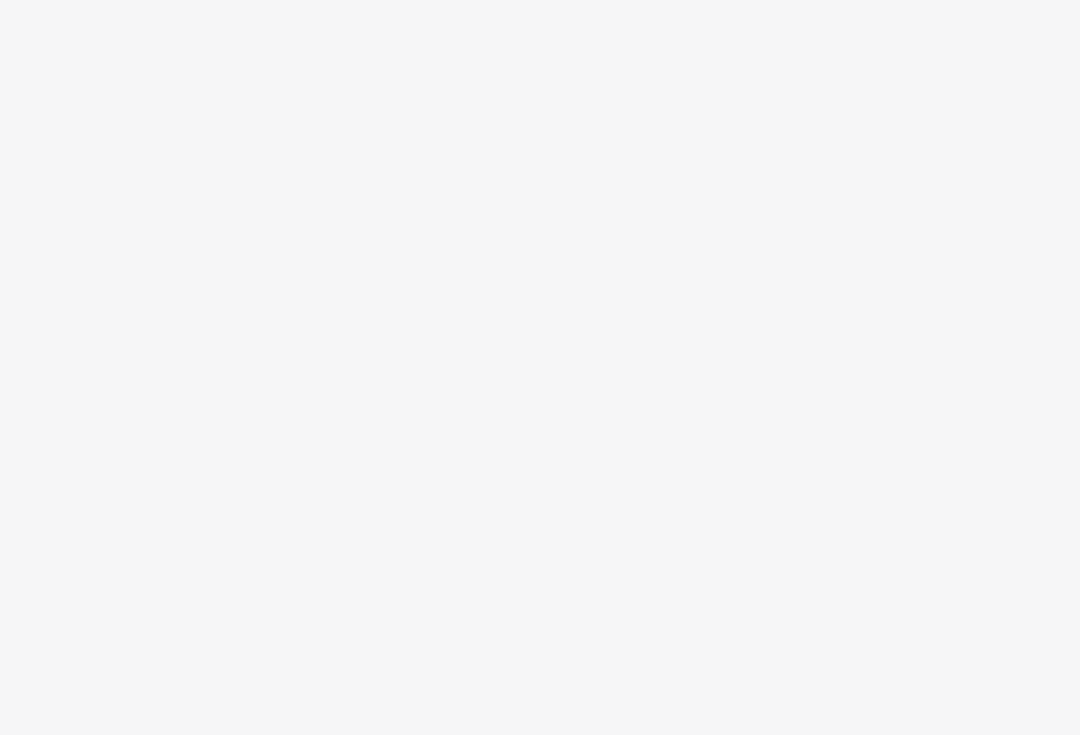 scroll, scrollTop: 0, scrollLeft: 0, axis: both 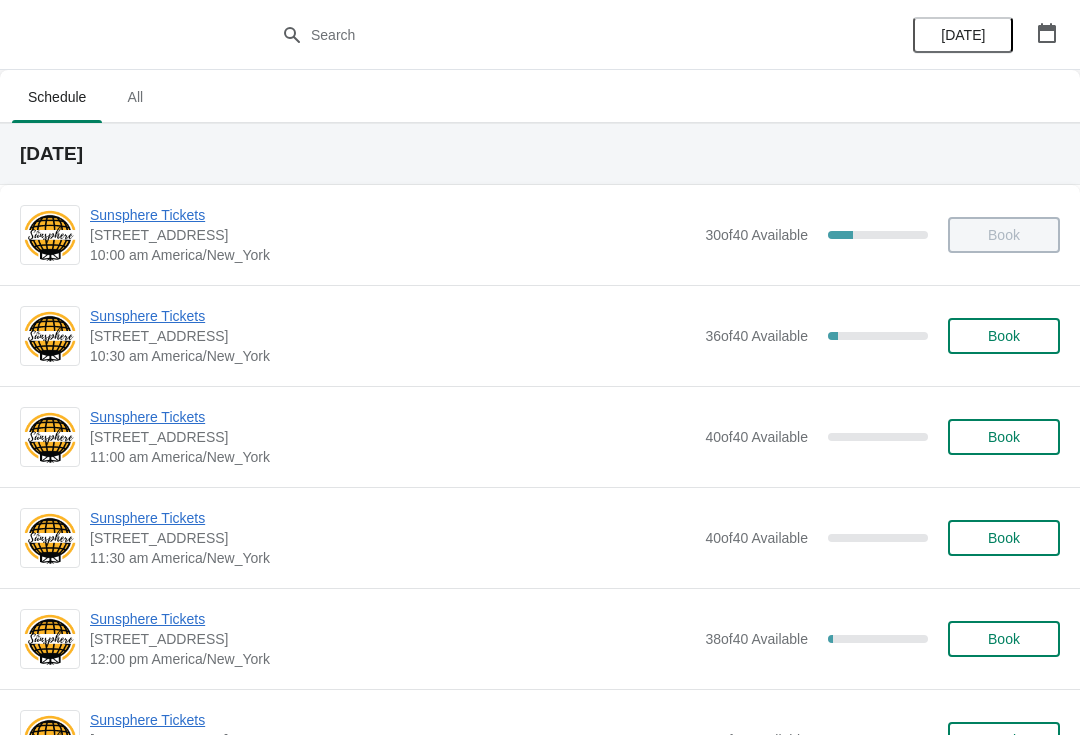 click on "Sunsphere Tickets" at bounding box center [392, 417] 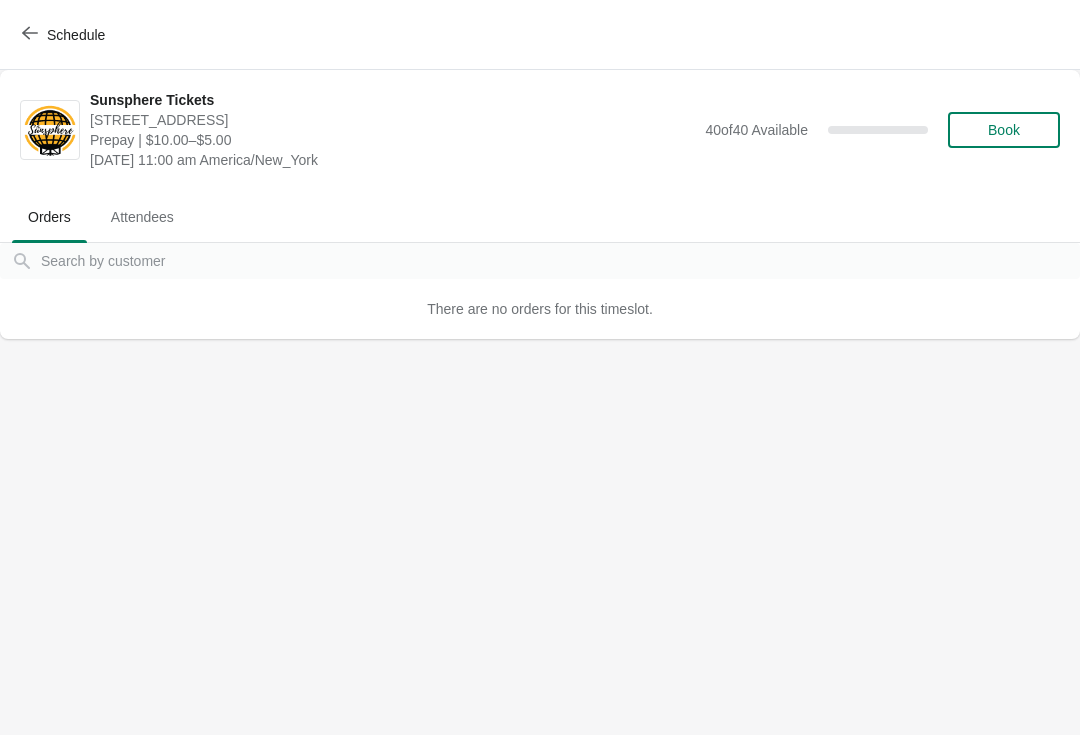 click on "Book" at bounding box center (1004, 130) 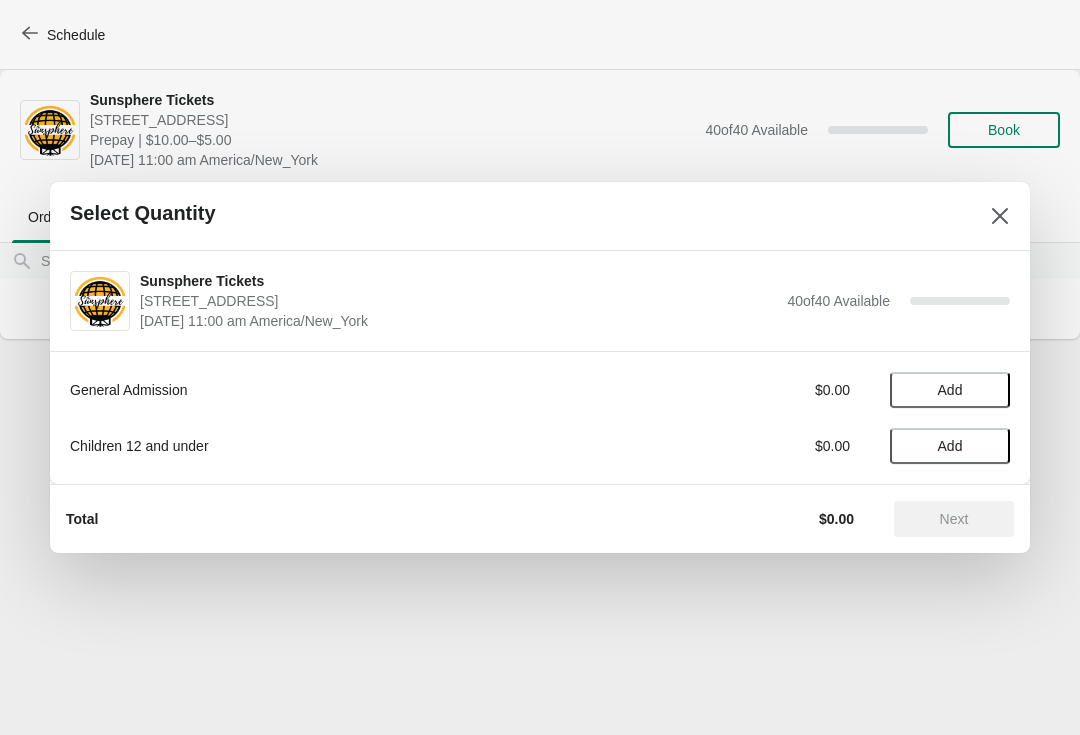 click on "Add" at bounding box center (950, 390) 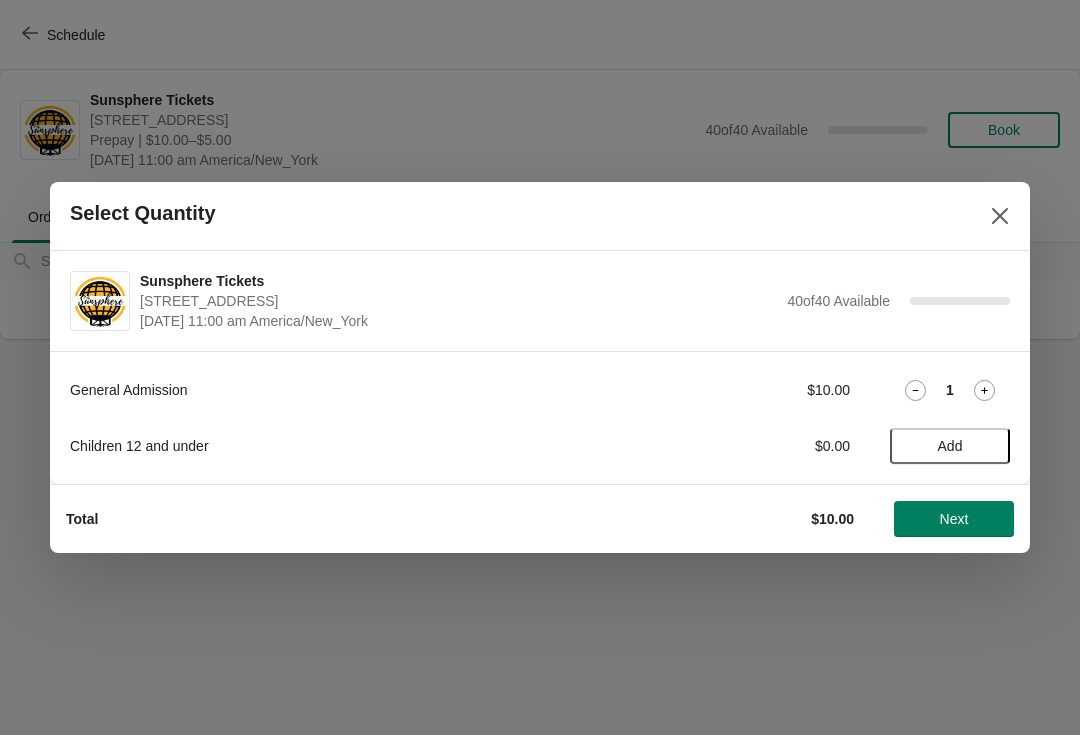 click 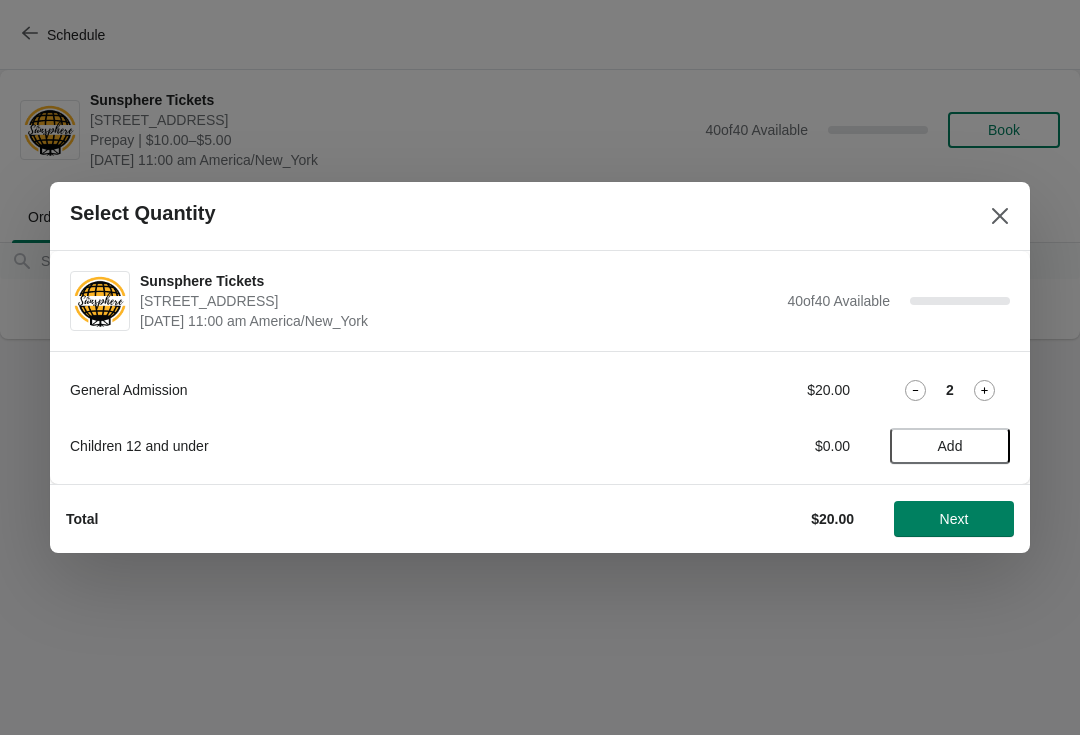 click 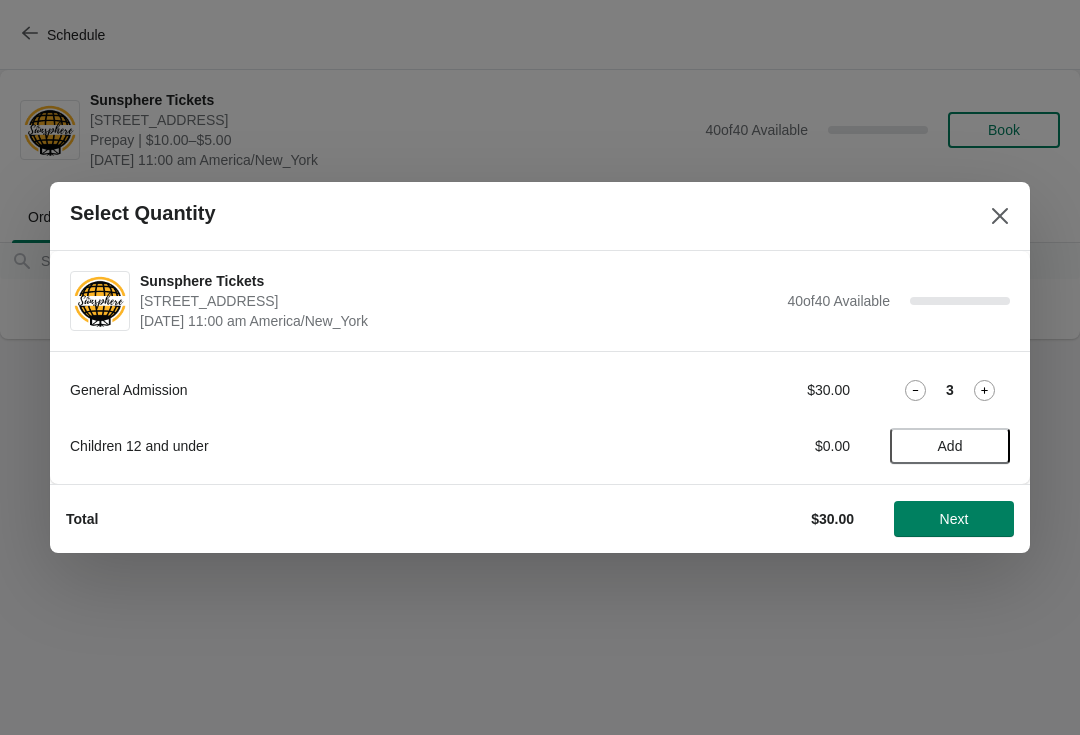 click on "Next" at bounding box center (954, 519) 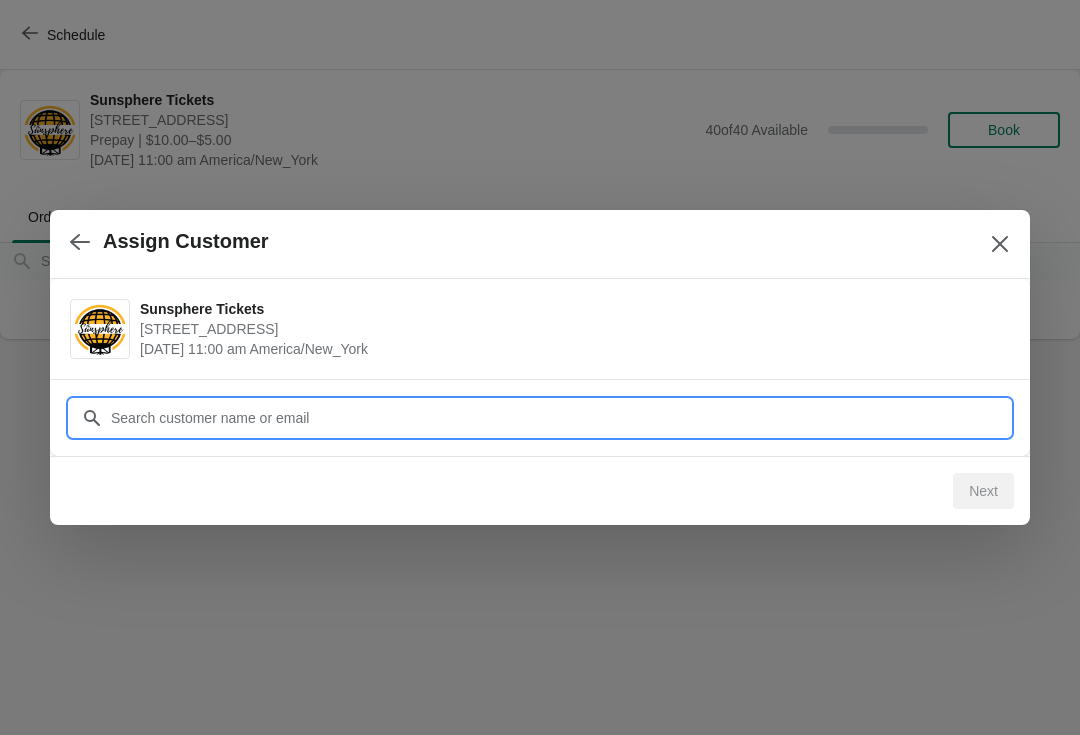 click on "Customer" at bounding box center [560, 418] 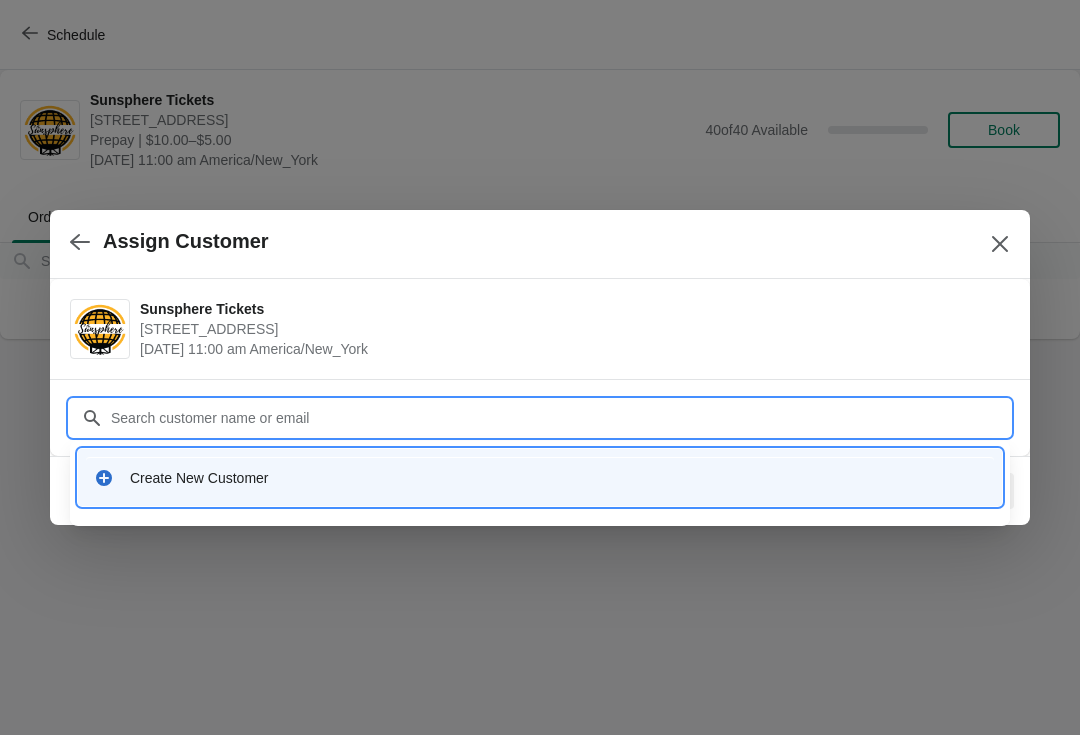 click on "Create New Customer" at bounding box center [540, 477] 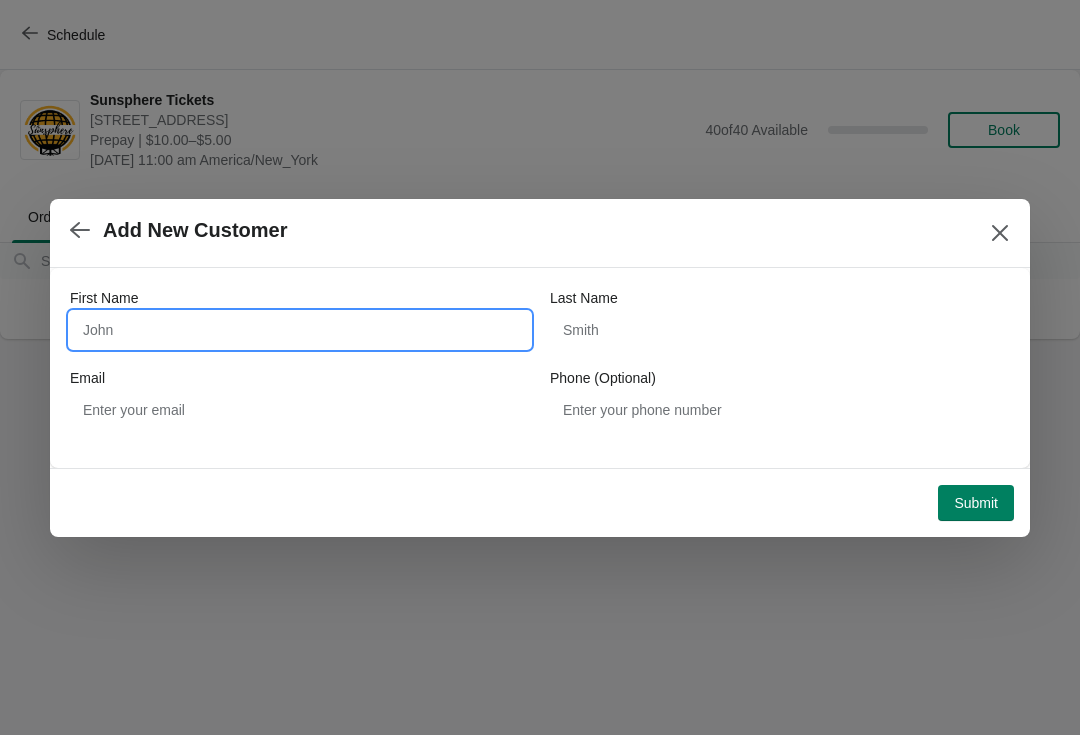 click on "First Name" at bounding box center (300, 330) 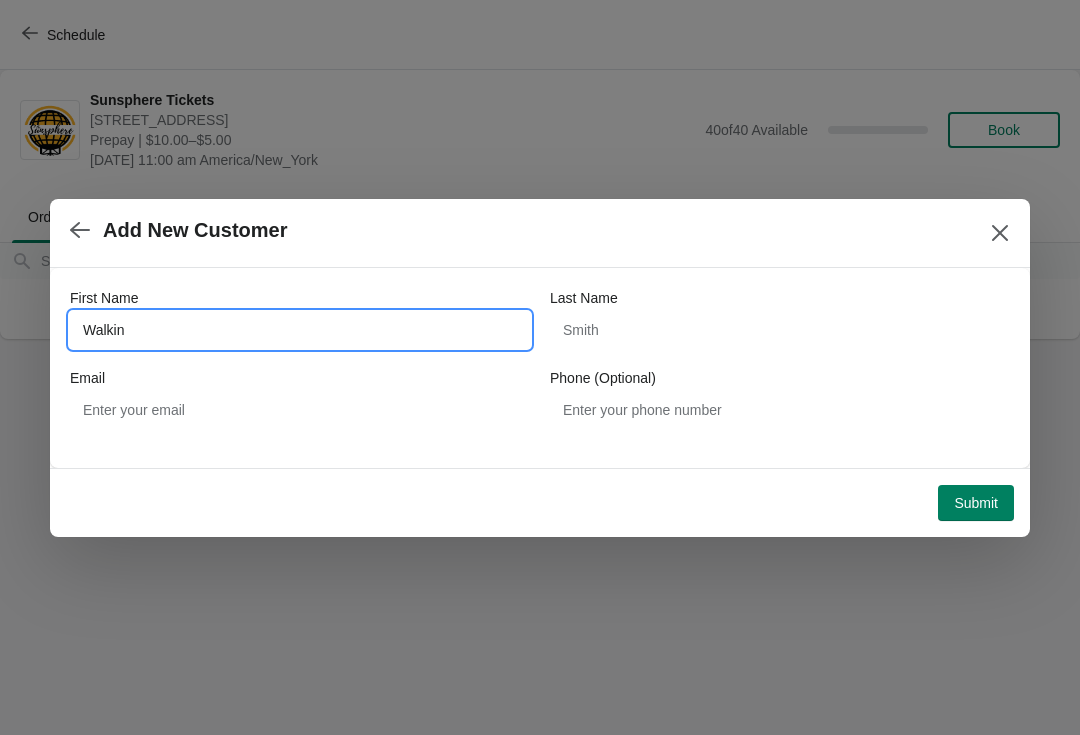 type on "Walkin" 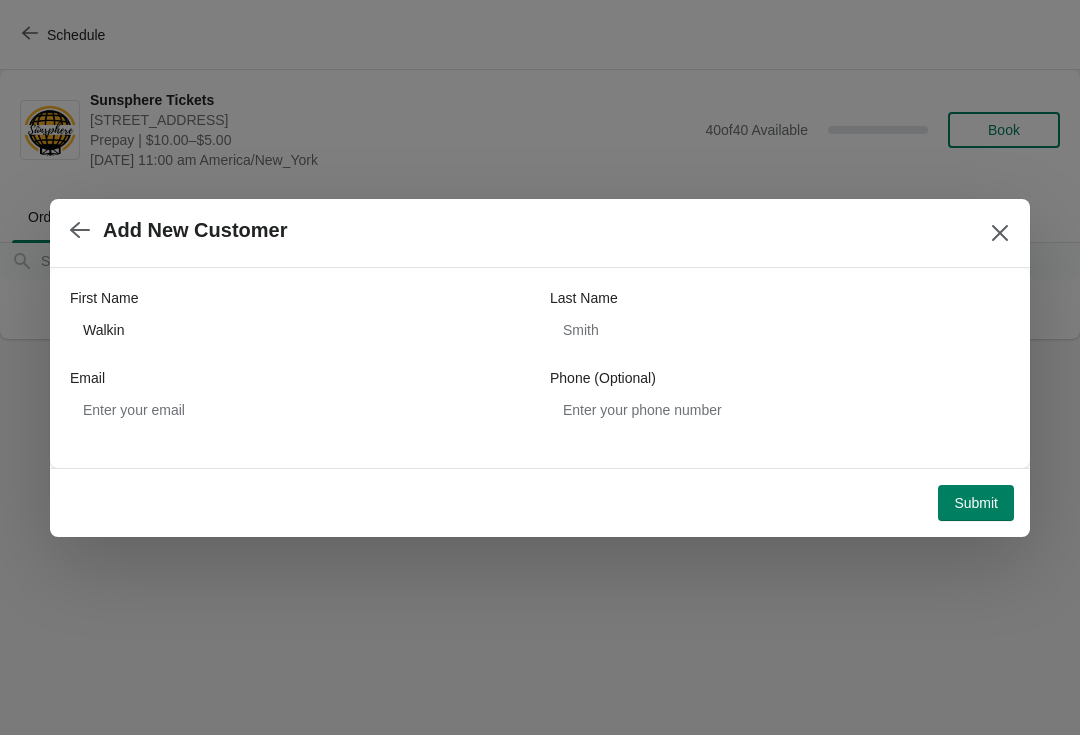 click on "Submit" at bounding box center (976, 503) 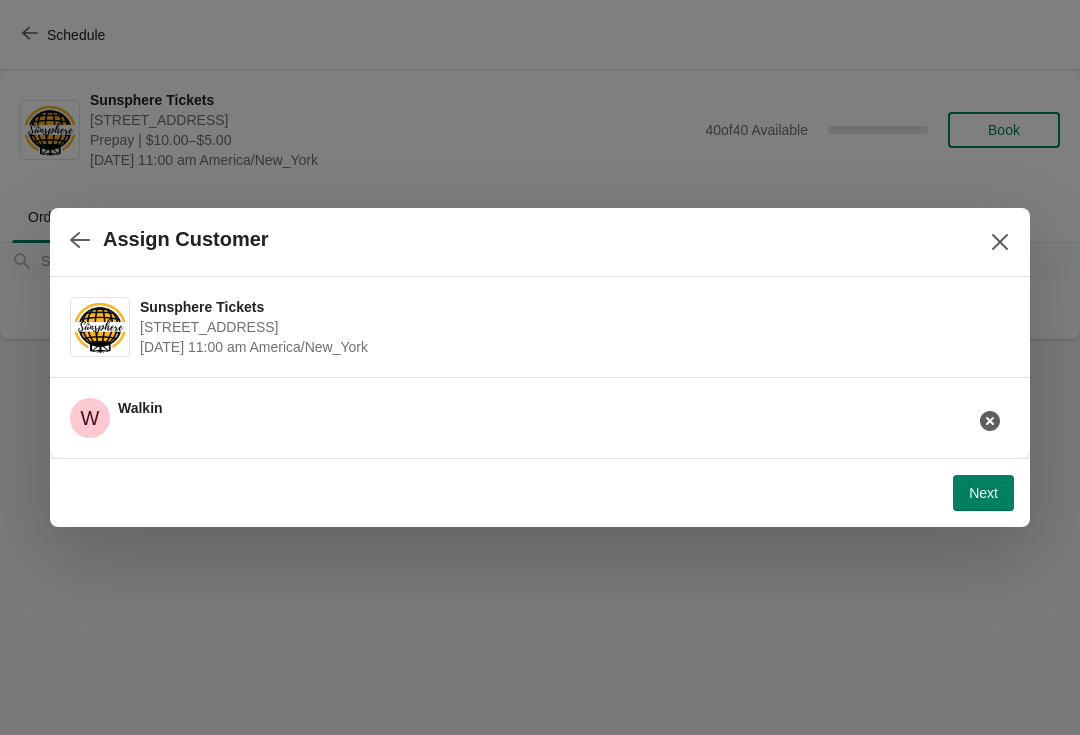 click on "Next" at bounding box center [983, 493] 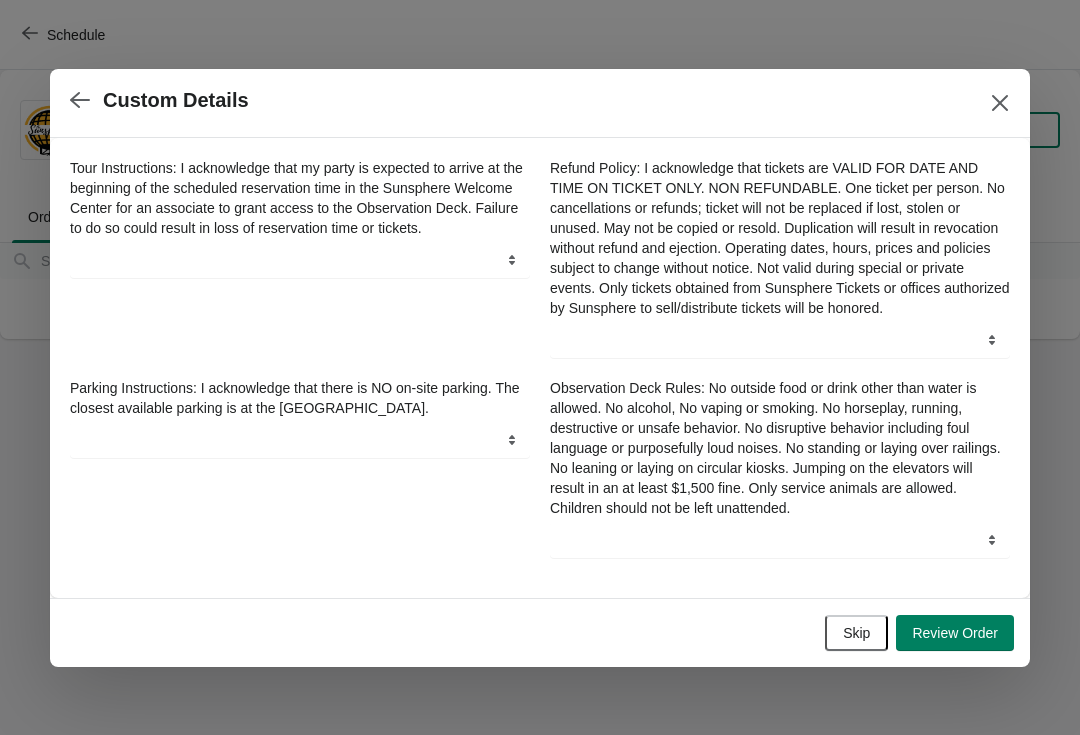 click on "Skip" at bounding box center [856, 633] 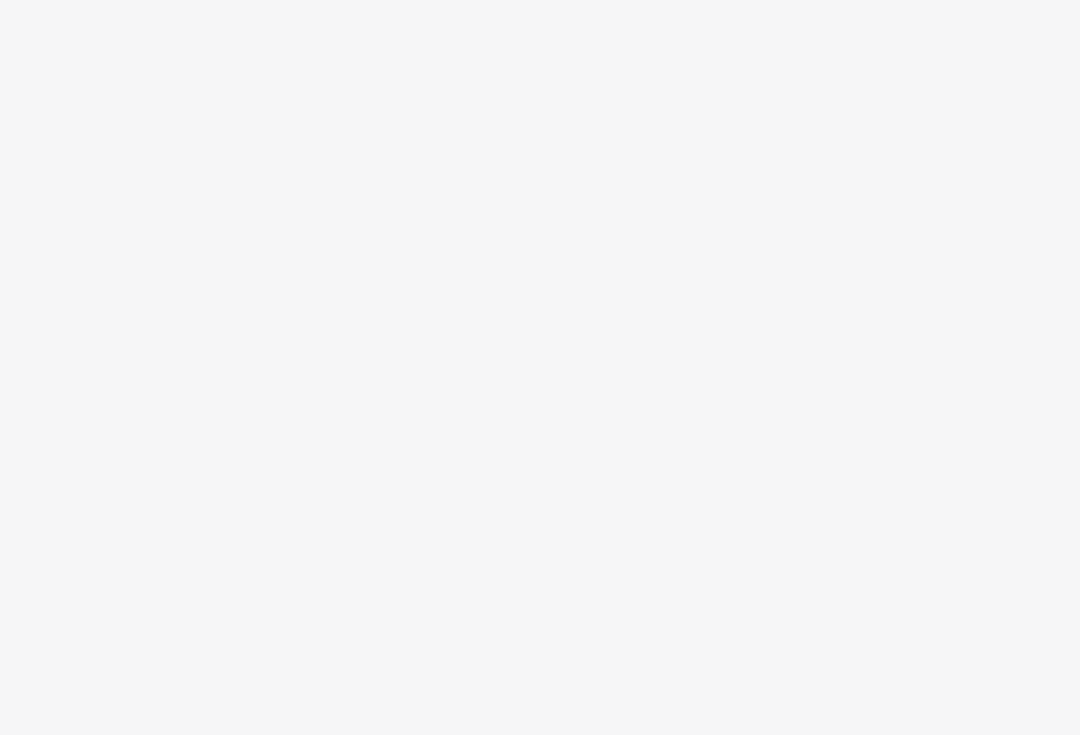 scroll, scrollTop: 0, scrollLeft: 0, axis: both 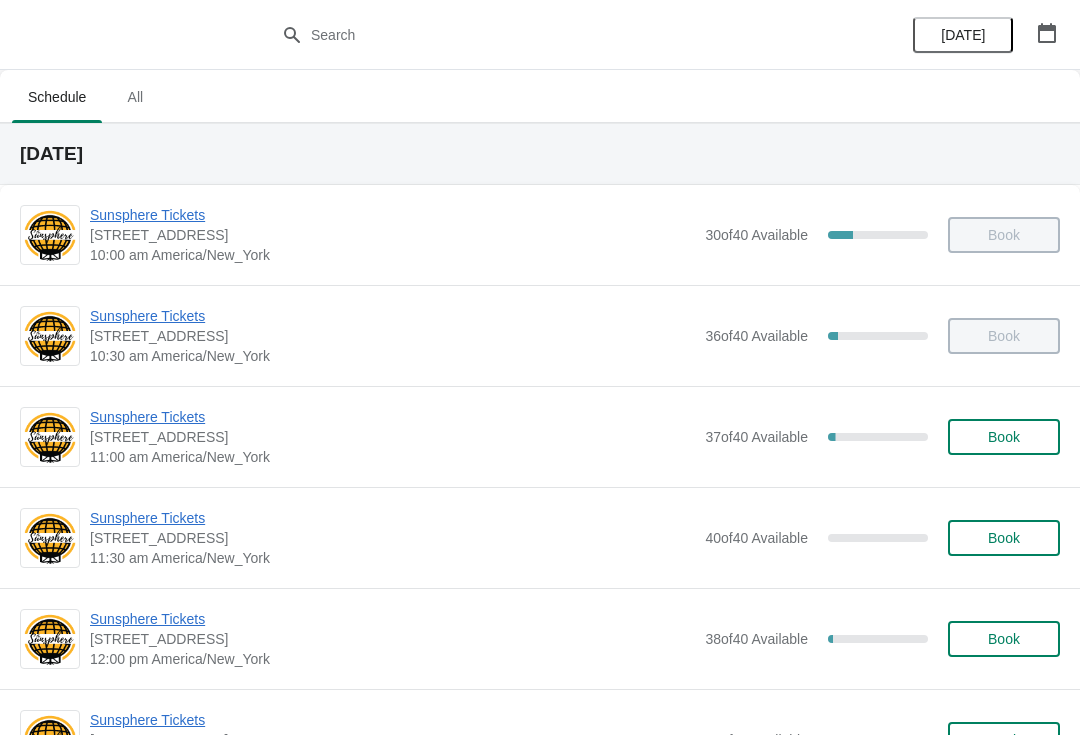 click on "Book" at bounding box center [1004, 437] 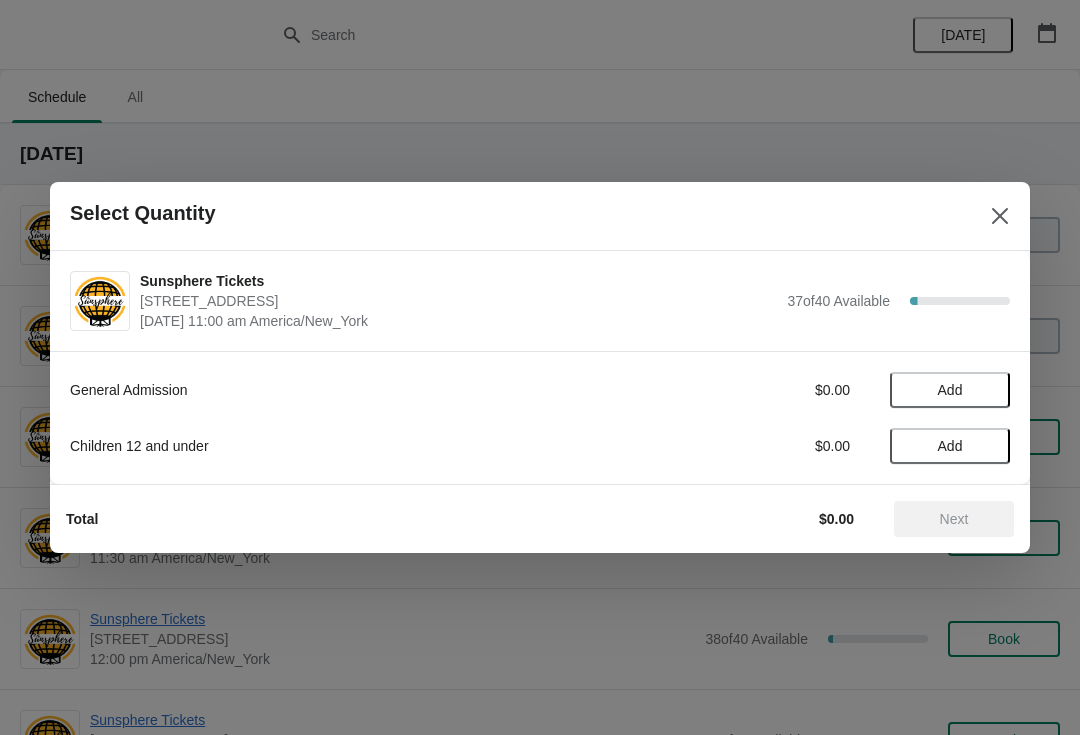 click on "Add" at bounding box center (950, 390) 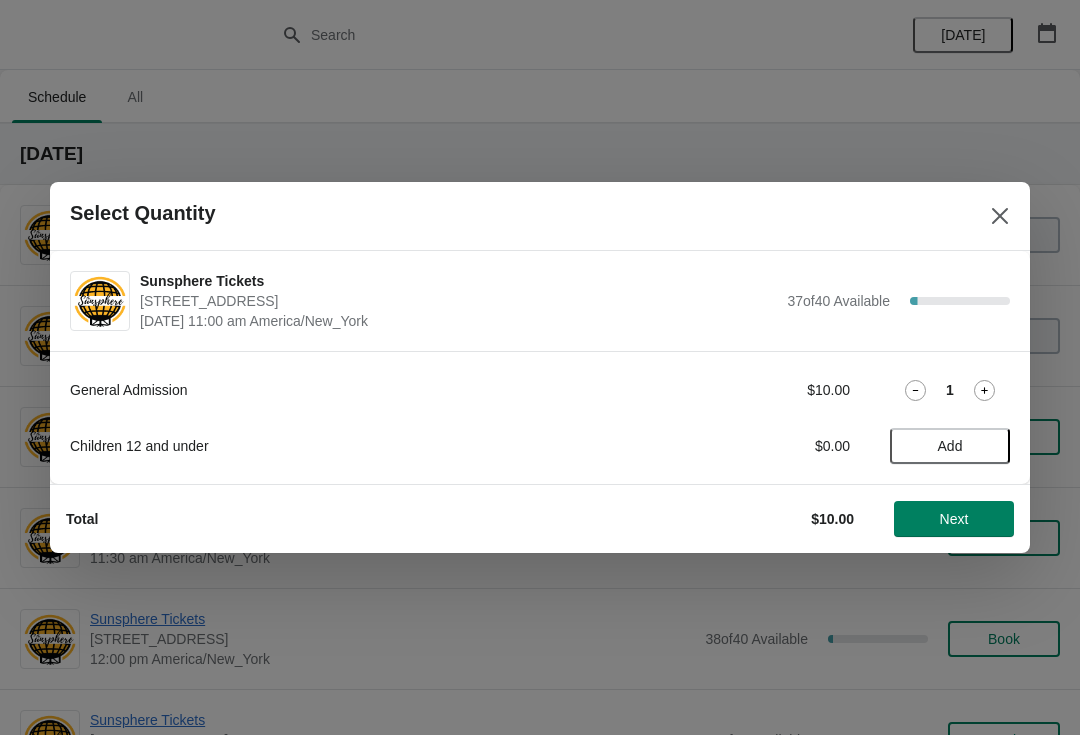 click 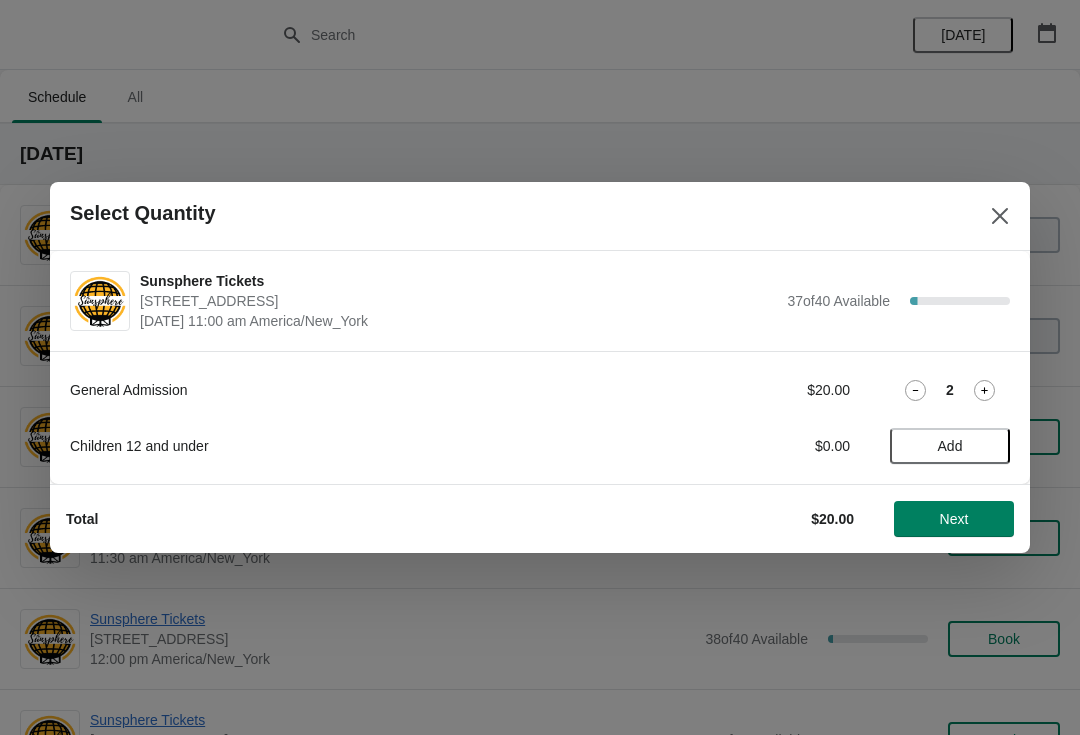 click 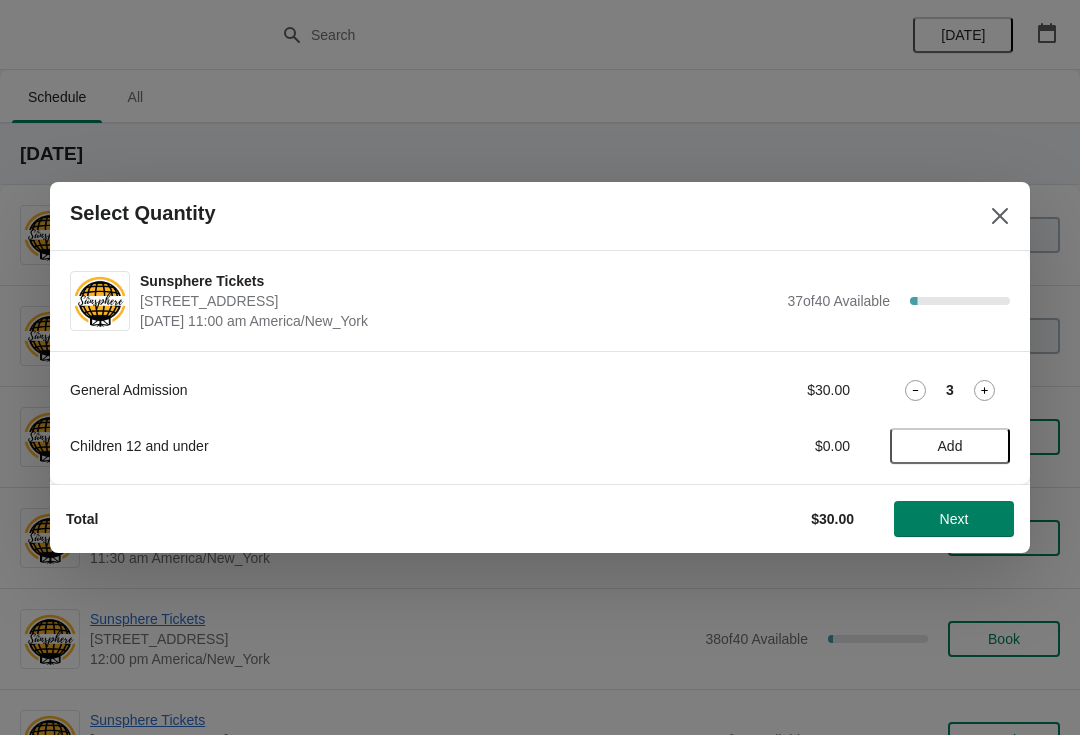 click 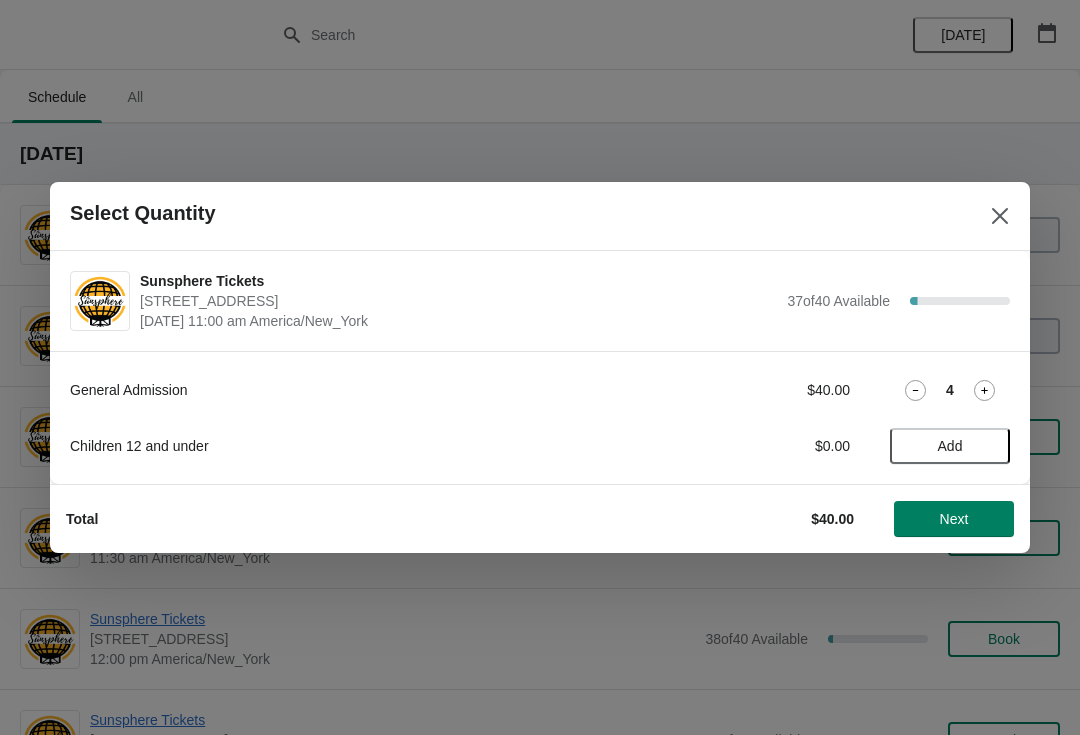 click on "Add" at bounding box center [950, 446] 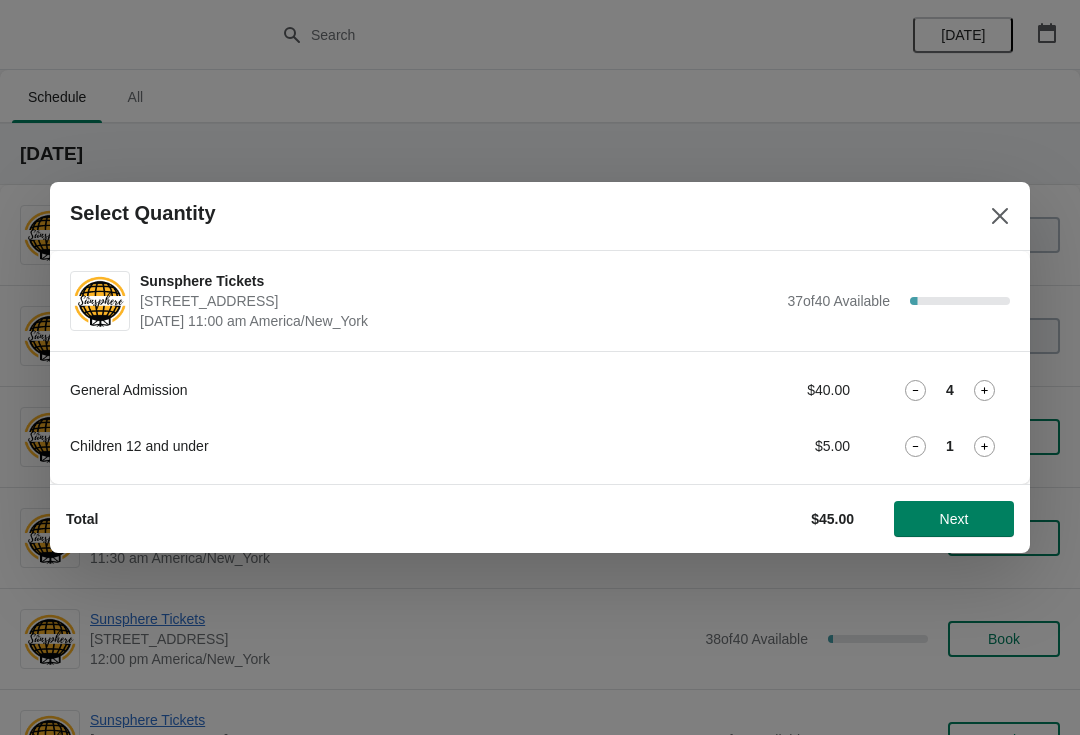 click on "Next" at bounding box center (954, 519) 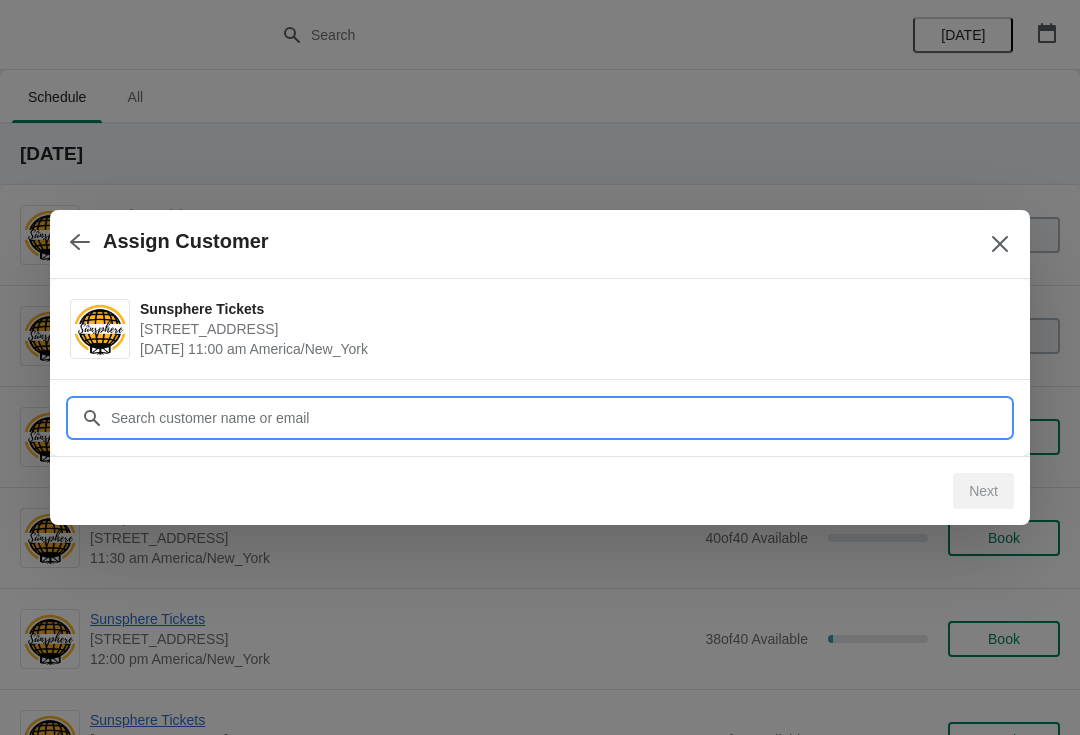 click on "Customer" at bounding box center (560, 418) 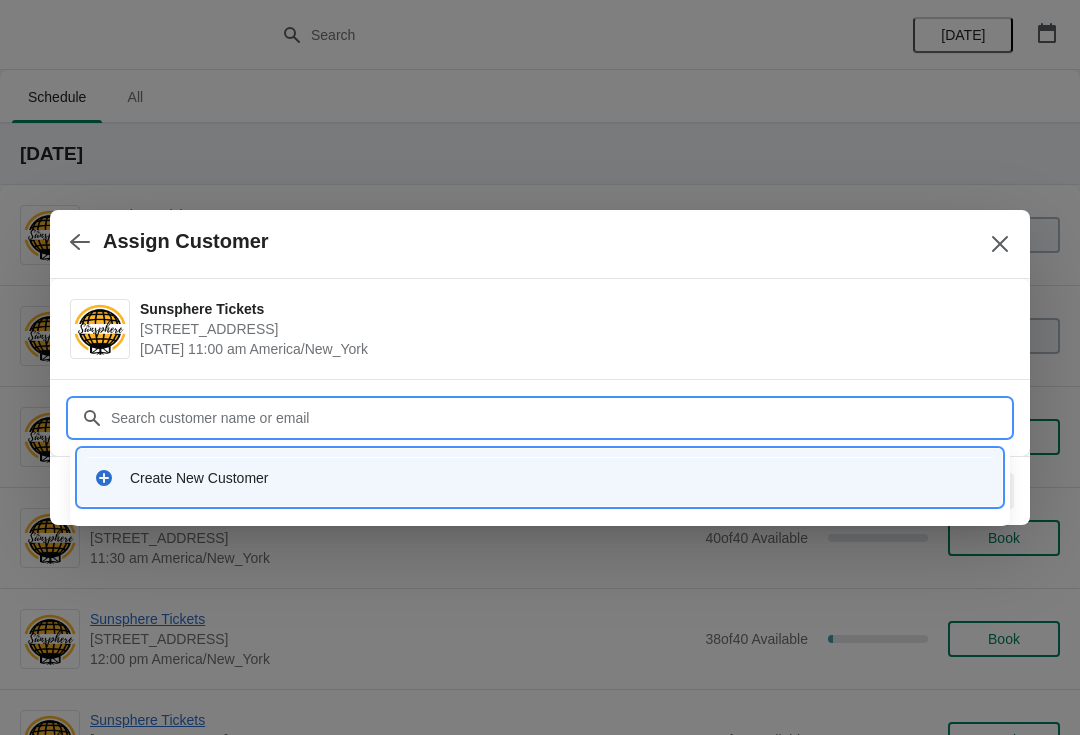 click on "Create New Customer" at bounding box center [558, 478] 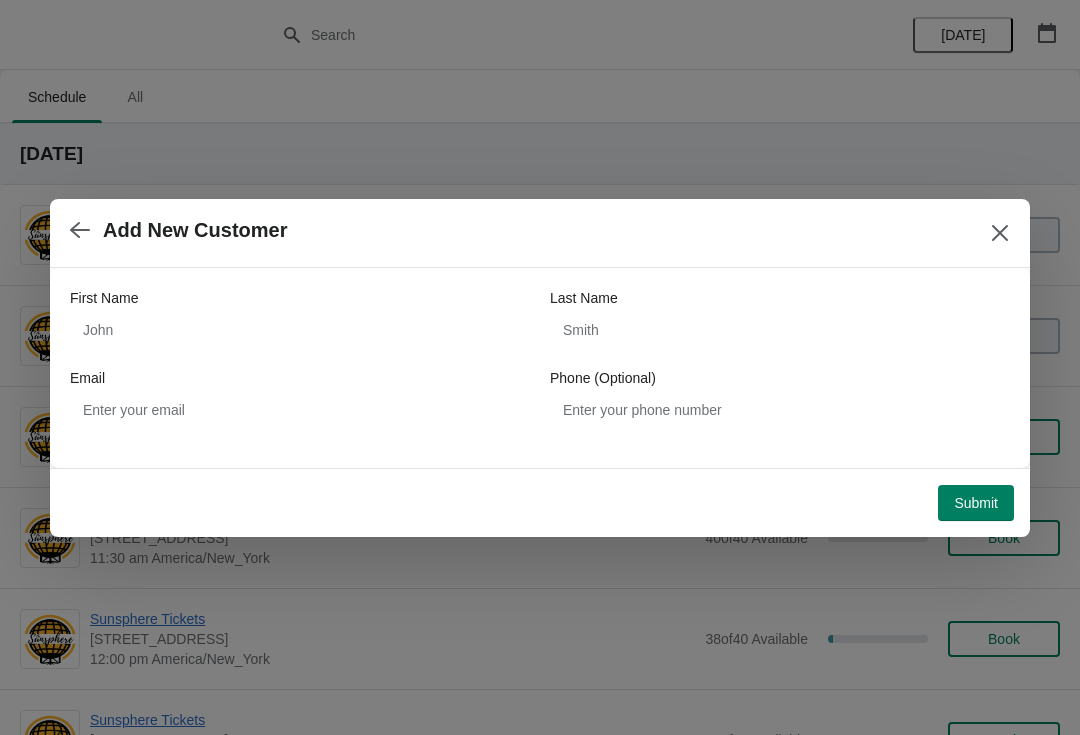 click on "First Name Last Name Email Phone (Optional)" at bounding box center [540, 358] 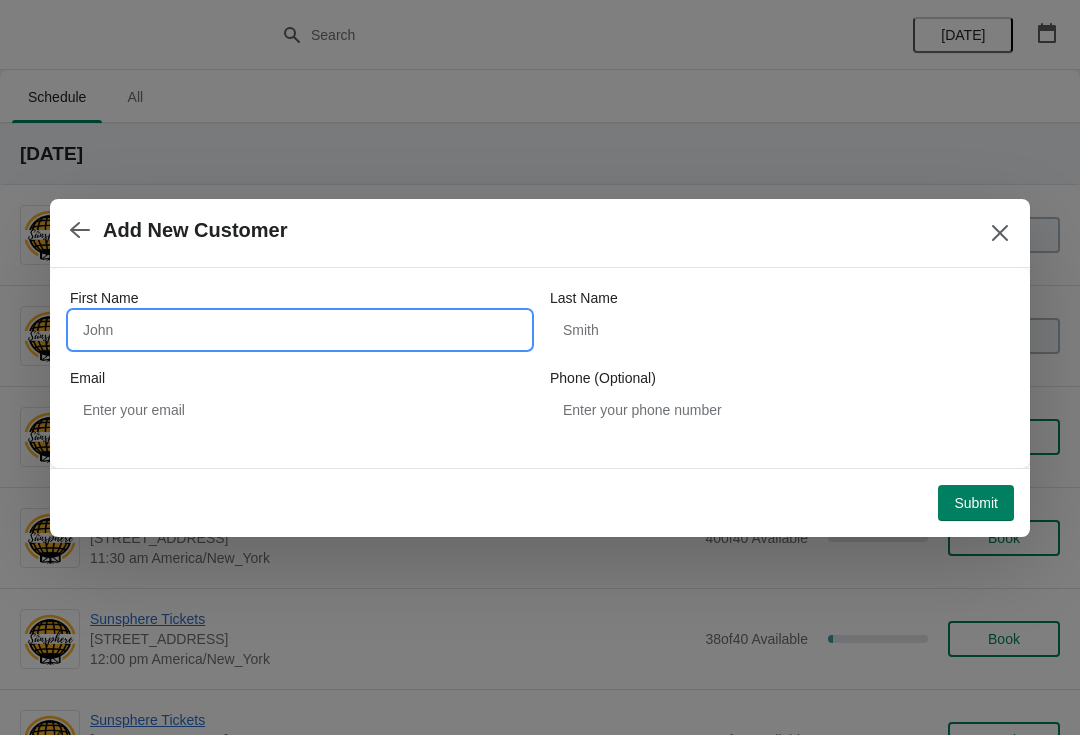 click on "First Name" at bounding box center [300, 330] 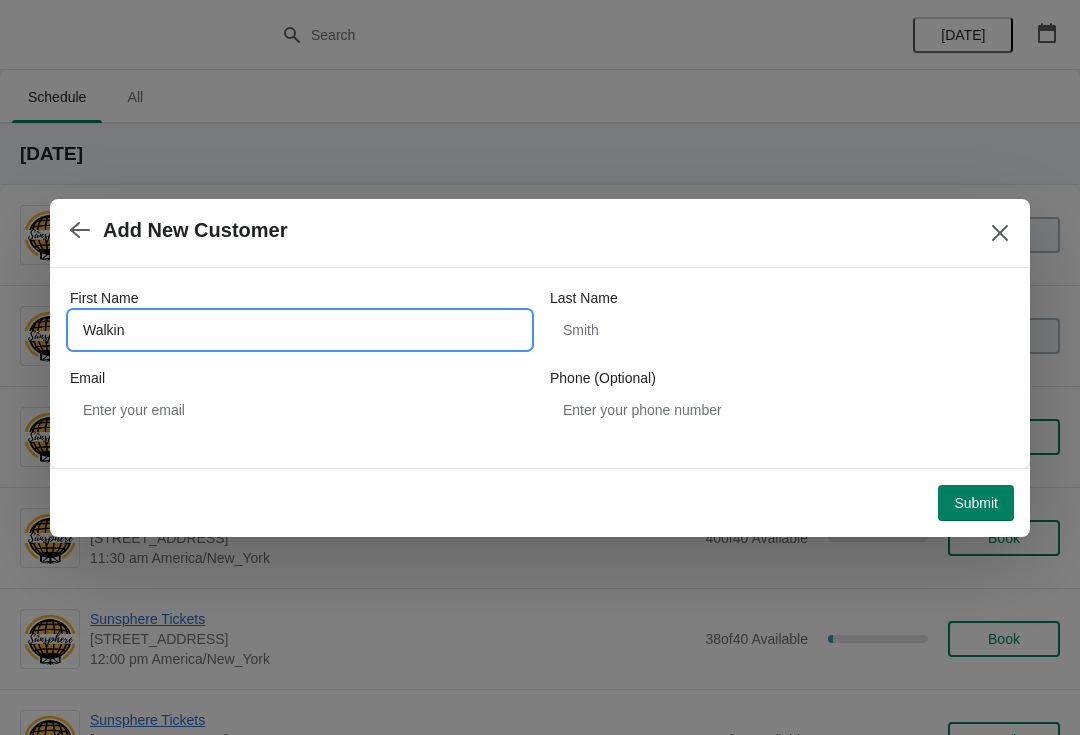 type on "Walkin" 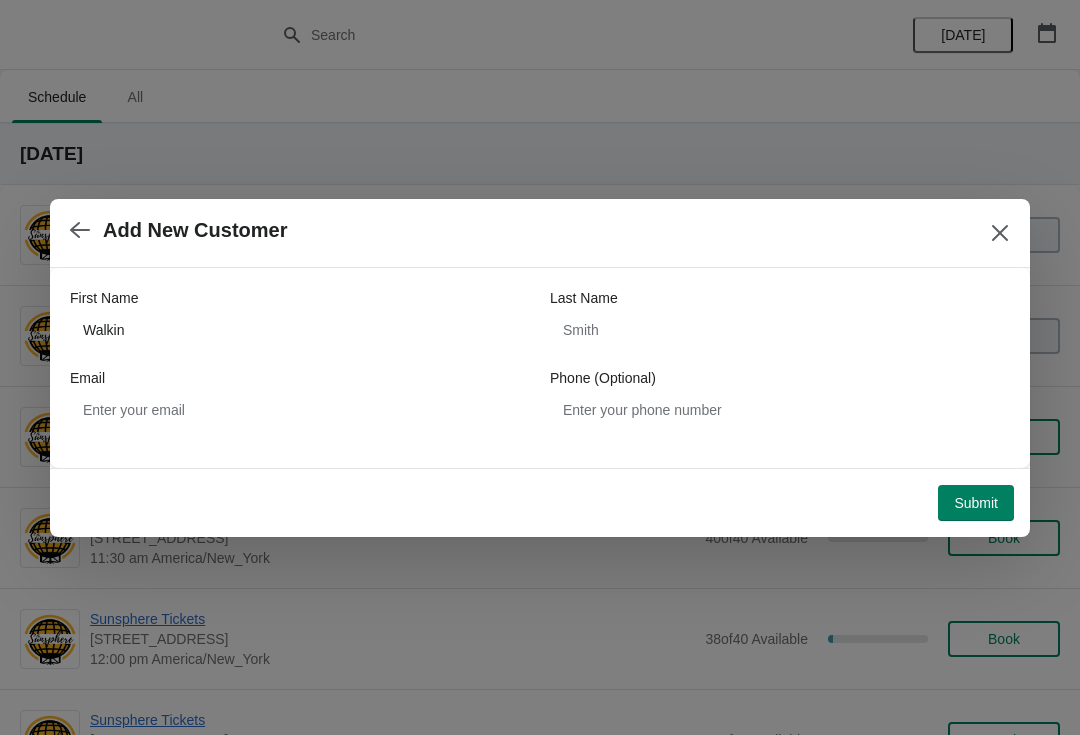 click on "Submit" at bounding box center (976, 503) 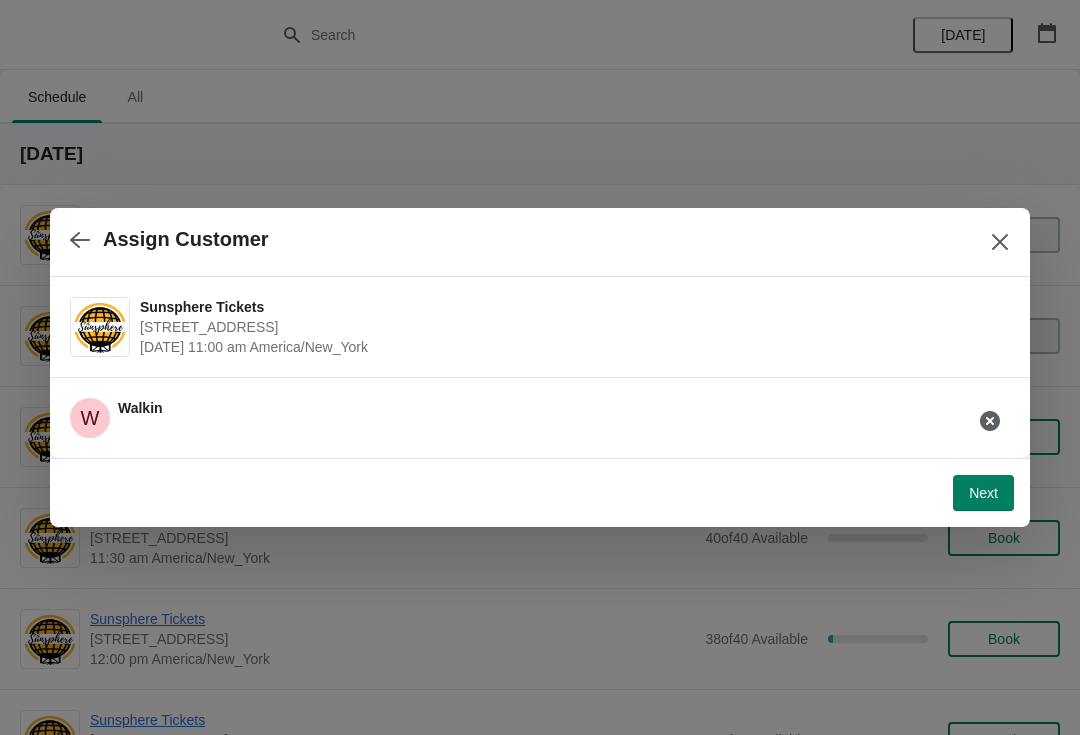 click on "Next" at bounding box center (983, 493) 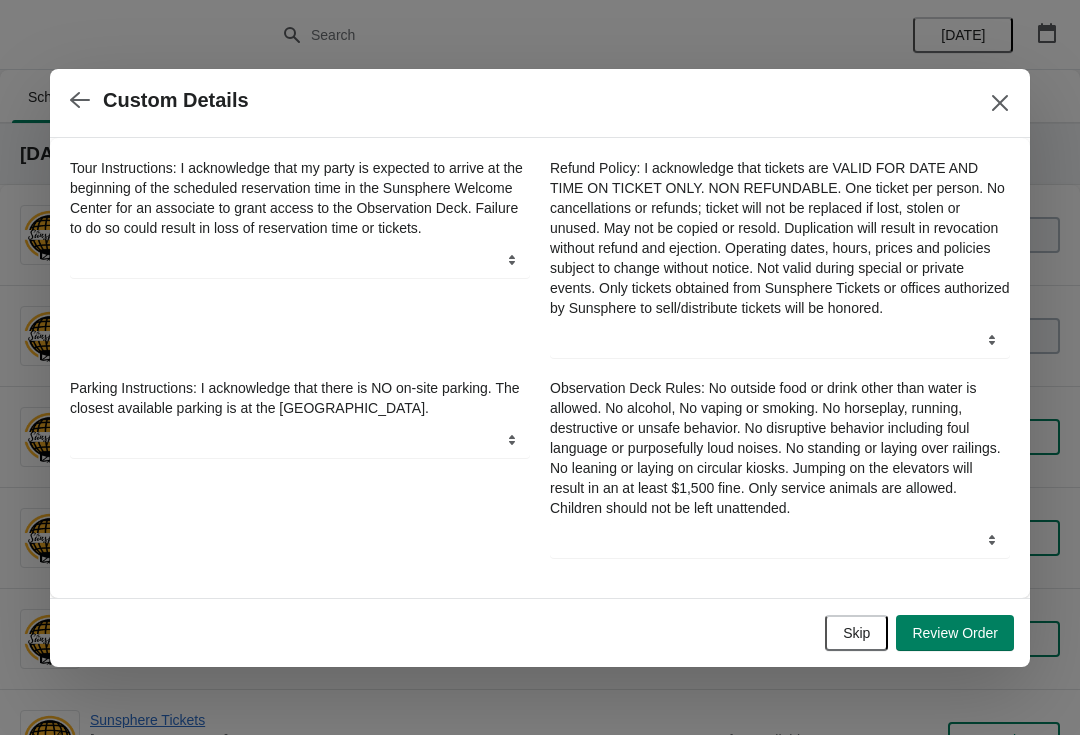 click on "Skip" at bounding box center (856, 633) 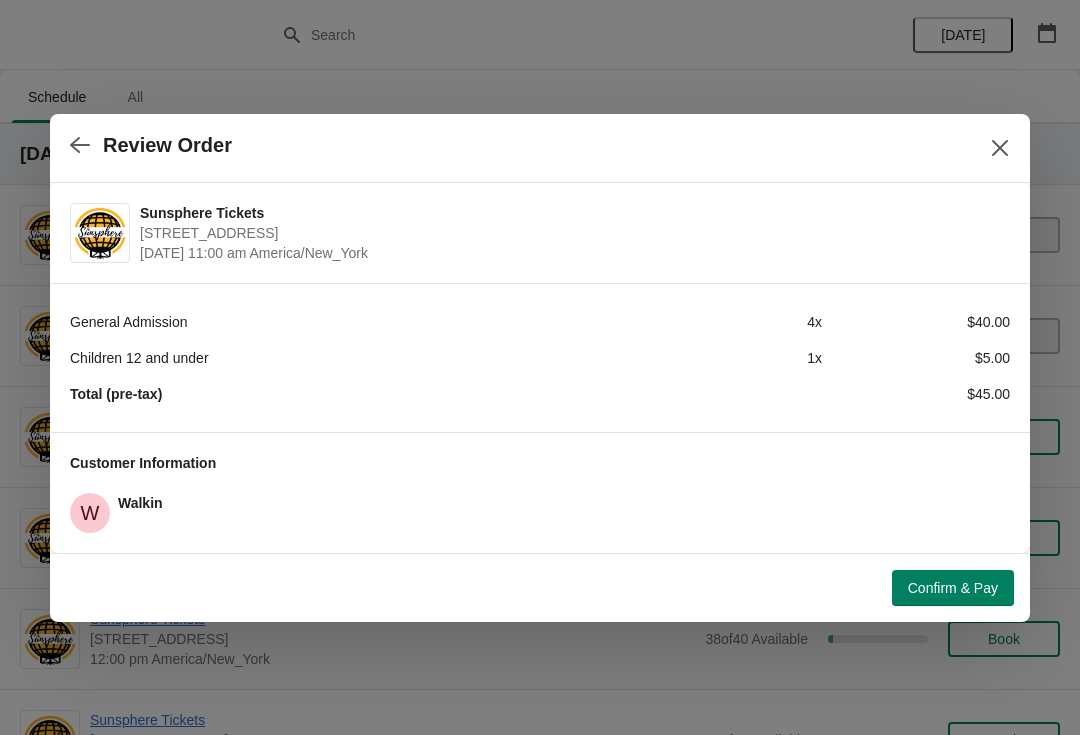click on "Confirm & Pay" at bounding box center [536, 584] 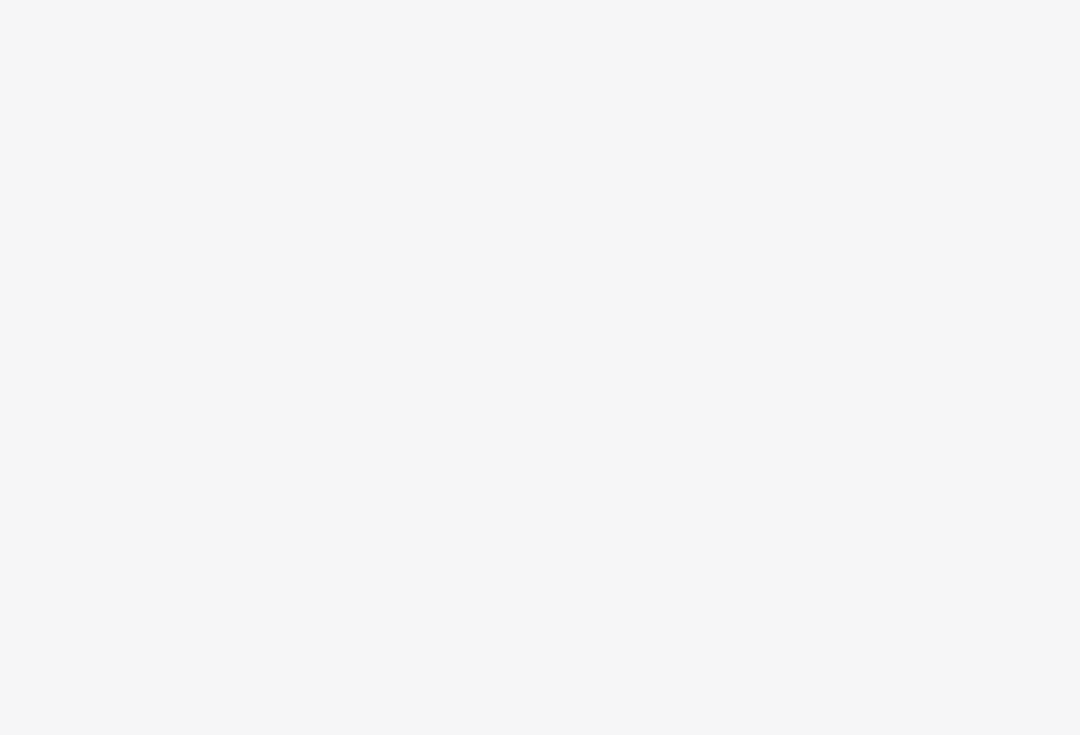 scroll, scrollTop: 0, scrollLeft: 0, axis: both 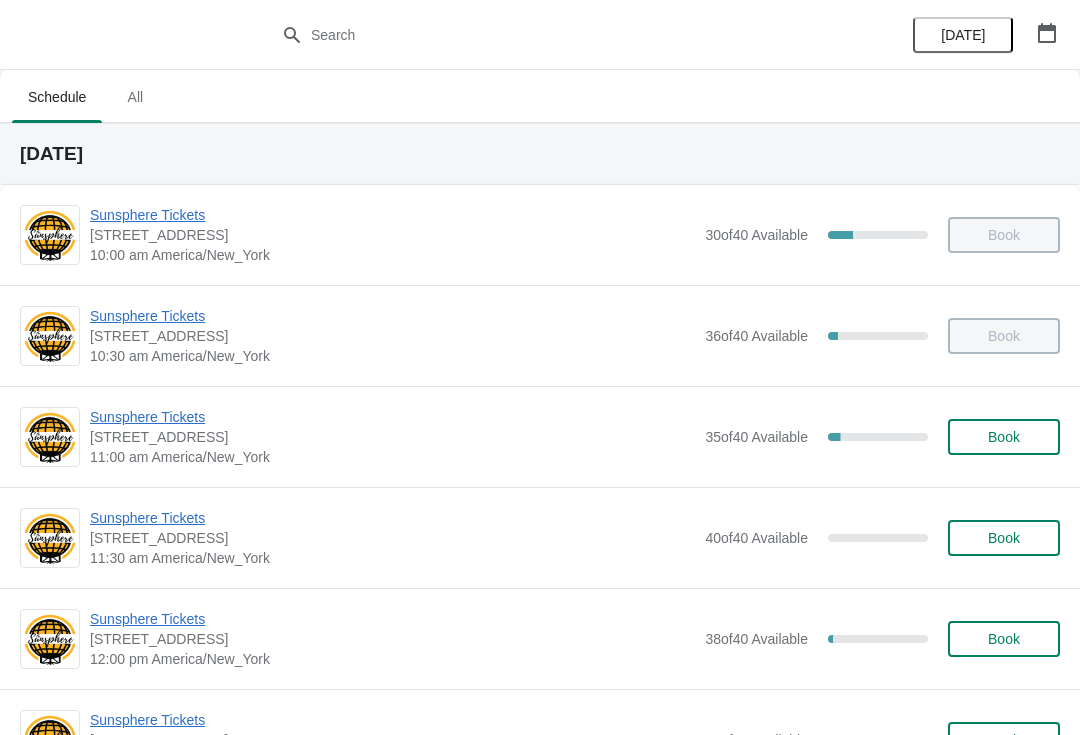click on "Book" at bounding box center (1004, 437) 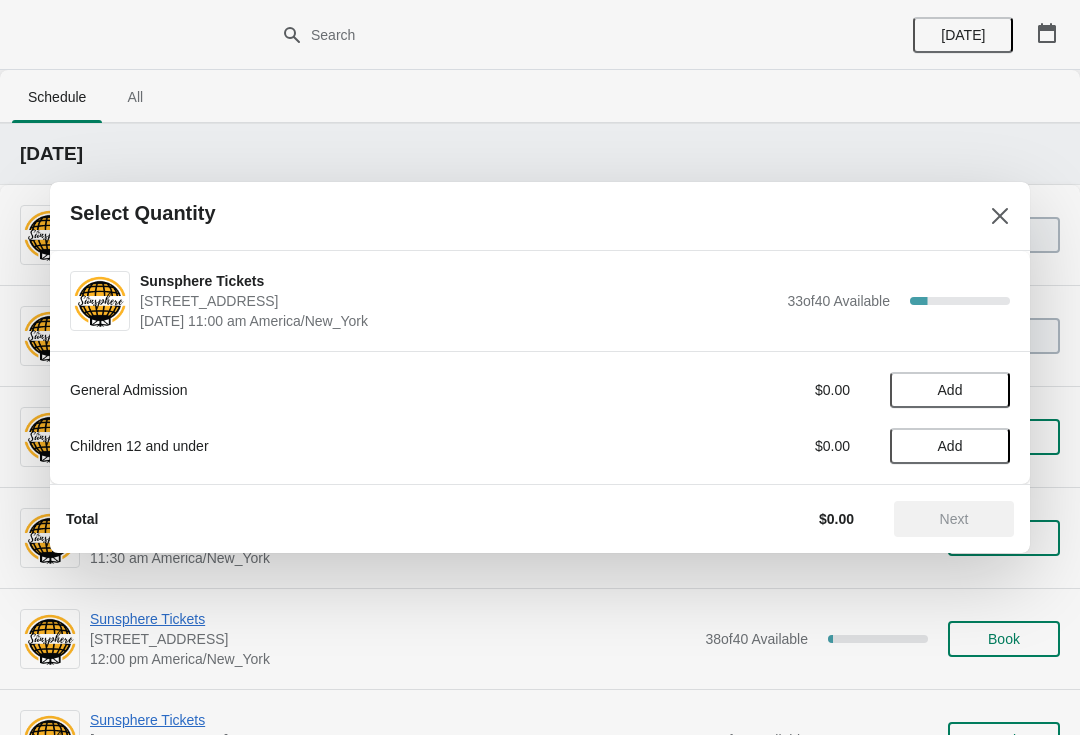 click on "Add" at bounding box center [950, 390] 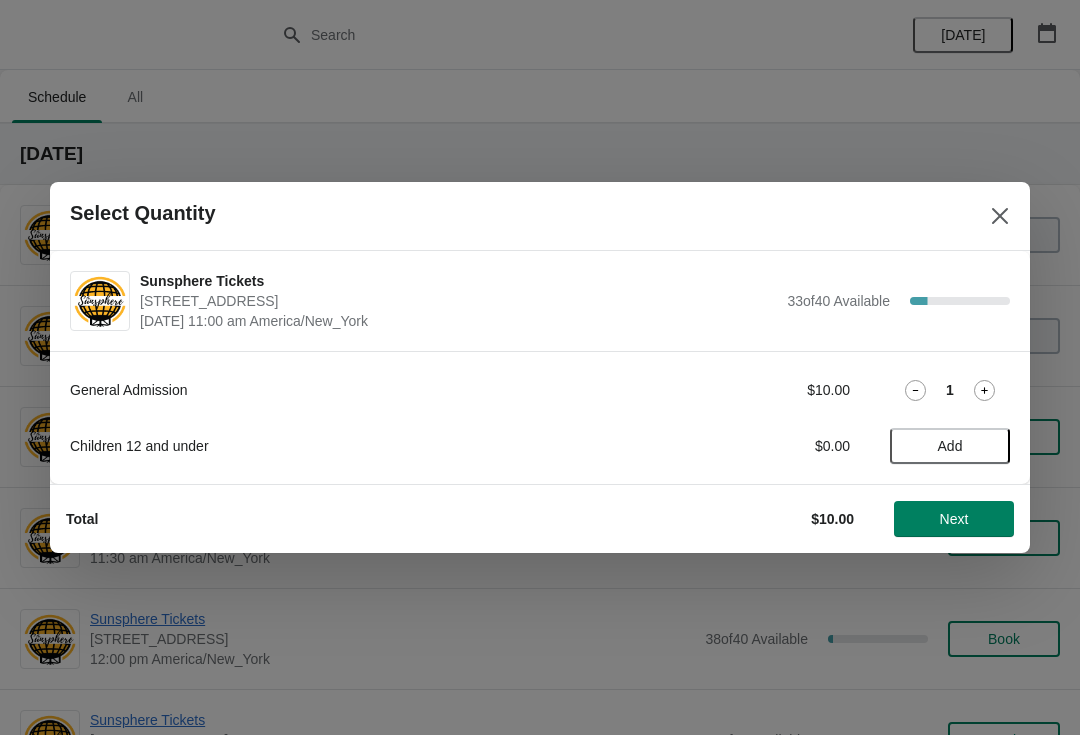 click 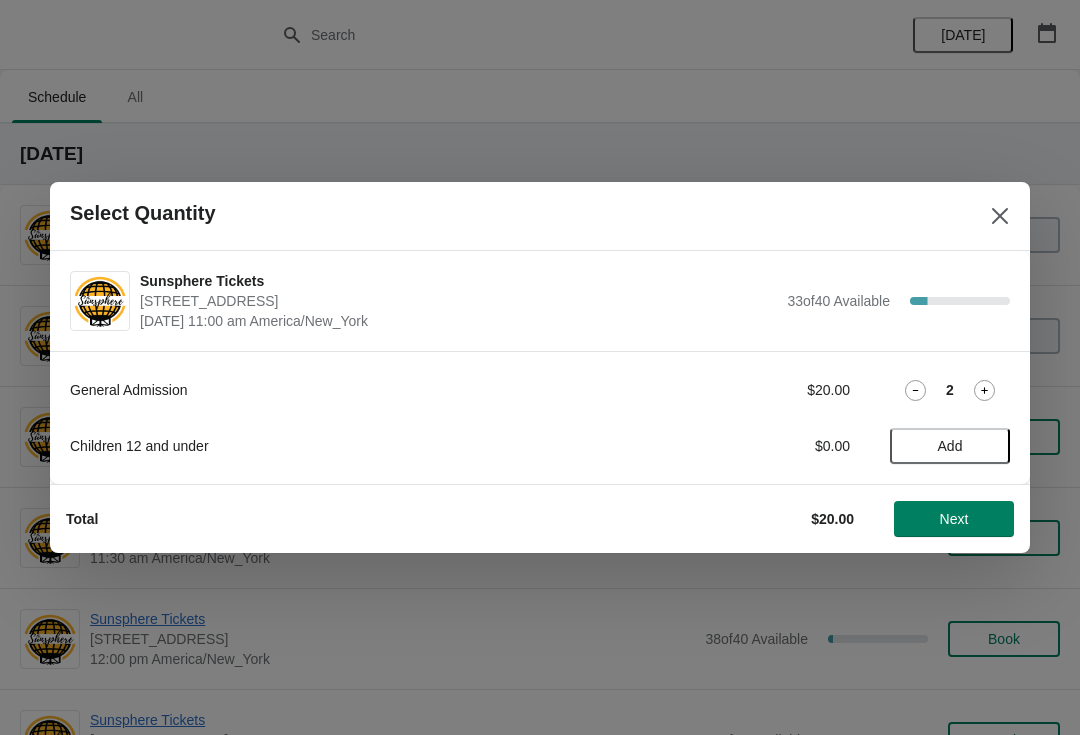 click 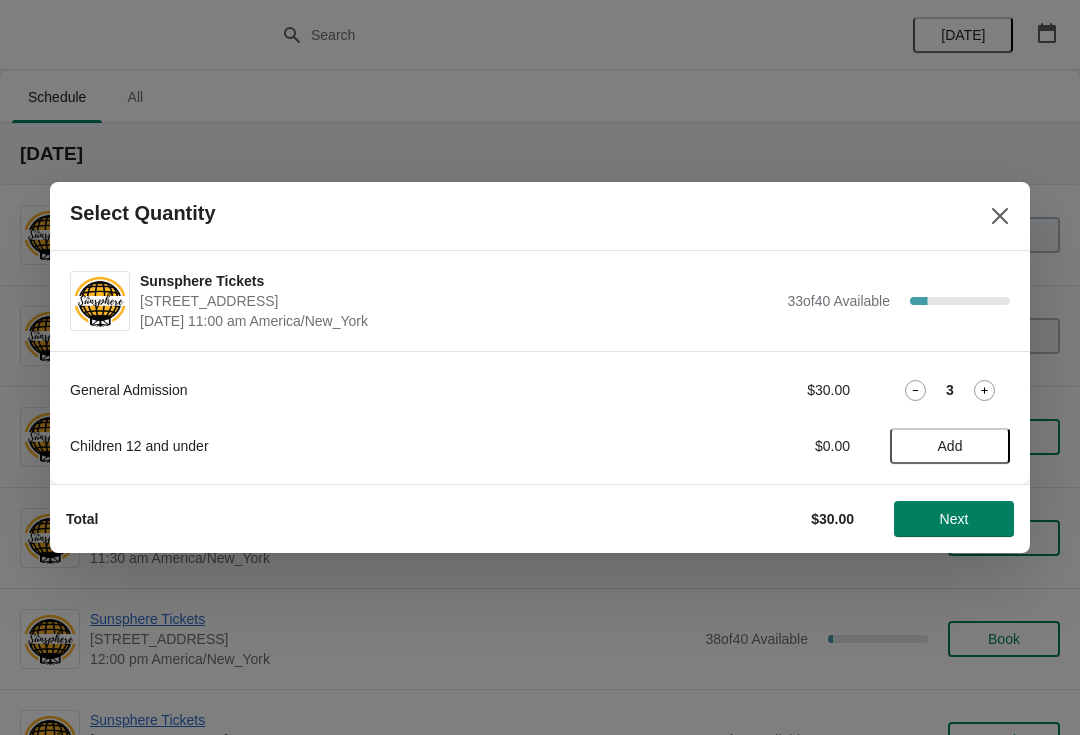click on "Next" at bounding box center [954, 519] 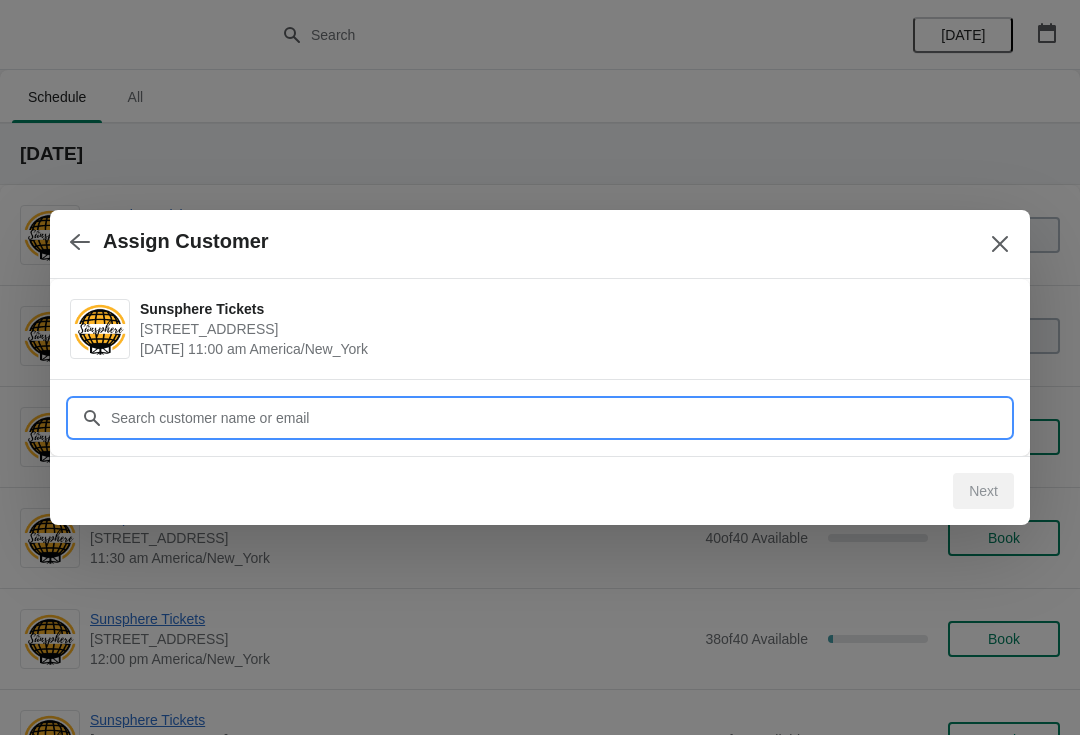 click on "Customer" at bounding box center (560, 418) 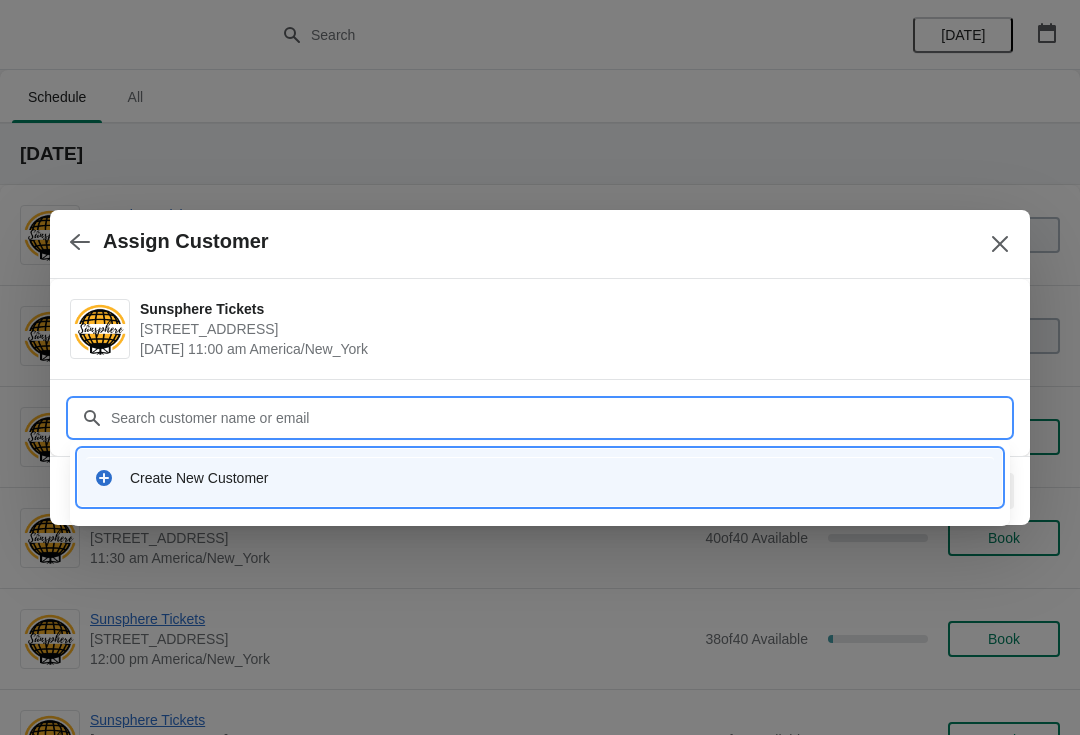 click on "Create New Customer" at bounding box center [558, 478] 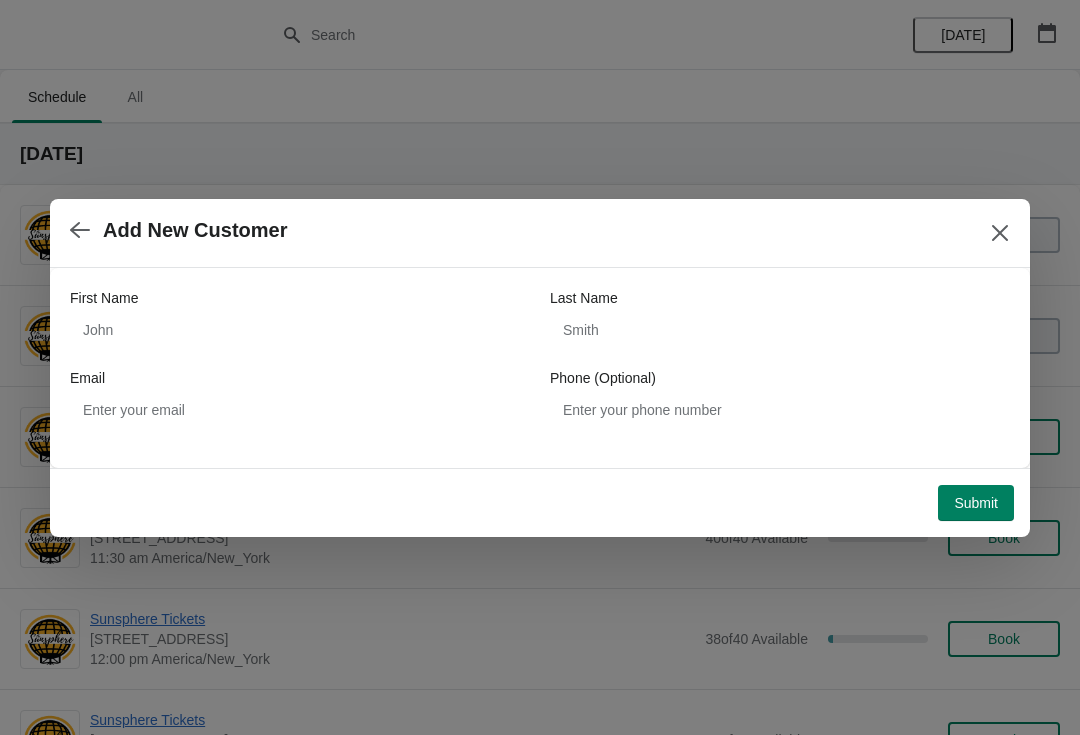 click at bounding box center (1000, 233) 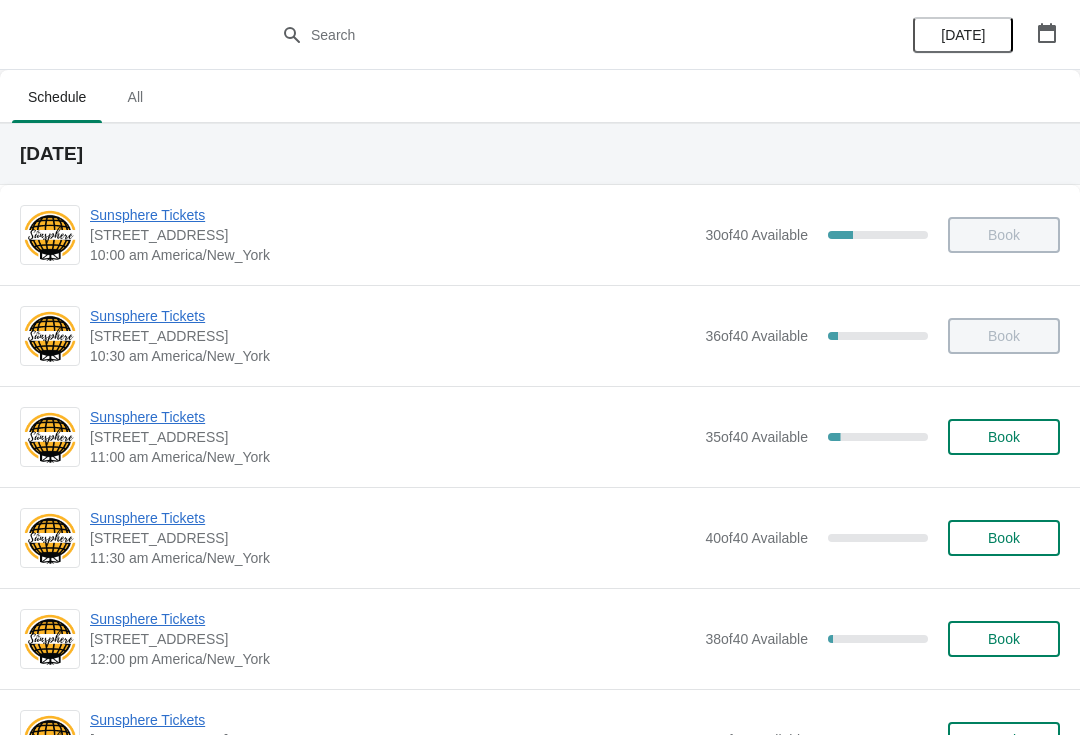 click on "Book" at bounding box center [1004, 437] 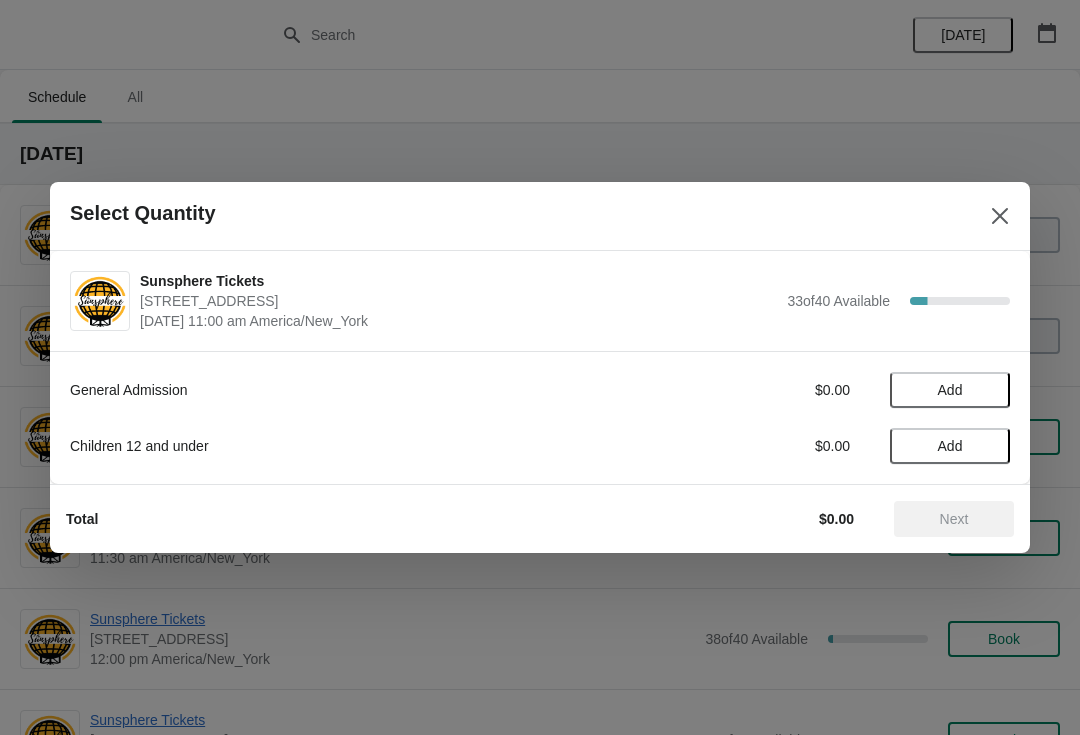 click on "Add" at bounding box center [950, 390] 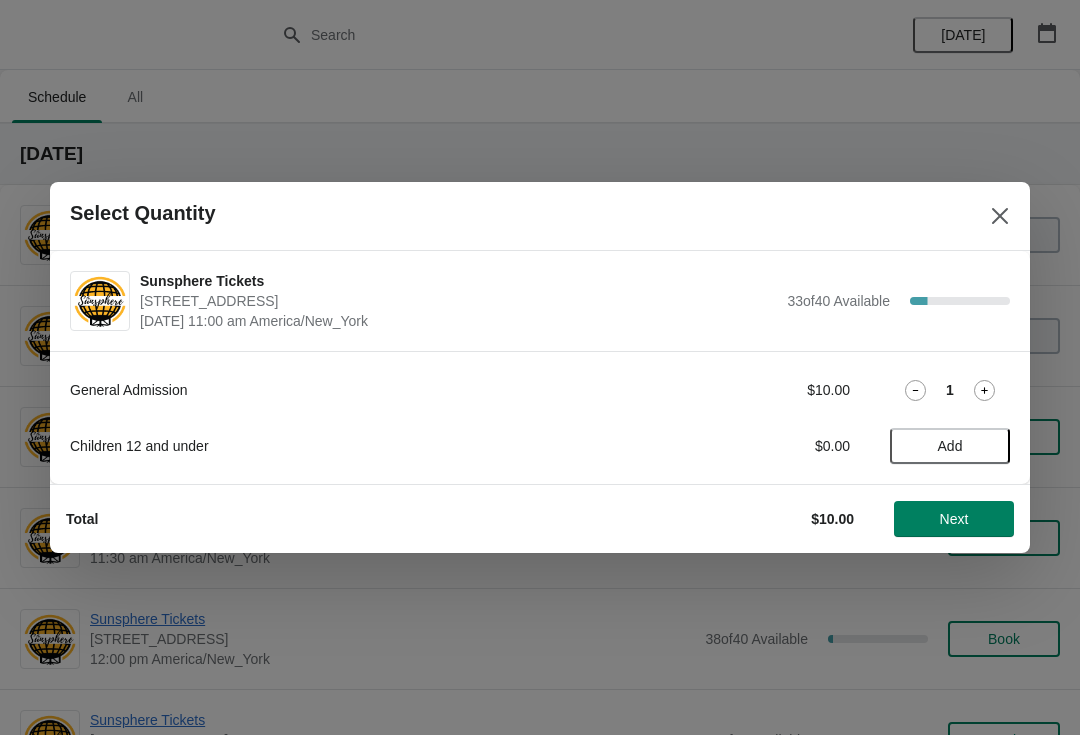click 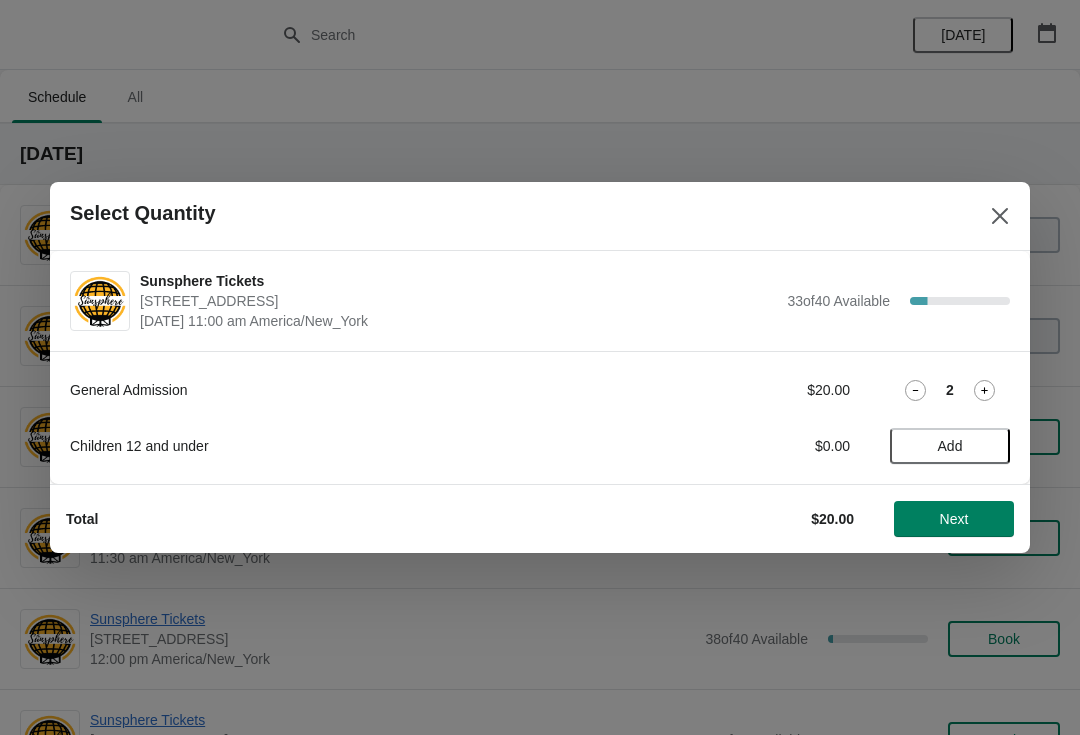 click 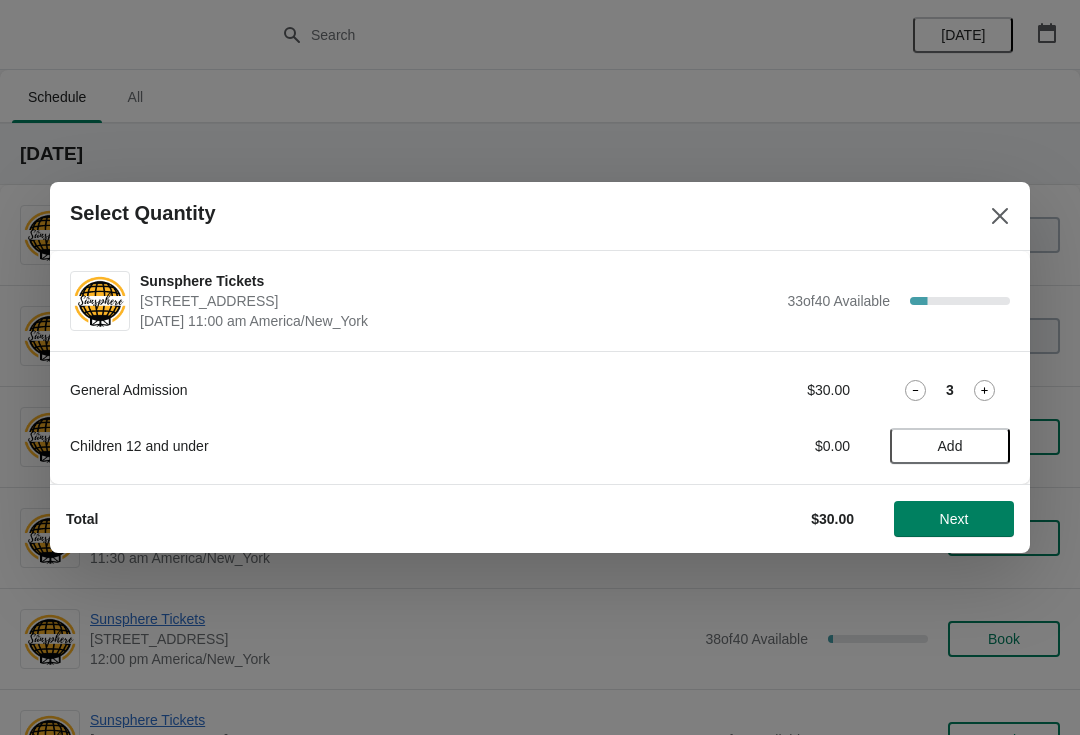 click 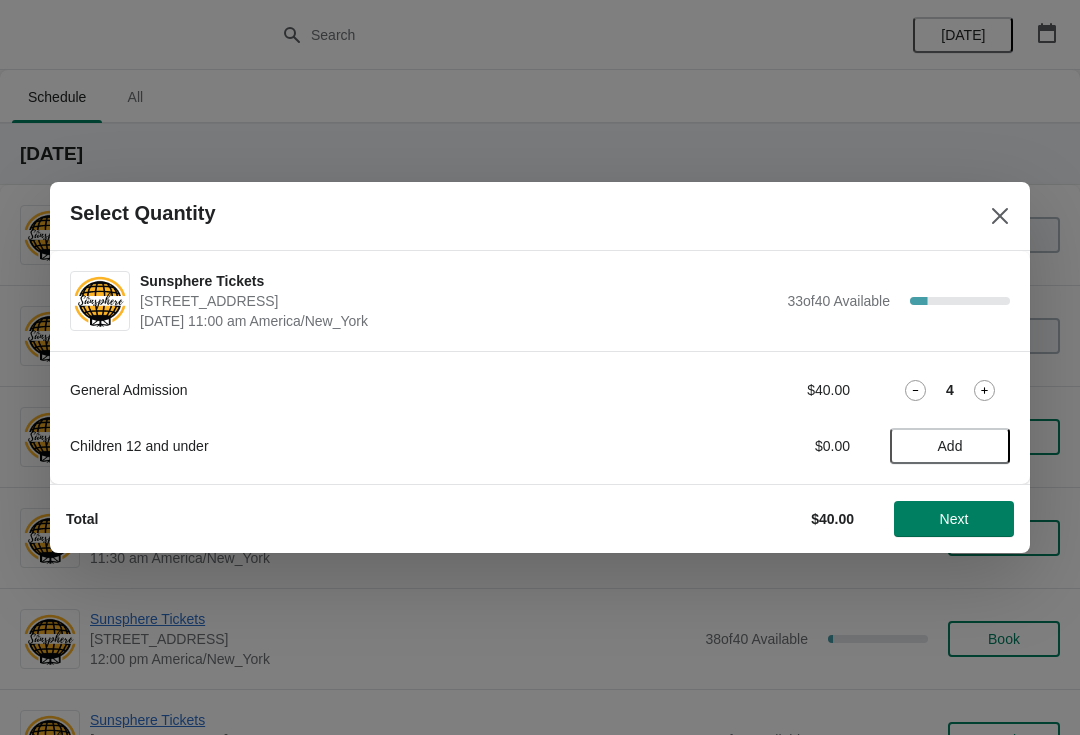 click on "4" at bounding box center [950, 390] 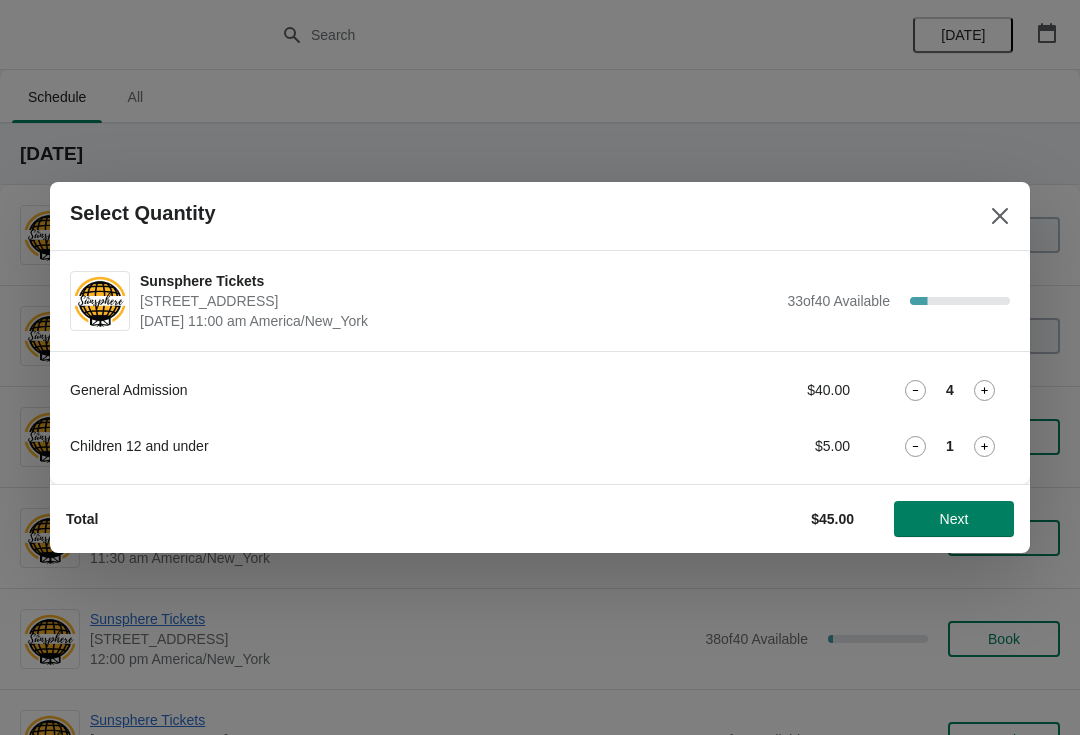 click on "Next" at bounding box center [954, 519] 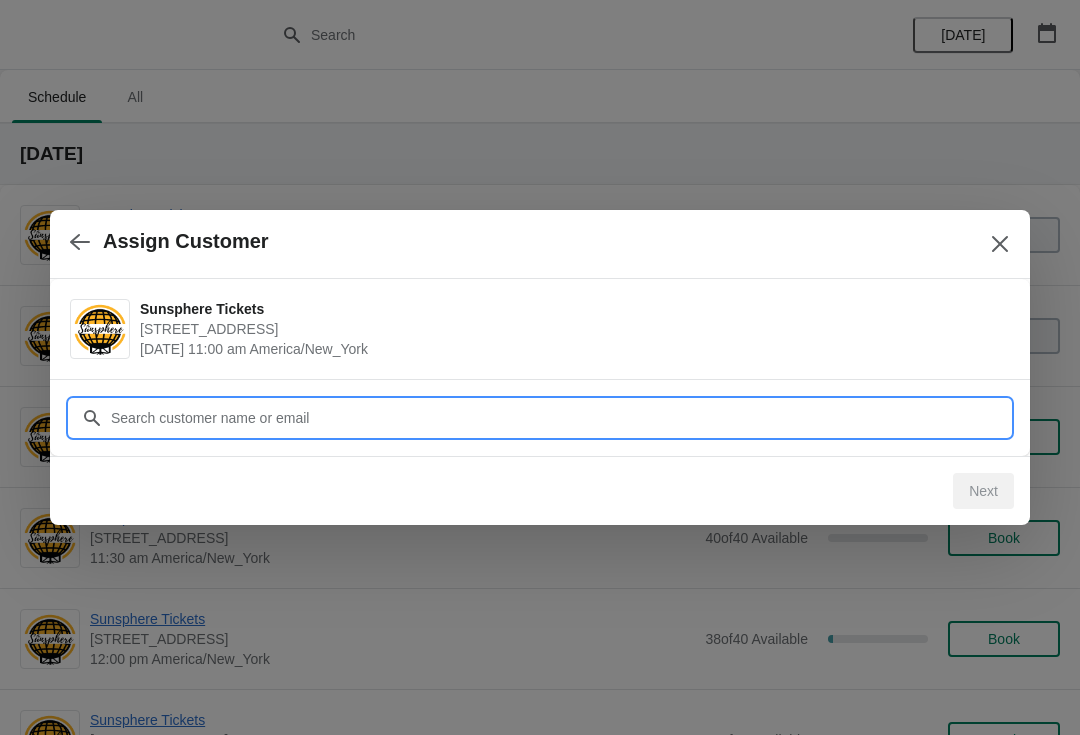 click on "Customer" at bounding box center [560, 418] 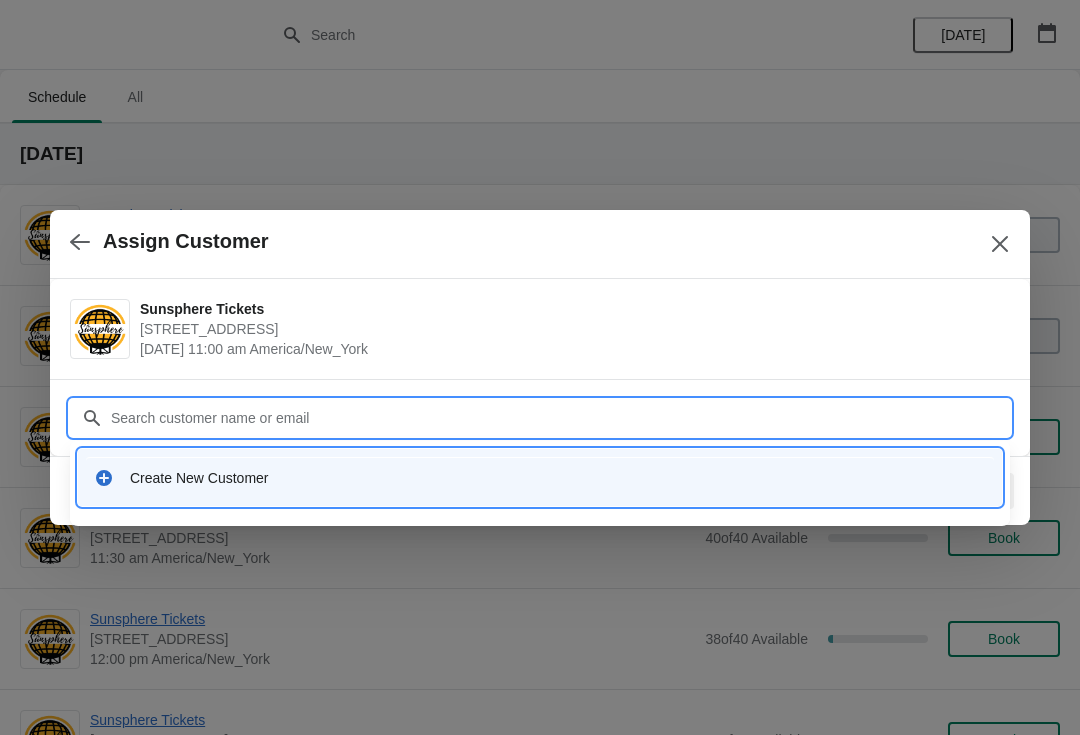 click on "Create New Customer" at bounding box center (558, 478) 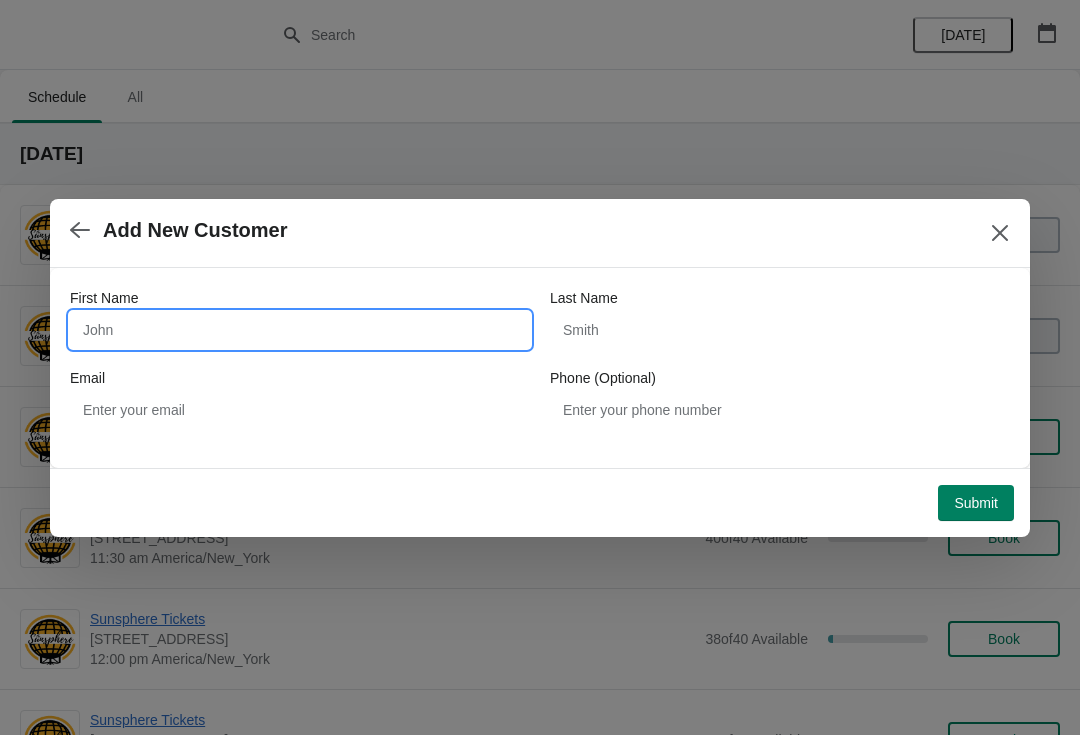 click on "First Name" at bounding box center (300, 330) 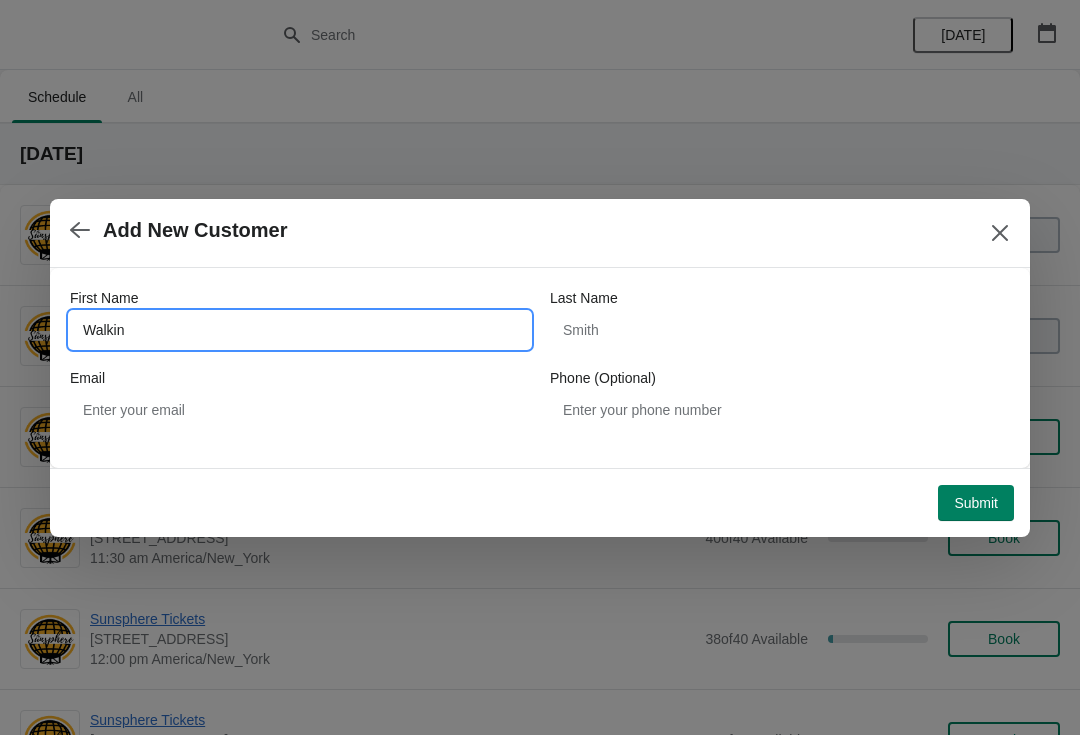 type on "Walkin" 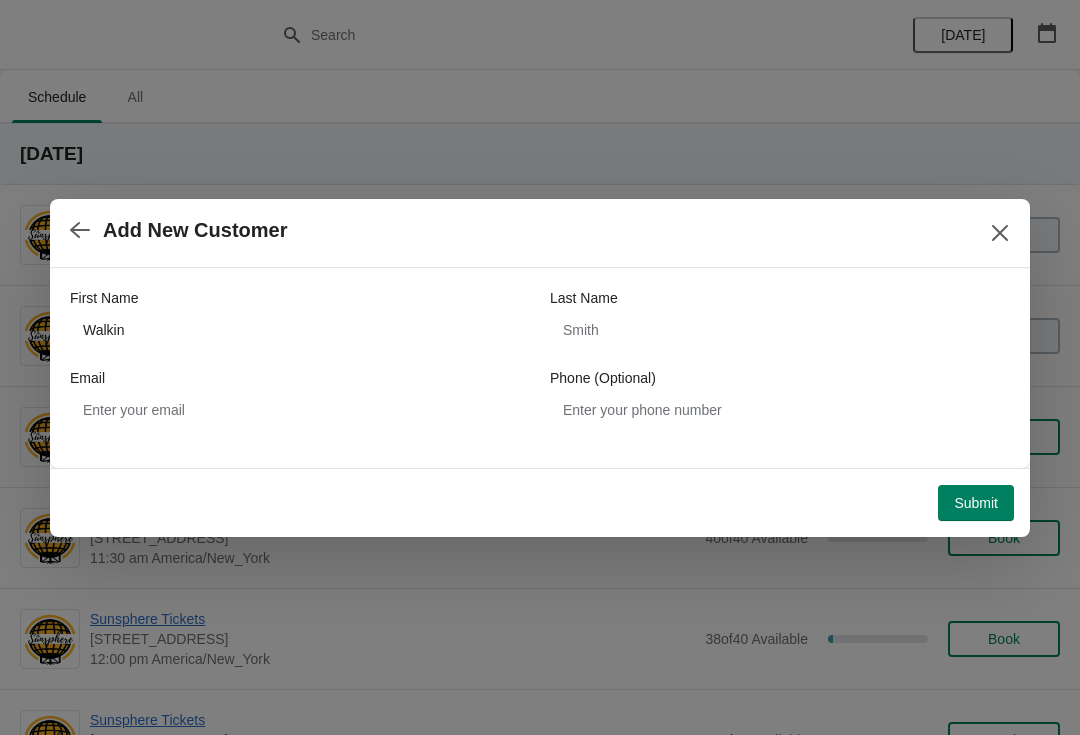 click on "Submit" at bounding box center (976, 503) 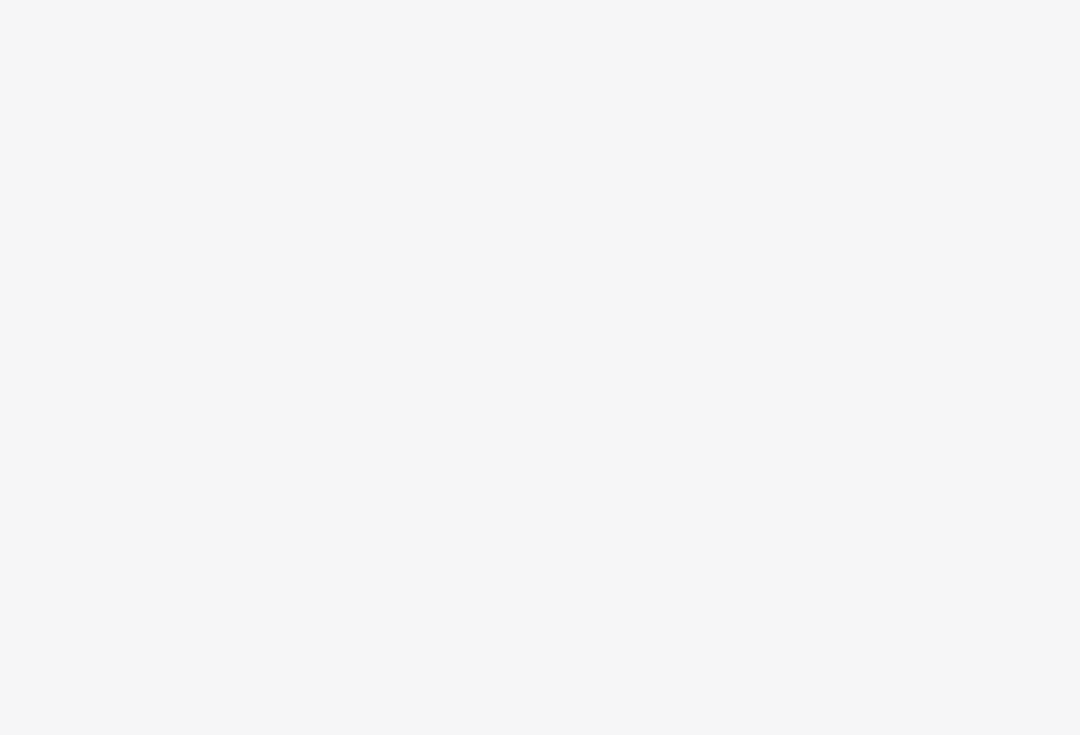 scroll, scrollTop: 0, scrollLeft: 0, axis: both 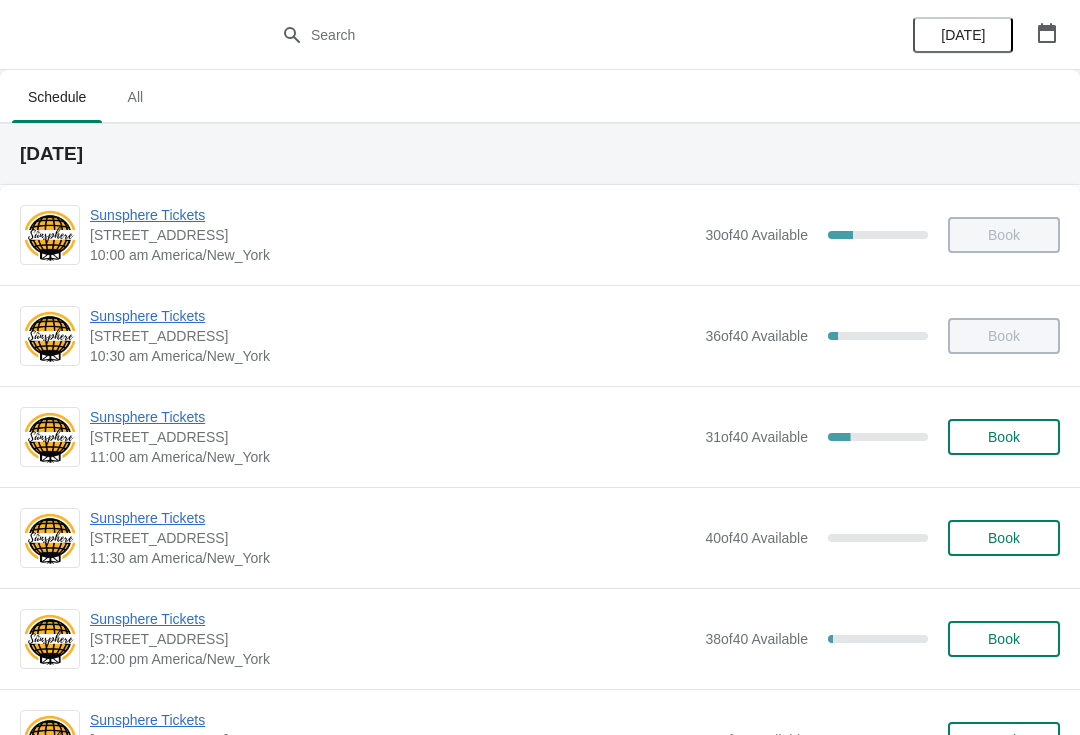 click on "Book" at bounding box center (1004, 437) 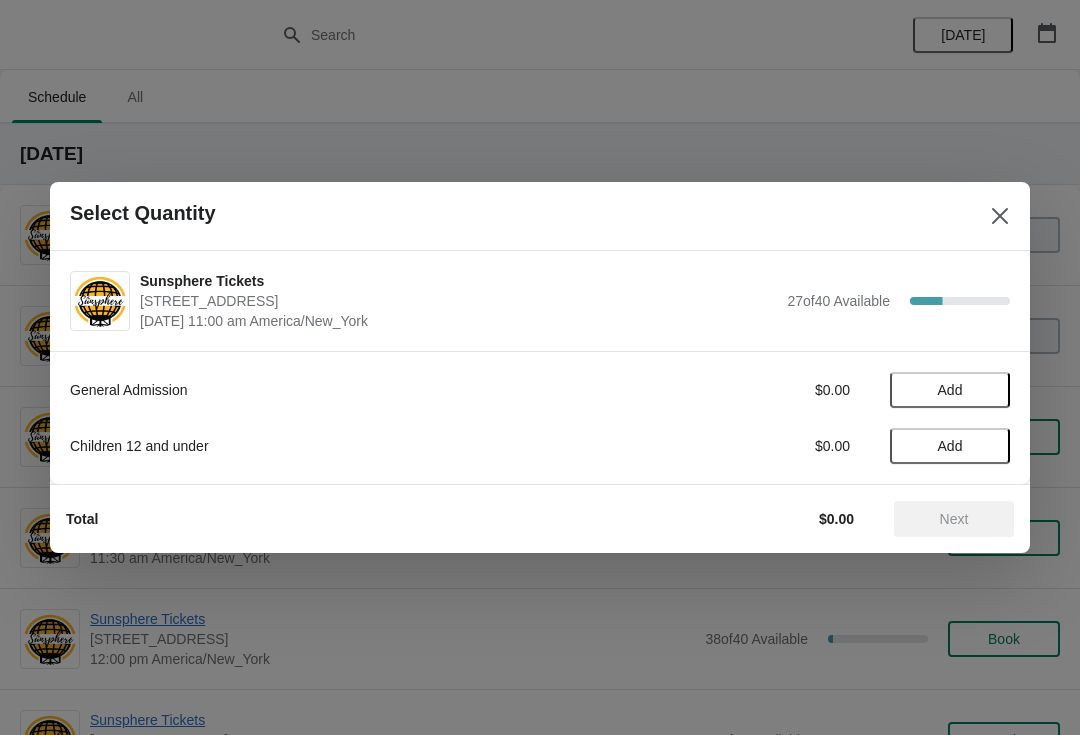 click on "Add" at bounding box center (950, 390) 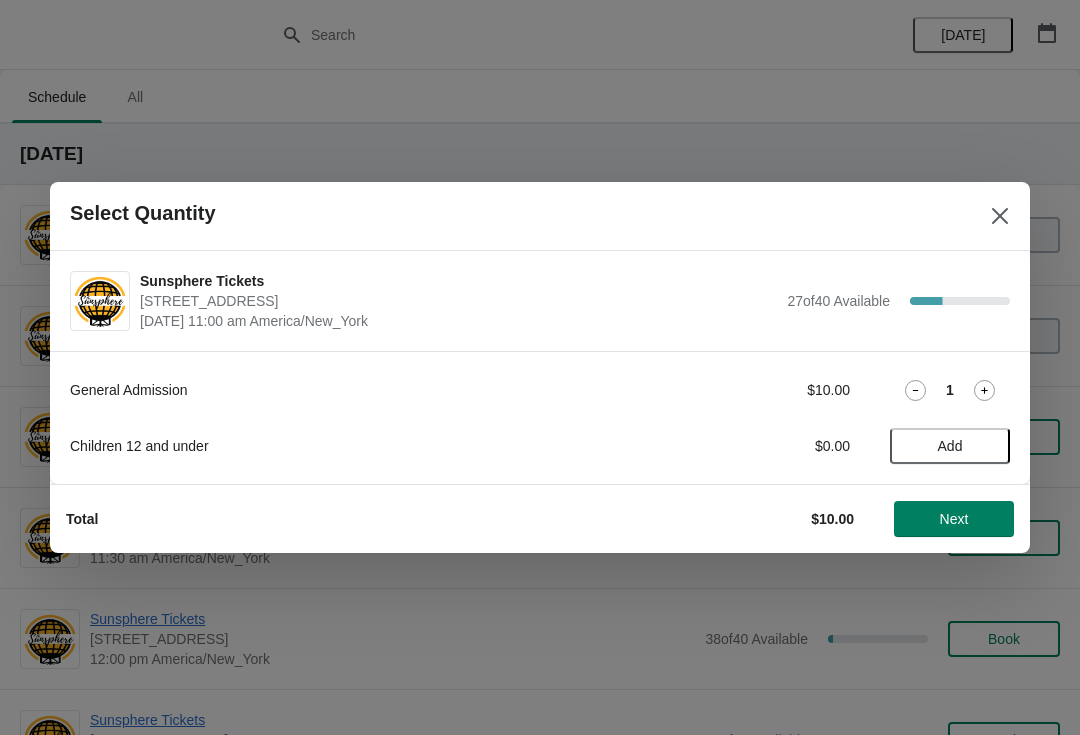 click 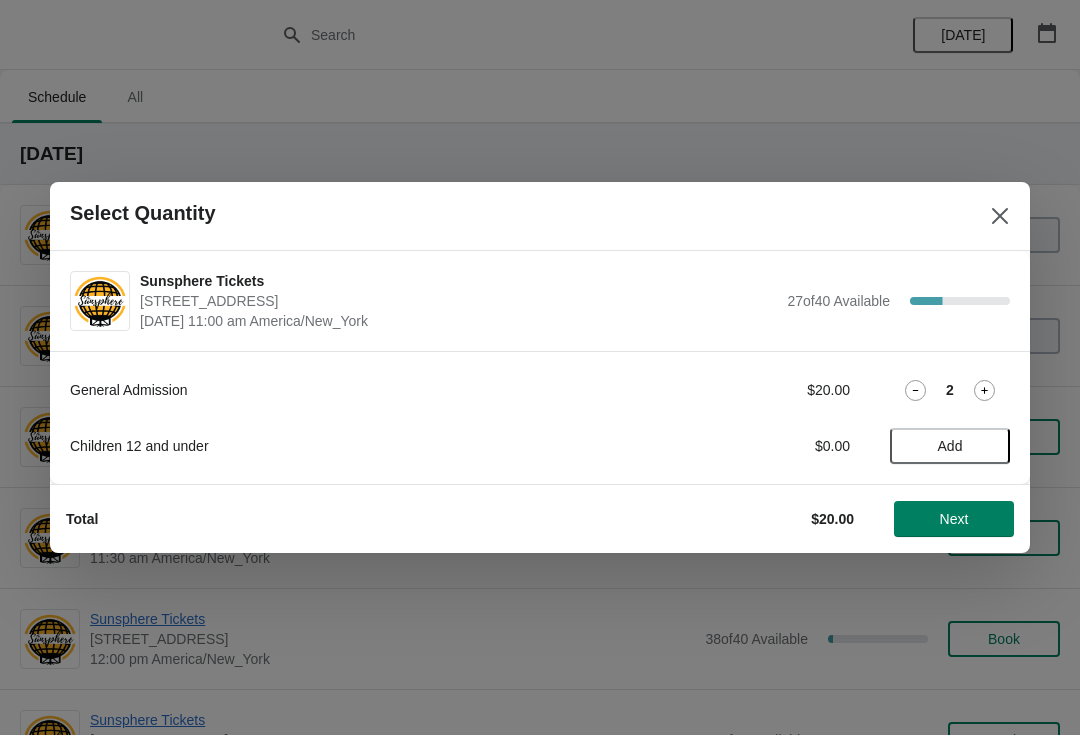 click on "Next" at bounding box center [954, 519] 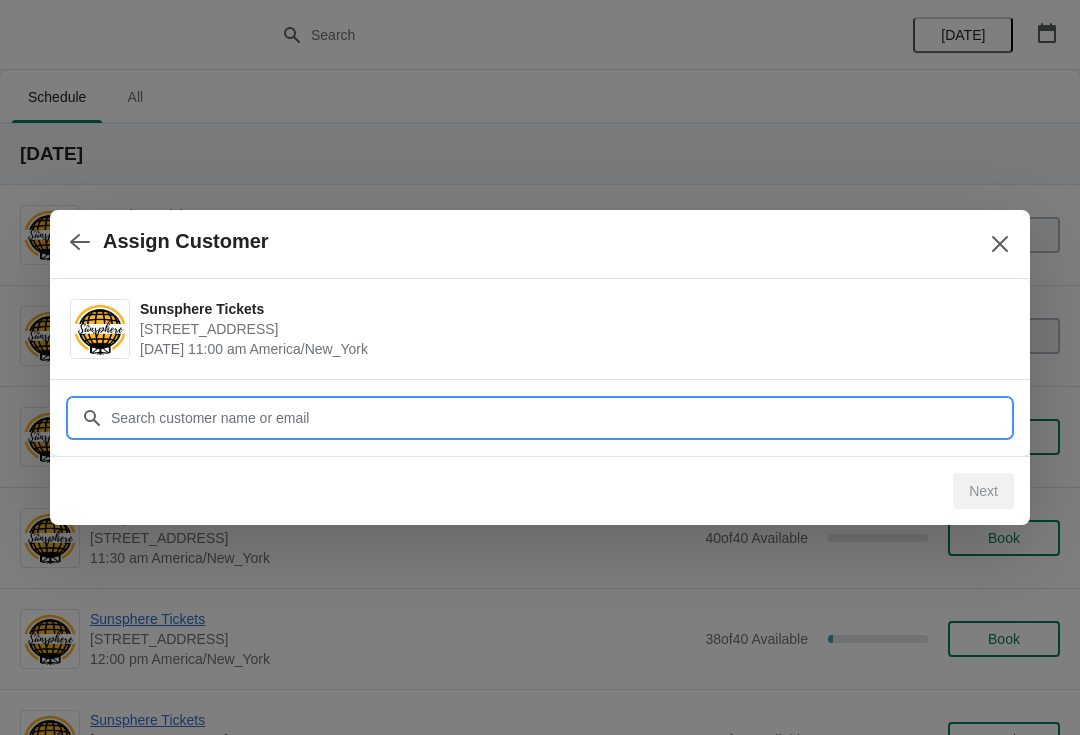 click on "Assign Customer Sunsphere Tickets 810 Clinch Avenue, Knoxville, TN, USA July 7 | 11:00 am America/New_York Customer Next" at bounding box center (540, 10369) 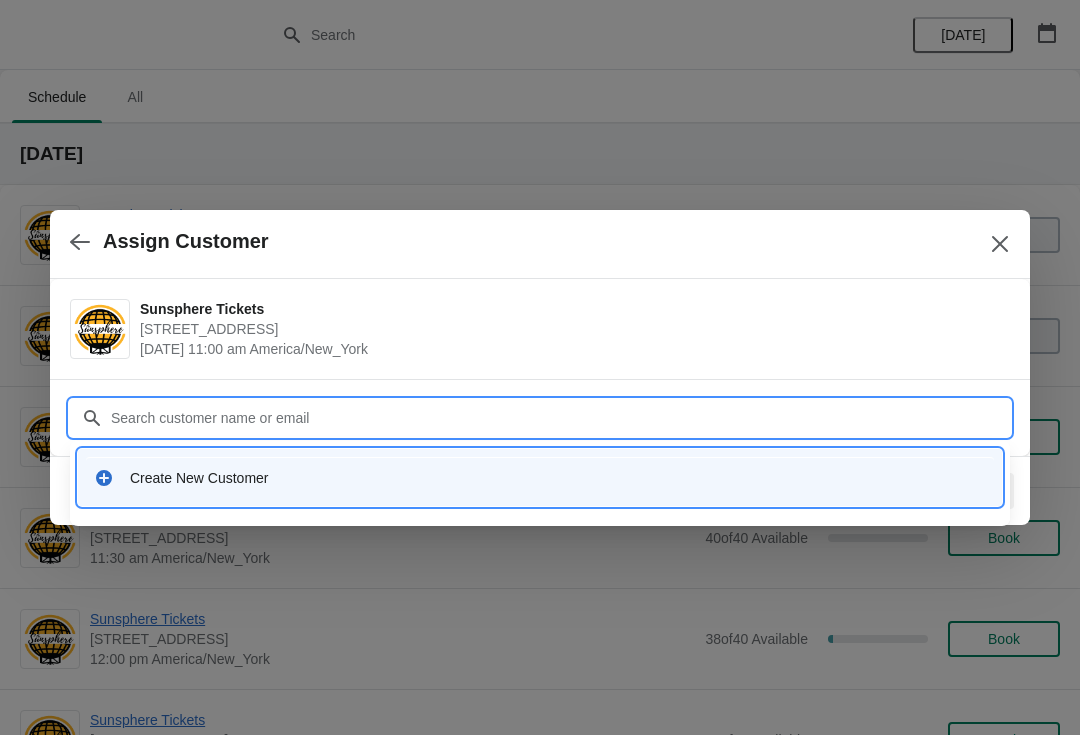 click on "Create New Customer" at bounding box center [558, 478] 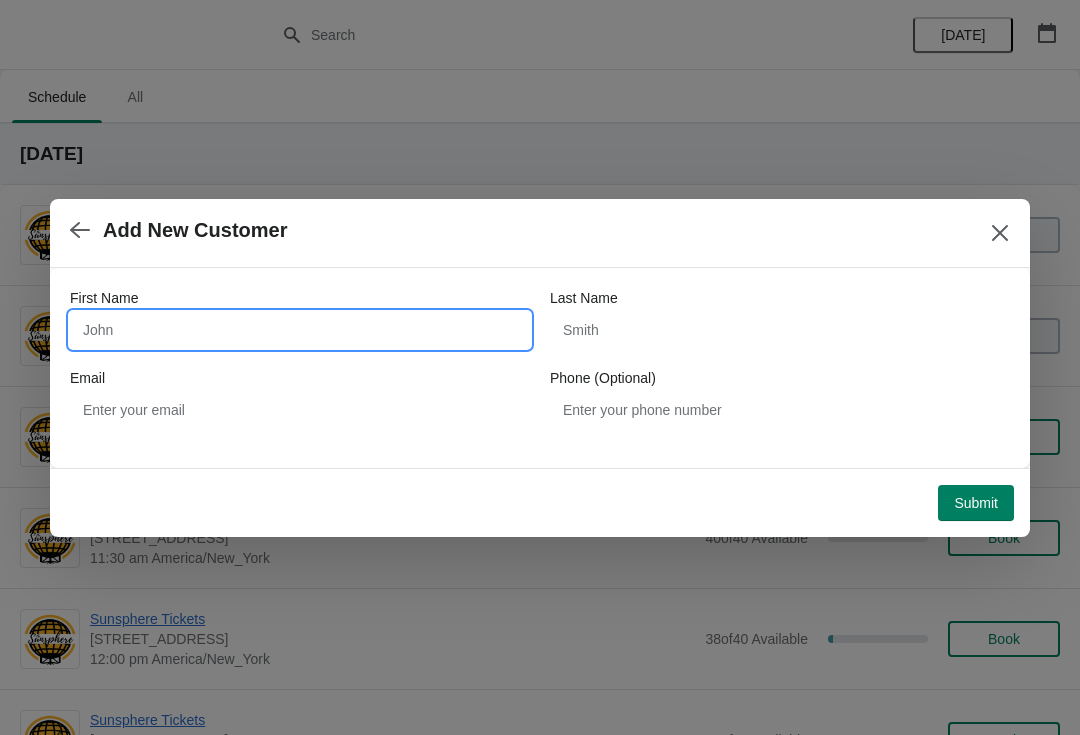 click on "First Name" at bounding box center [300, 330] 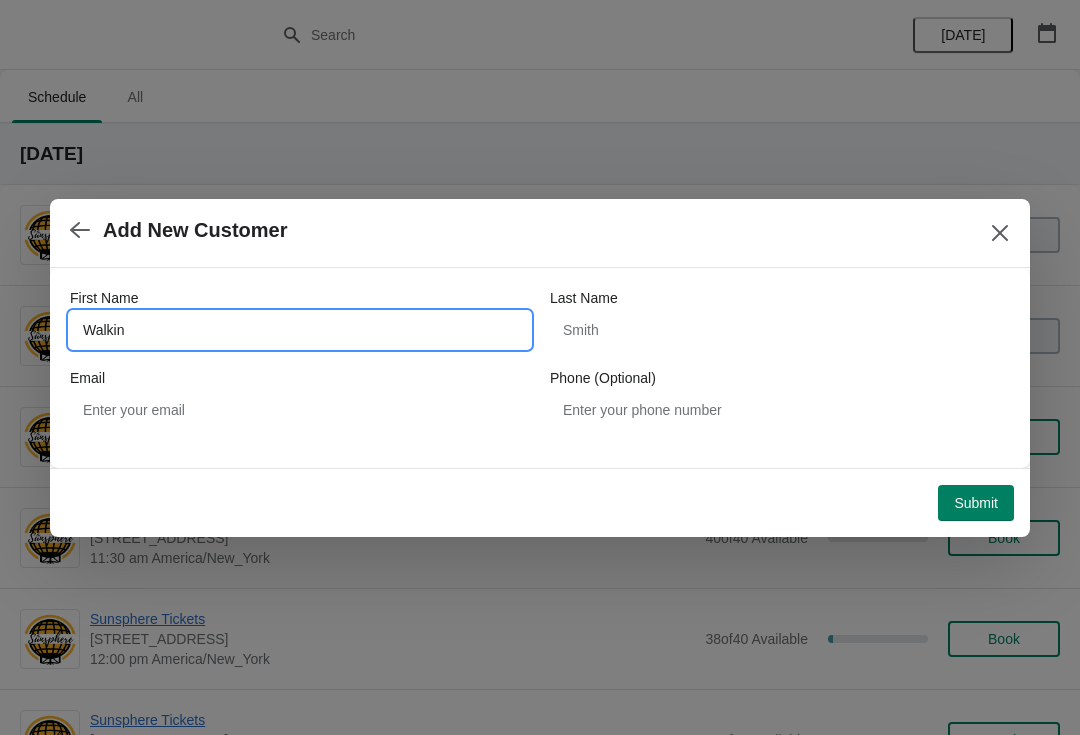 type on "Walkin" 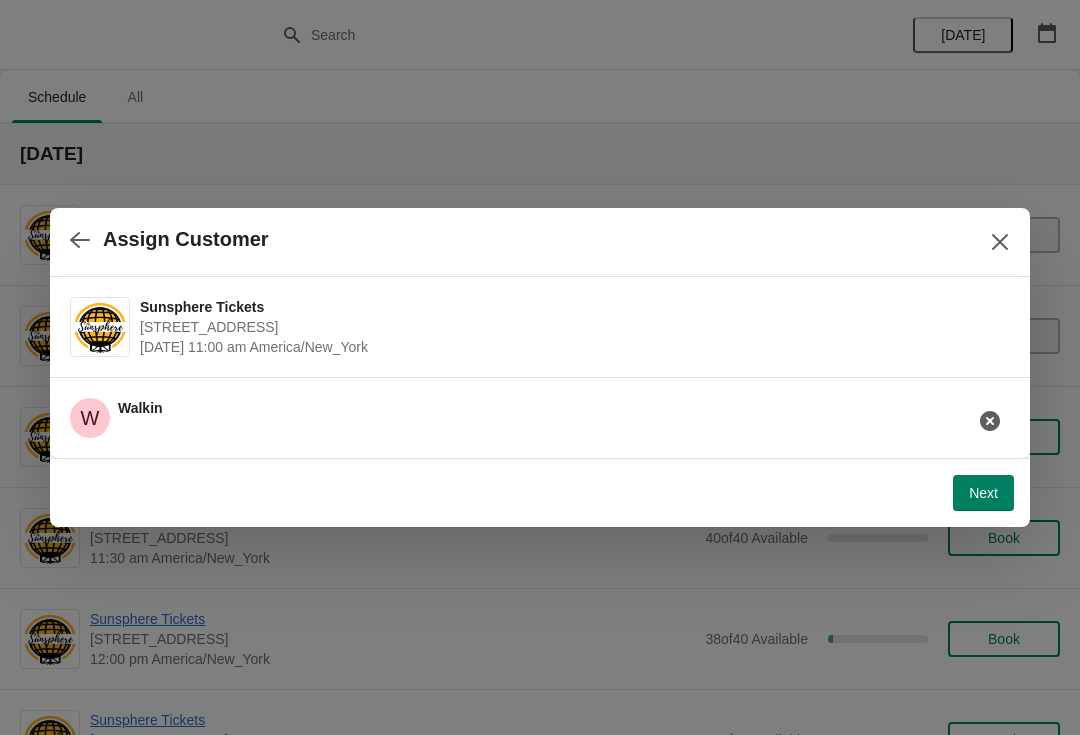 click on "Next" at bounding box center [983, 493] 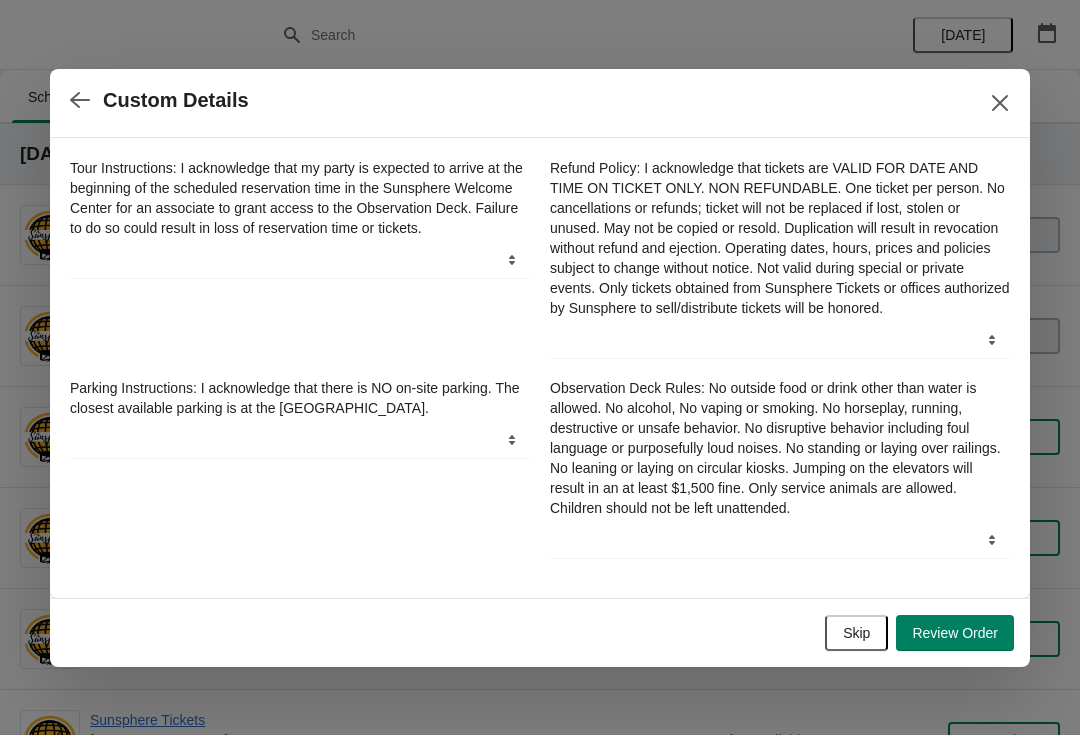 click on "Skip" at bounding box center (856, 633) 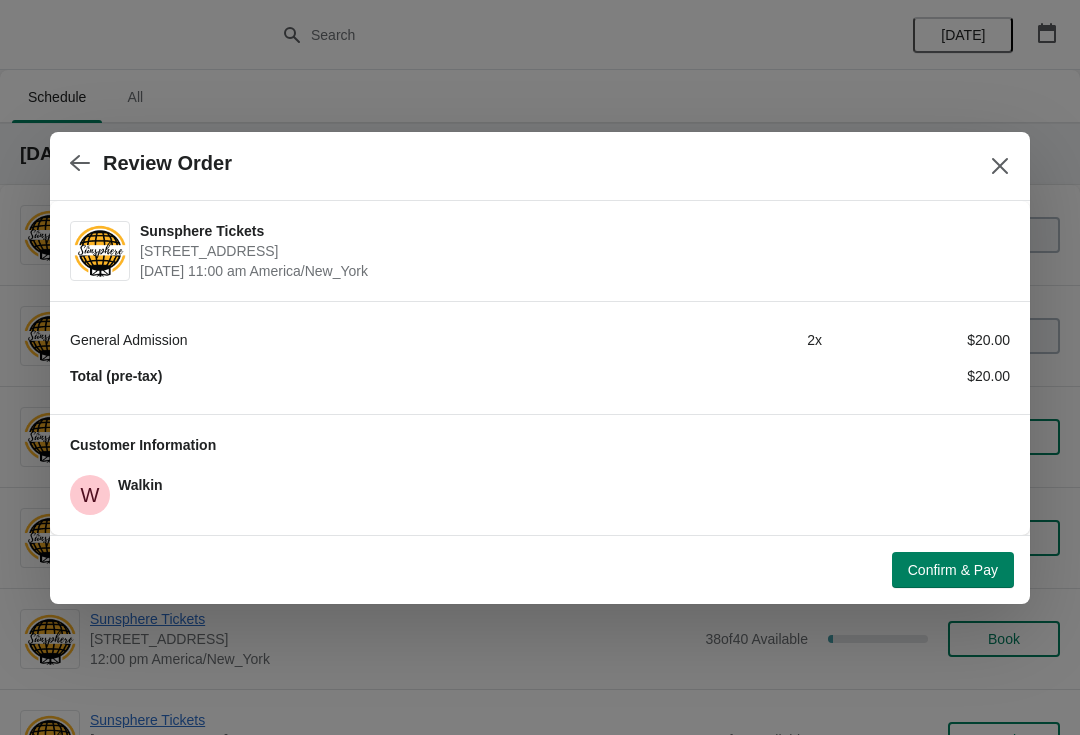 click on "Confirm & Pay" at bounding box center (953, 570) 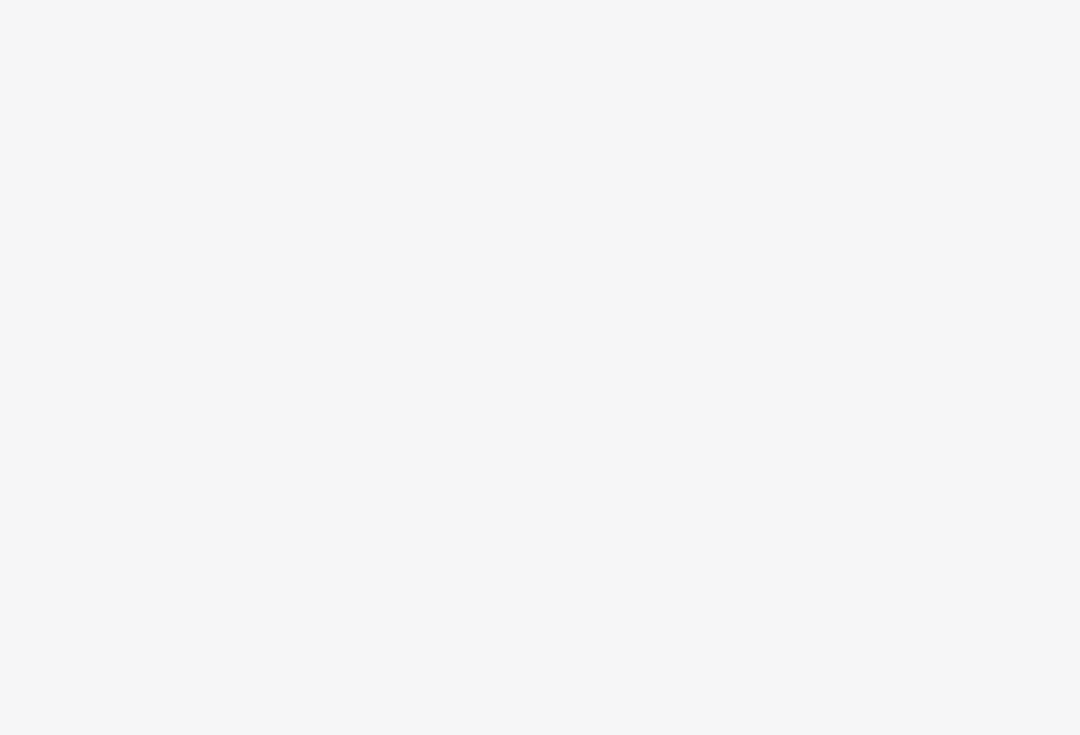 scroll, scrollTop: 0, scrollLeft: 0, axis: both 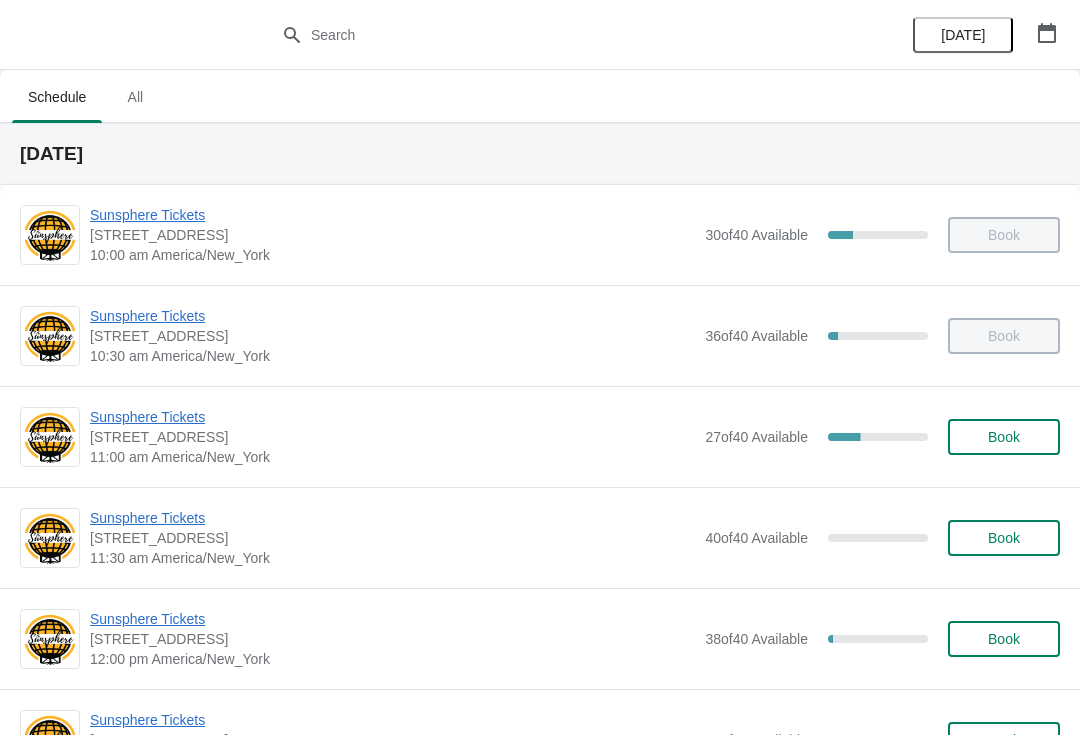 click on "Book" at bounding box center (1004, 437) 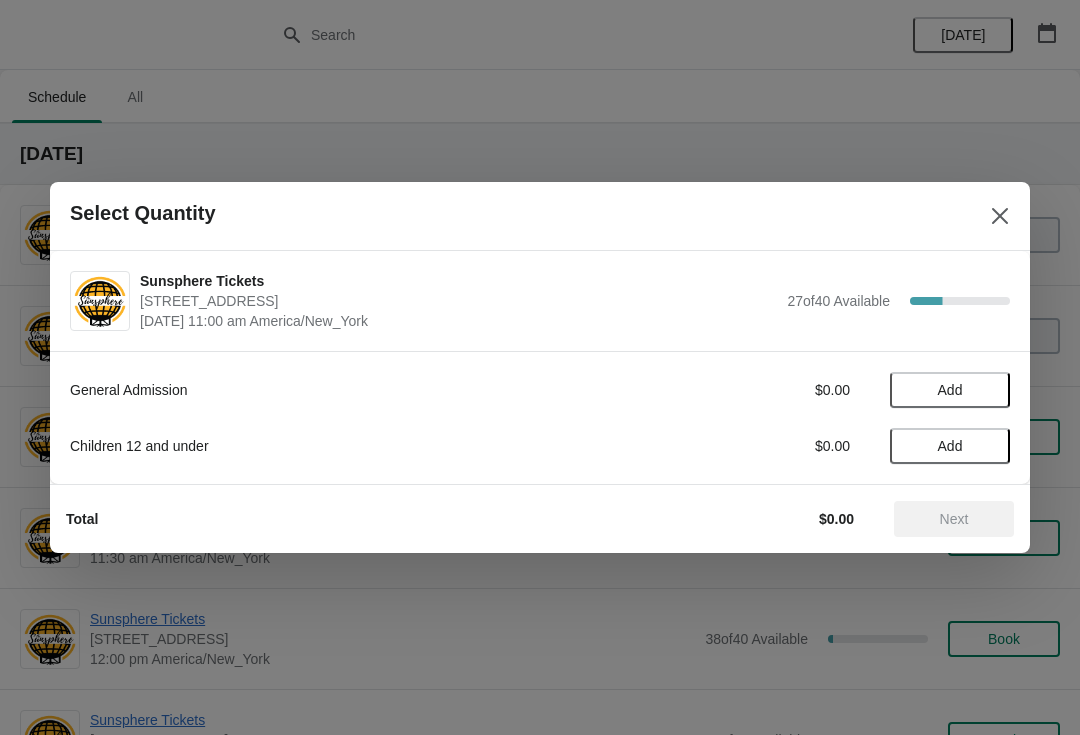 click on "Add" at bounding box center (950, 390) 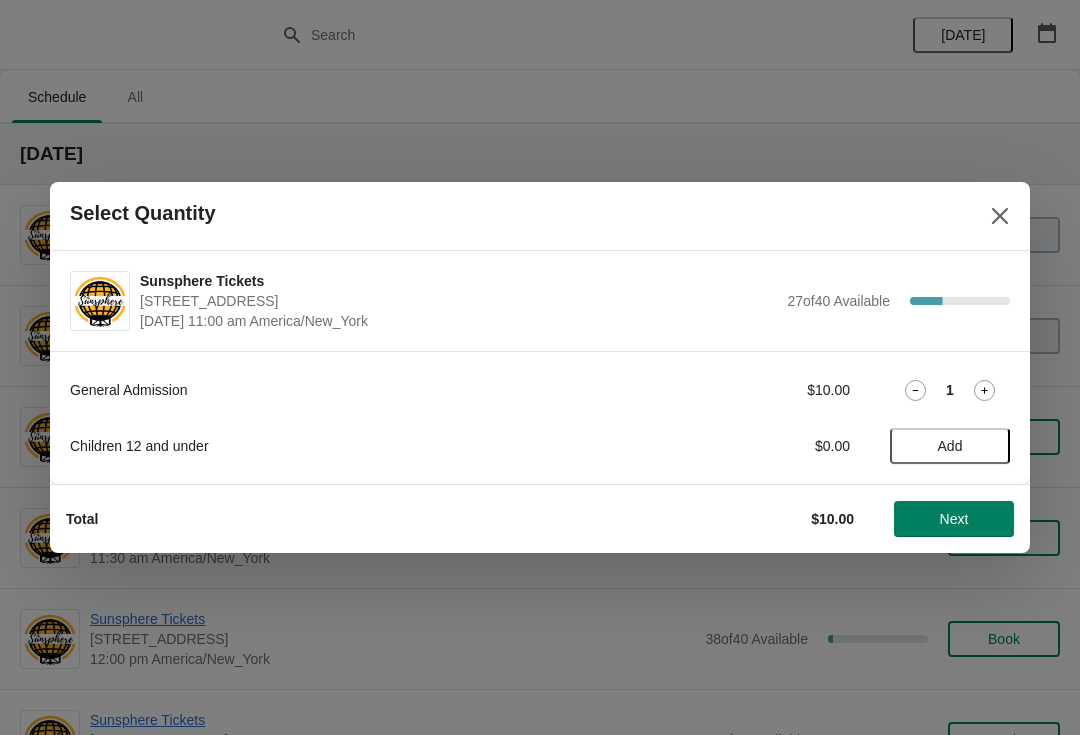 click on "Add" at bounding box center (950, 446) 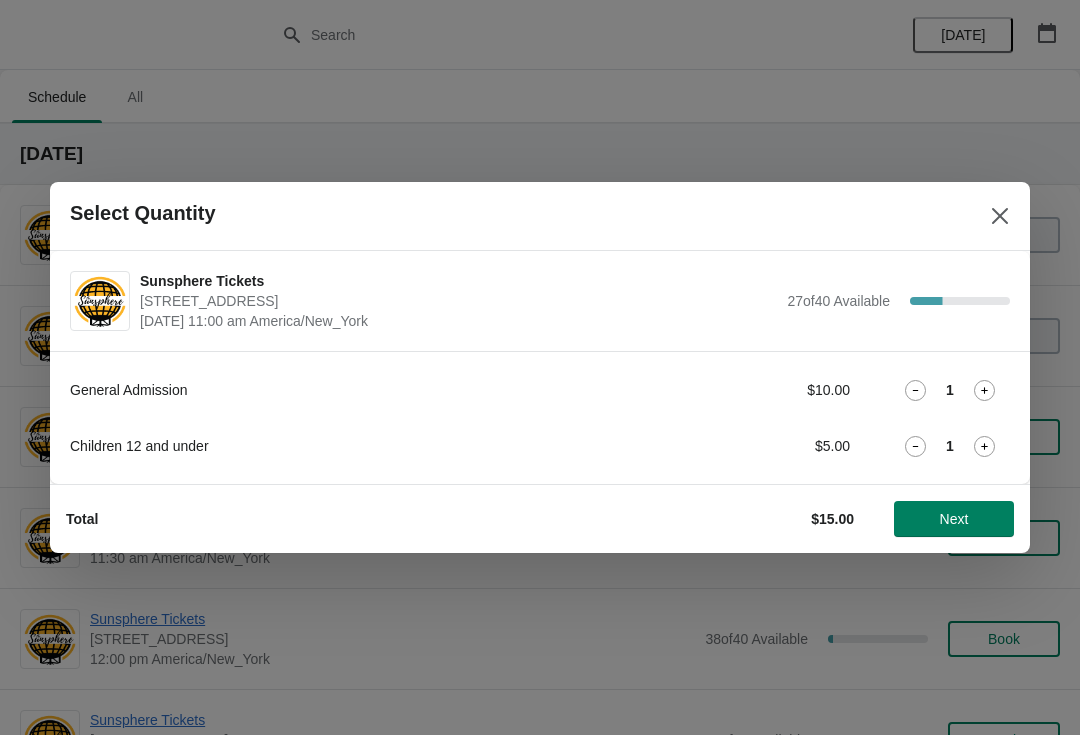 click on "Next" at bounding box center [954, 519] 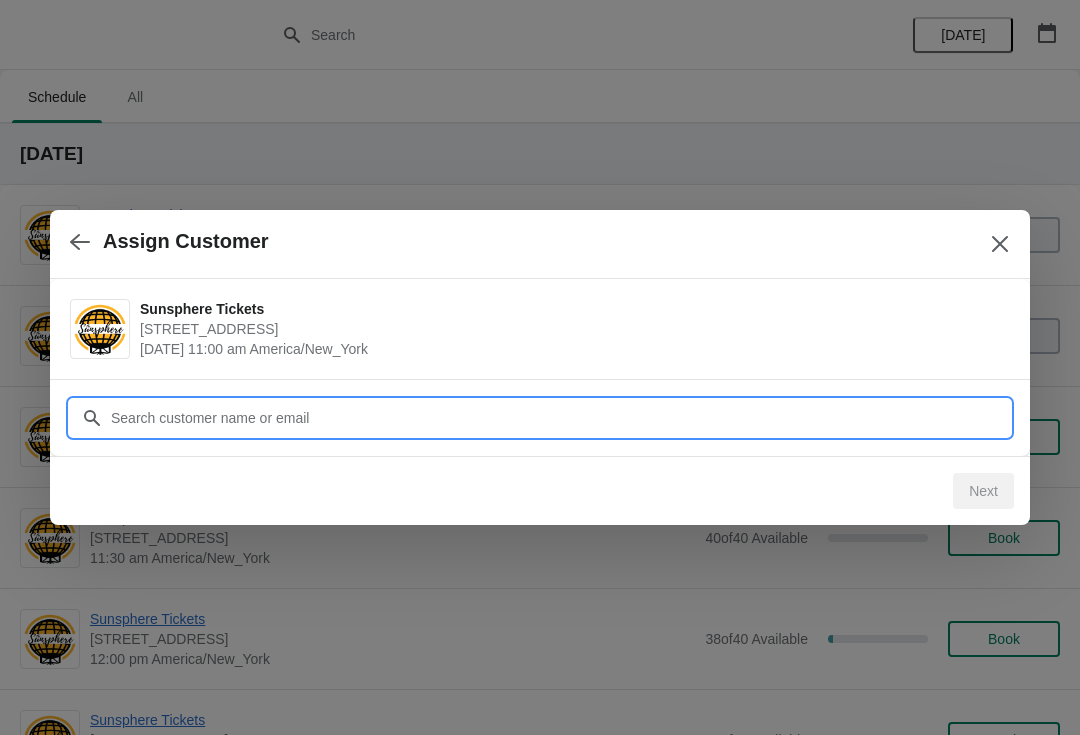 click on "Customer" at bounding box center [560, 418] 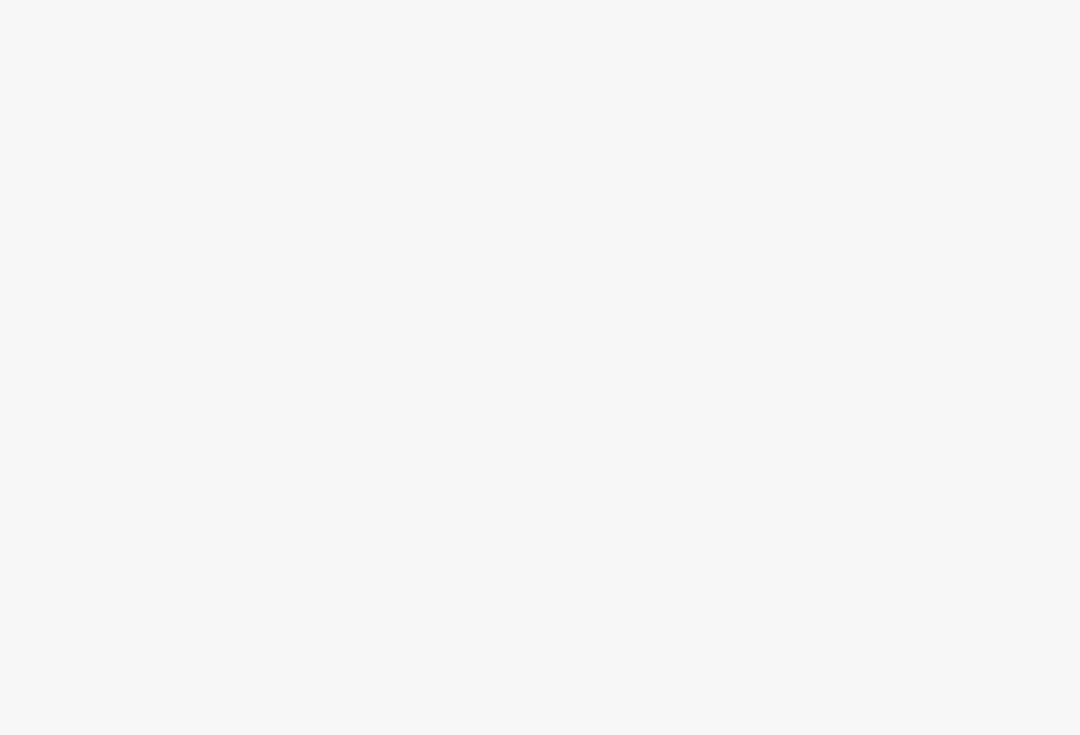 scroll, scrollTop: 0, scrollLeft: 0, axis: both 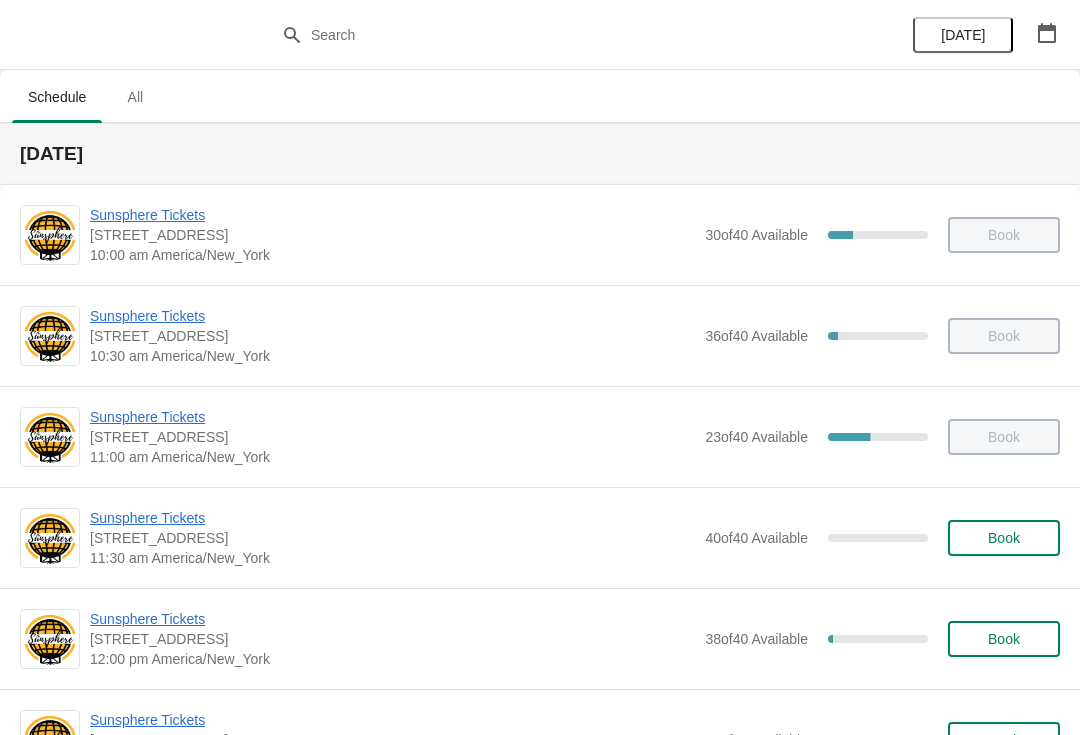 click on "Book" at bounding box center [1004, 538] 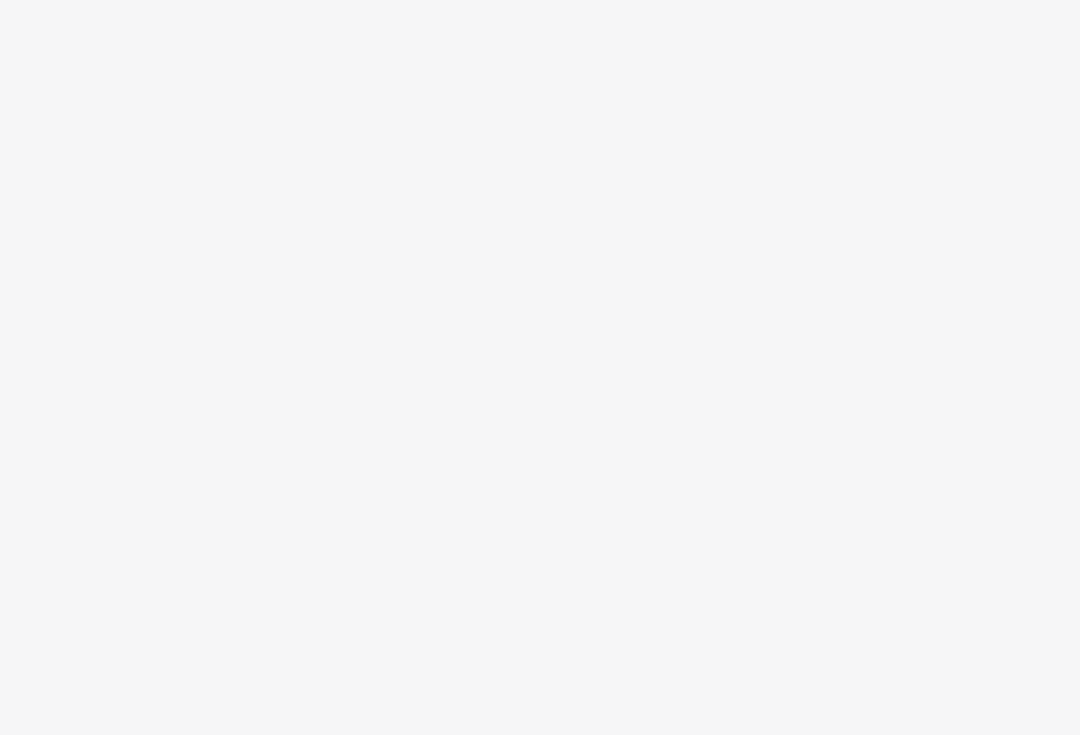 scroll, scrollTop: 0, scrollLeft: 0, axis: both 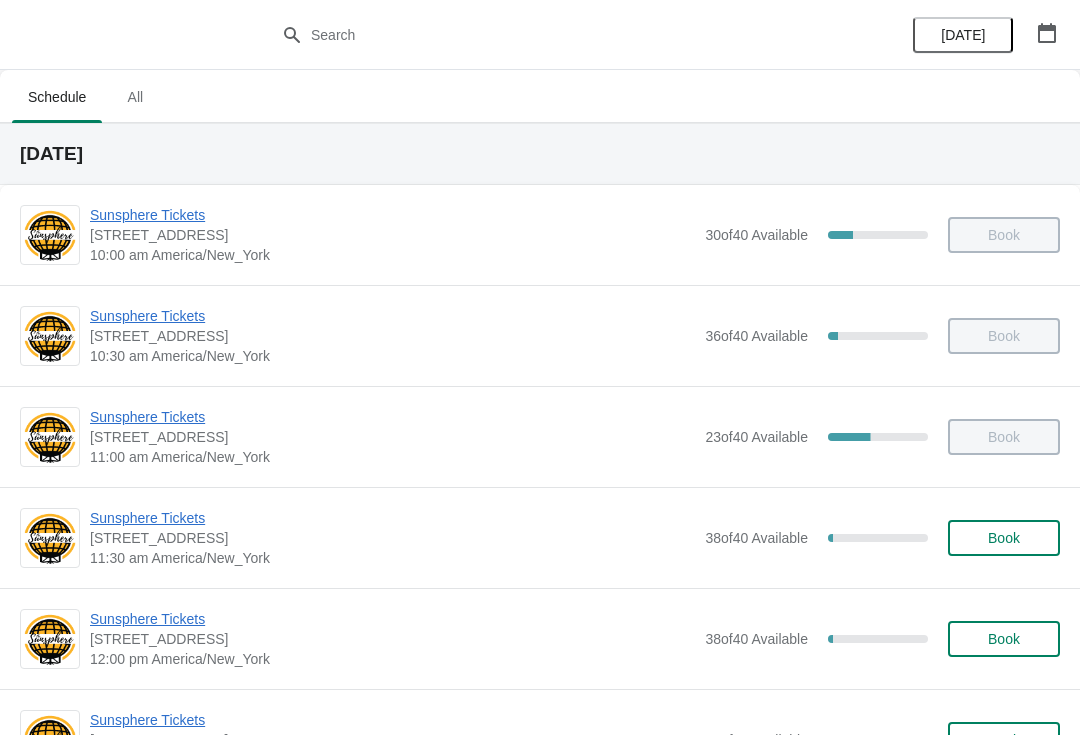 click on "Sunsphere Tickets 810 Clinch Avenue, Knoxville, TN, USA 11:30 am America/New_York 38  of  40   Available 5 % Book" at bounding box center [540, 537] 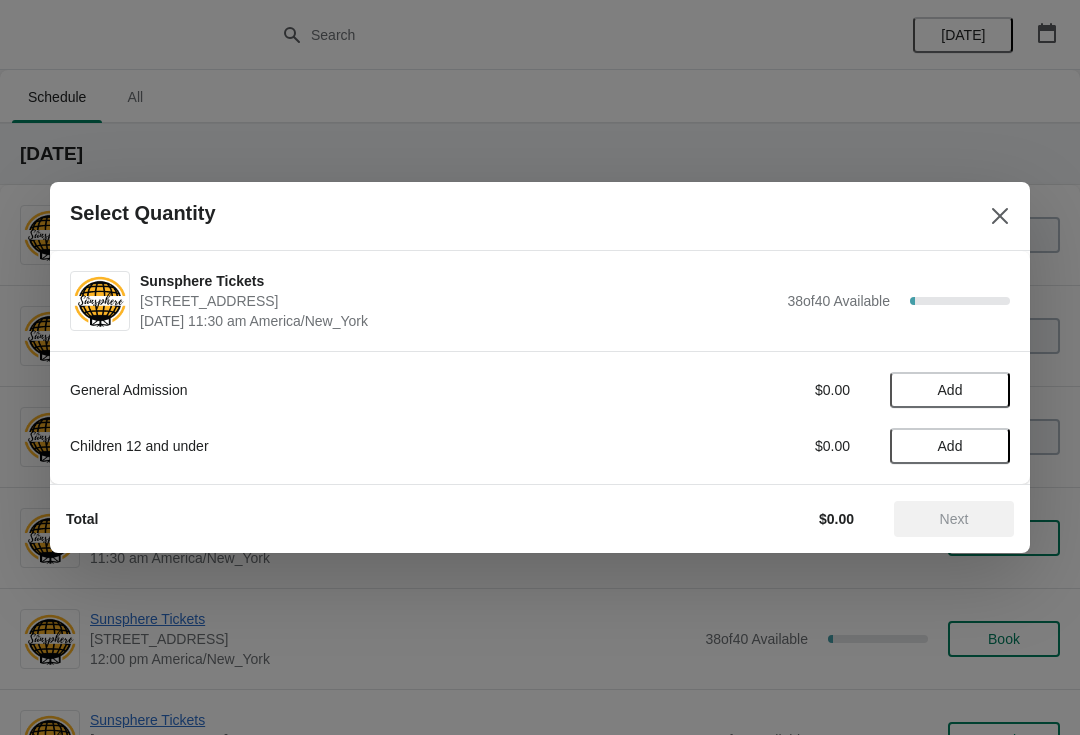 click on "Add" at bounding box center (950, 390) 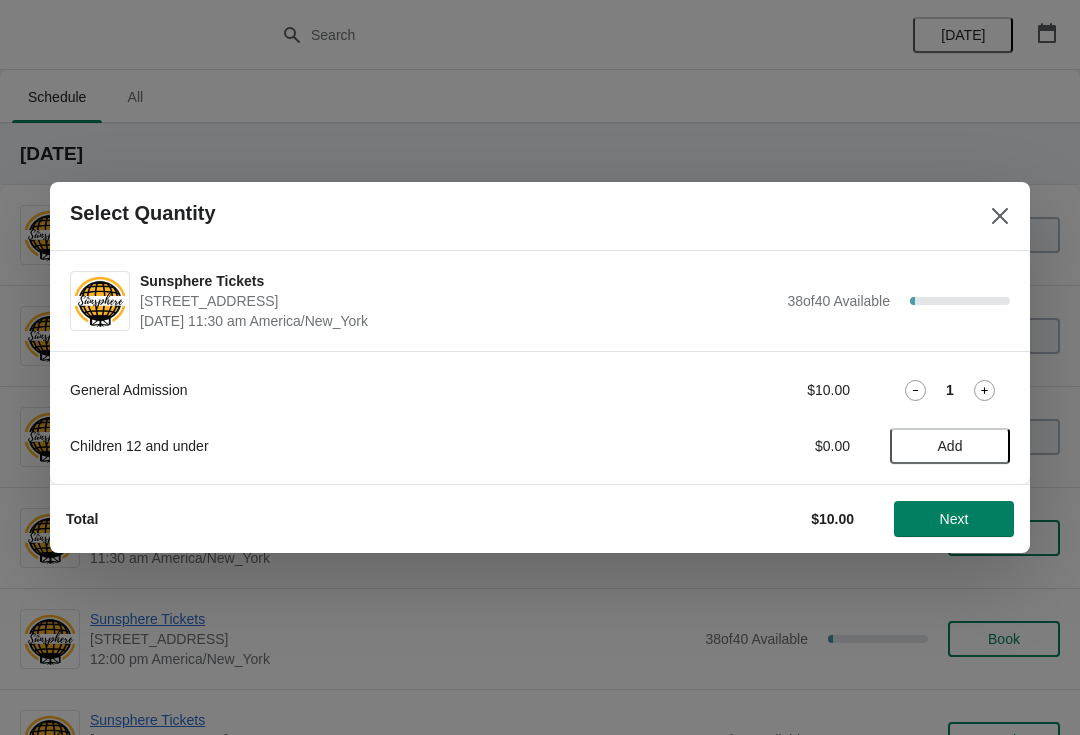 click 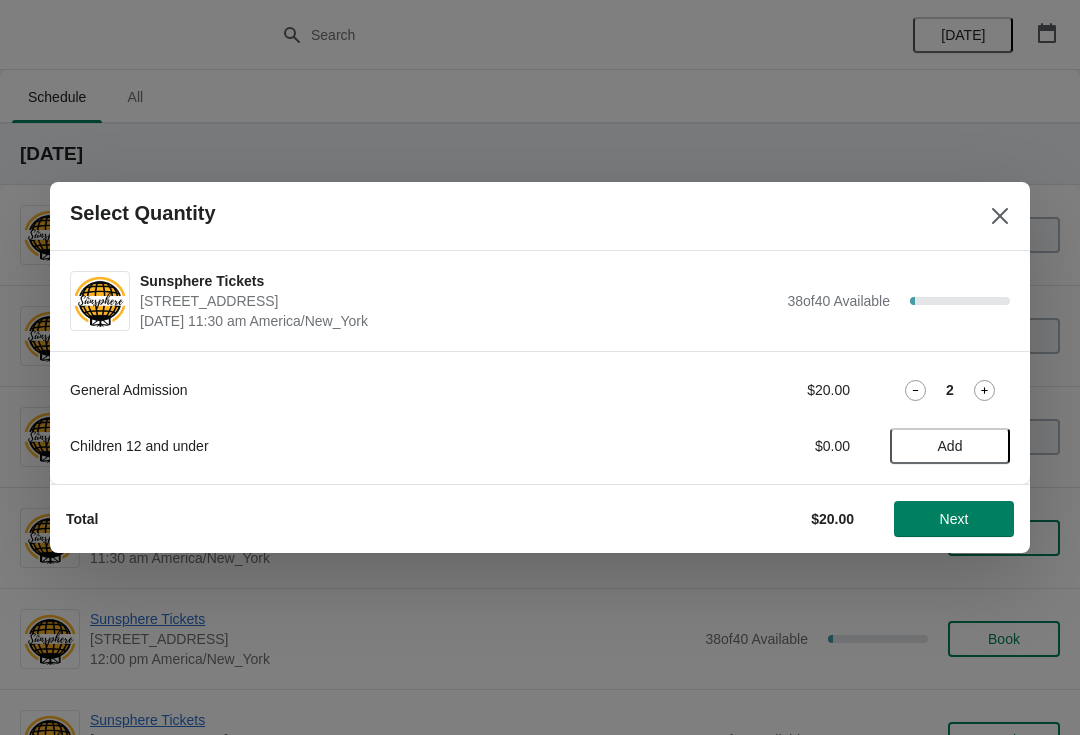 click 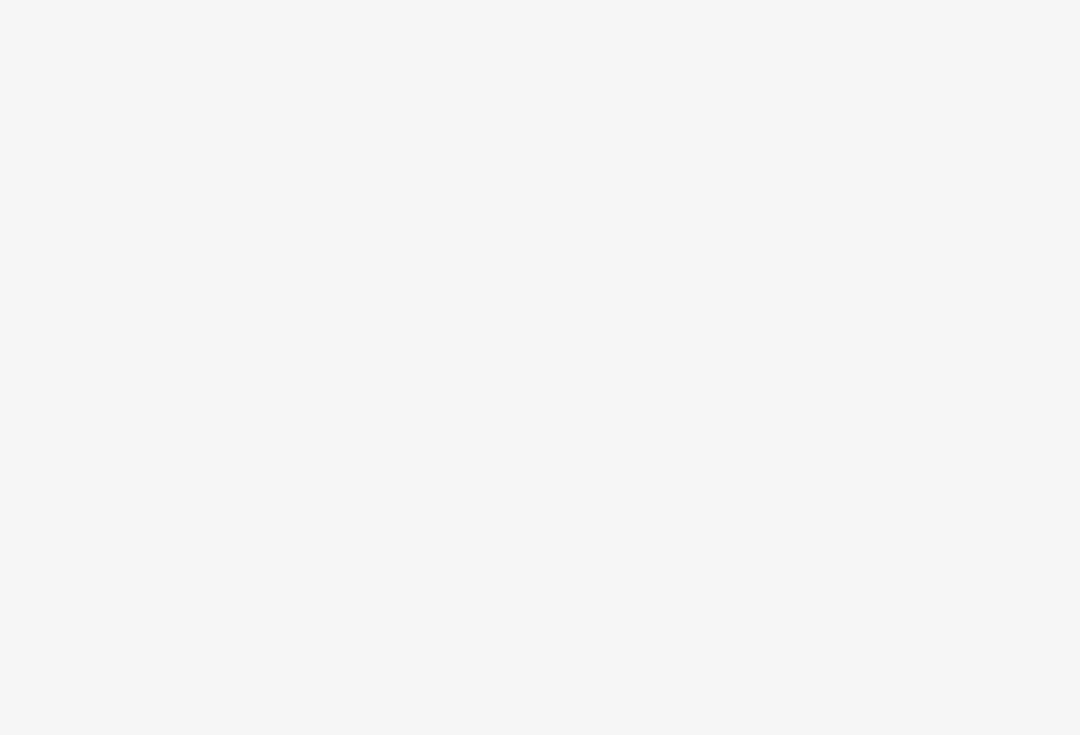 scroll, scrollTop: 0, scrollLeft: 0, axis: both 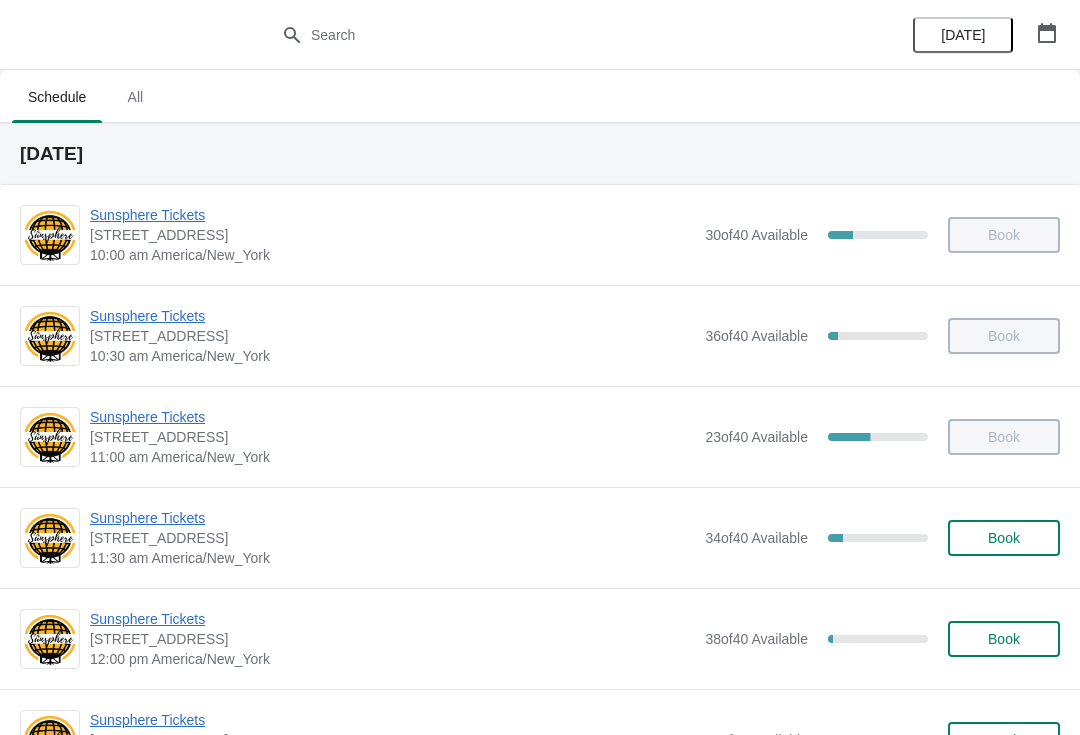click on "Book" at bounding box center (1004, 538) 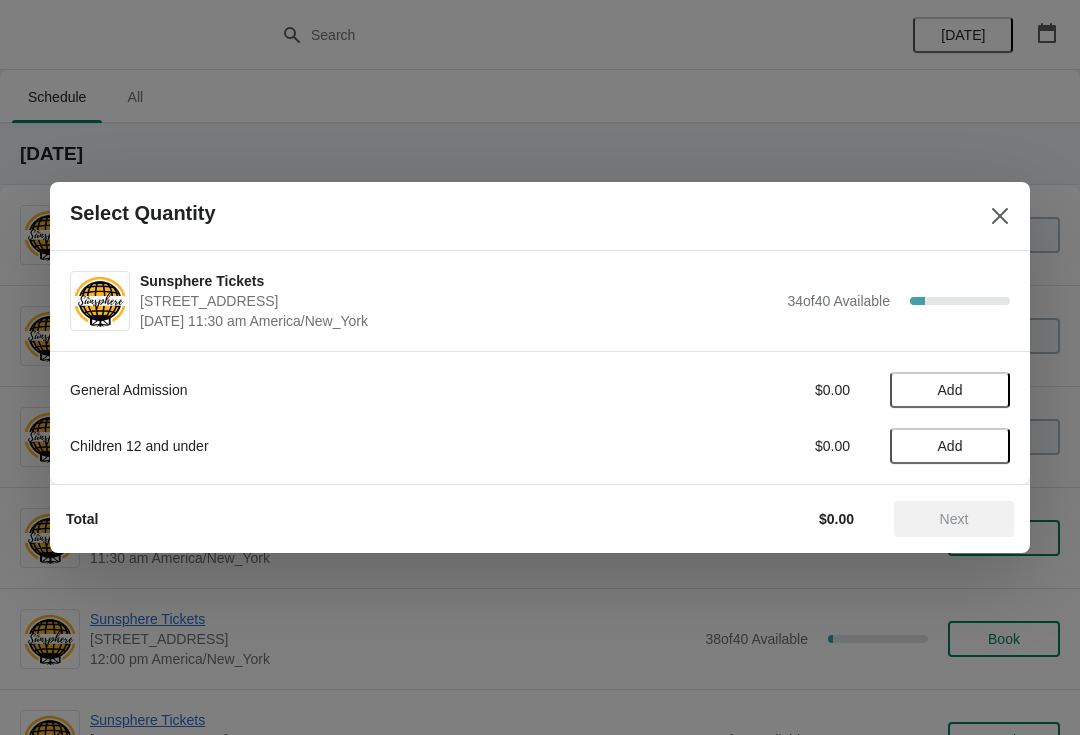 click on "Add" at bounding box center [950, 390] 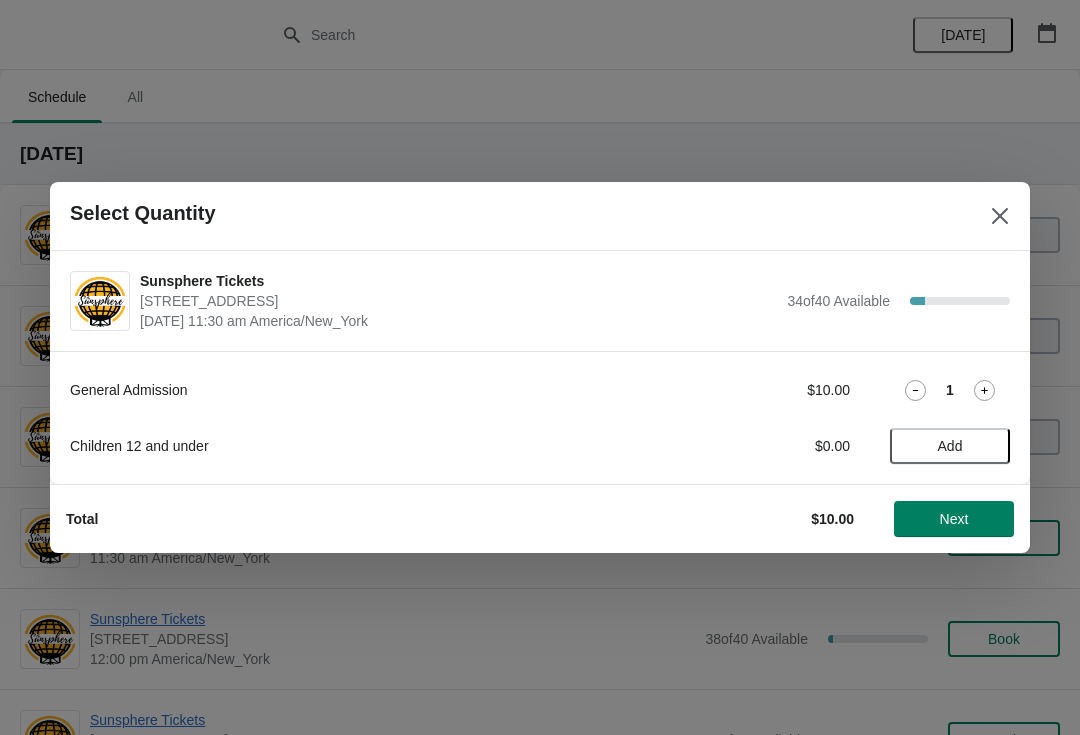 click on "Next" at bounding box center [954, 519] 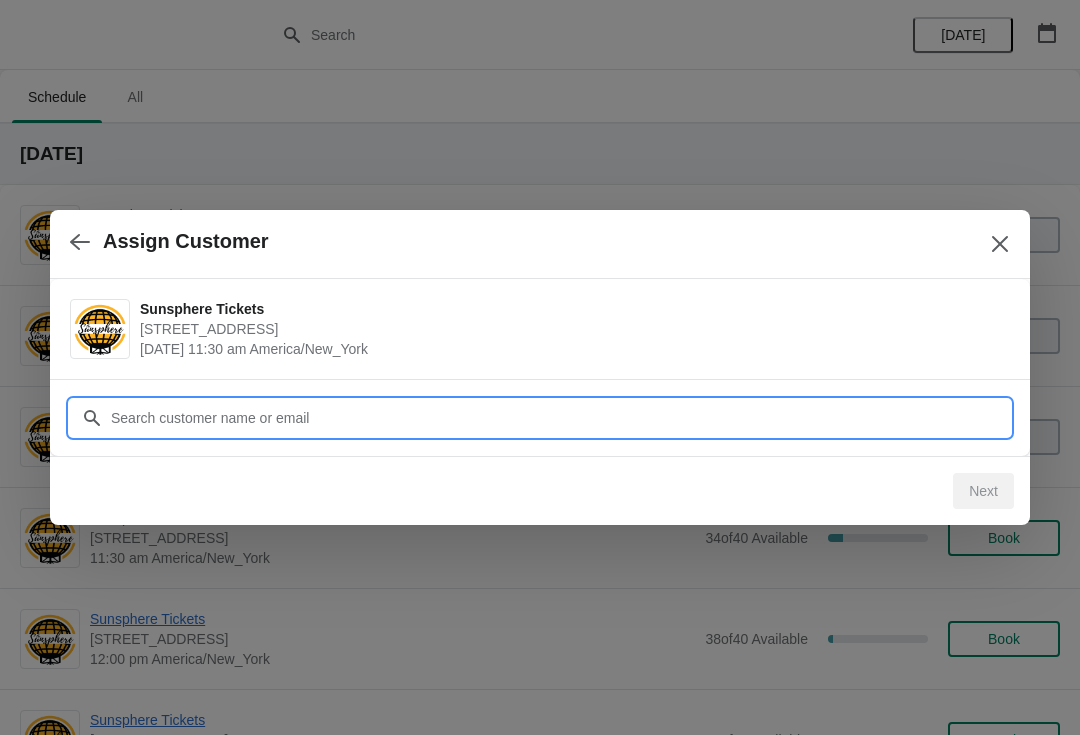 click on "Assign Customer Sunsphere Tickets 810 Clinch Avenue, Knoxville, TN, USA July 7 | 11:30 am America/New_York Customer Next" at bounding box center (540, 10369) 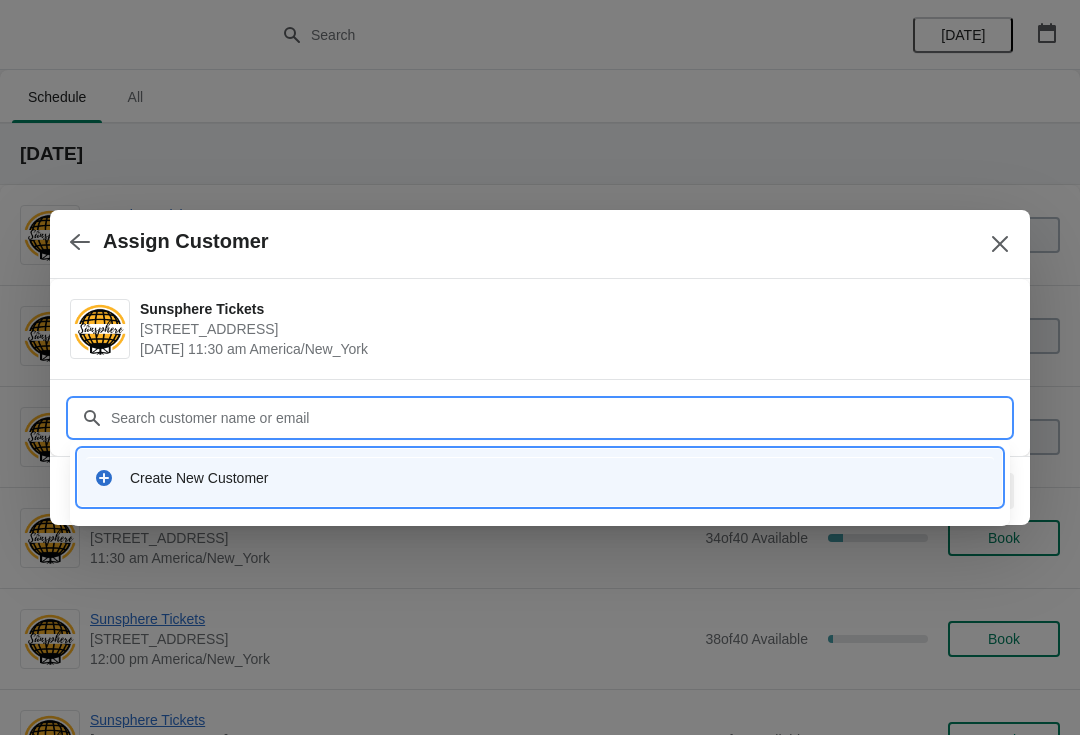 click on "Create New Customer" at bounding box center (558, 478) 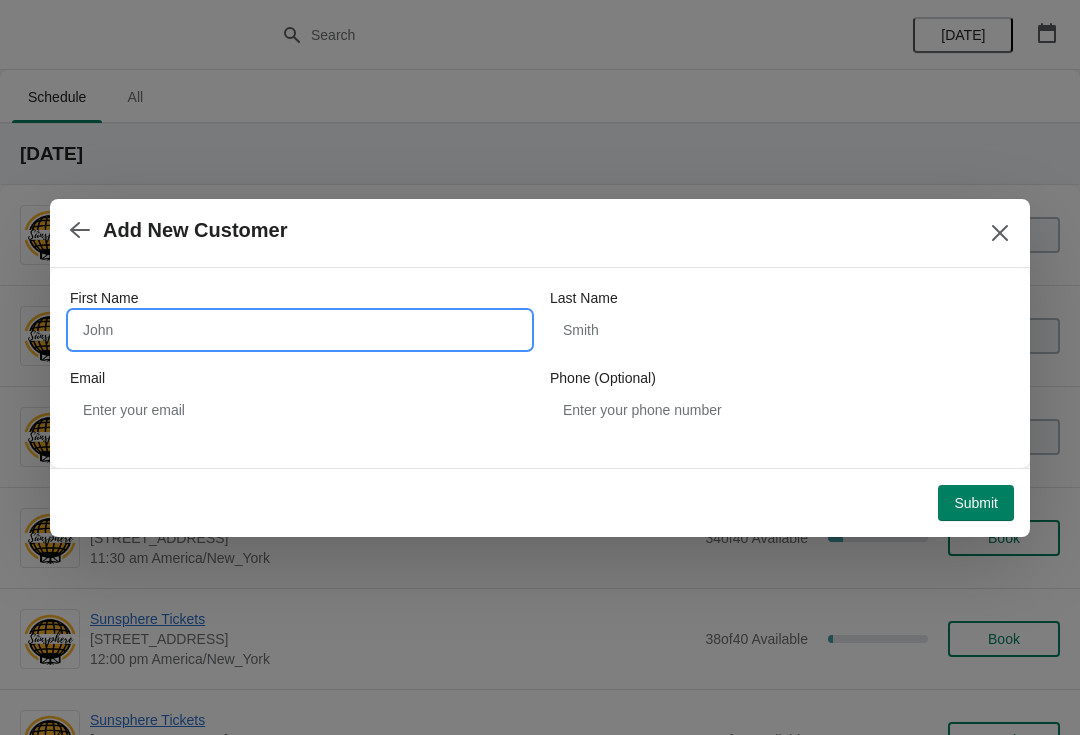 click on "First Name" at bounding box center (300, 330) 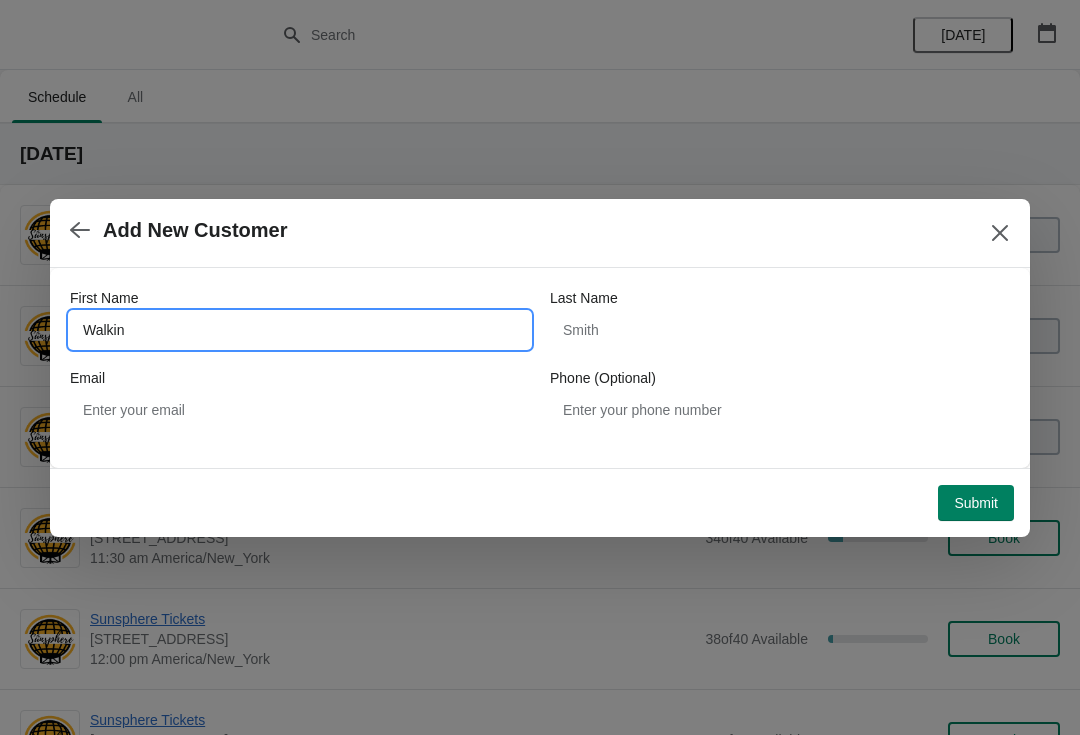 type on "Walkin" 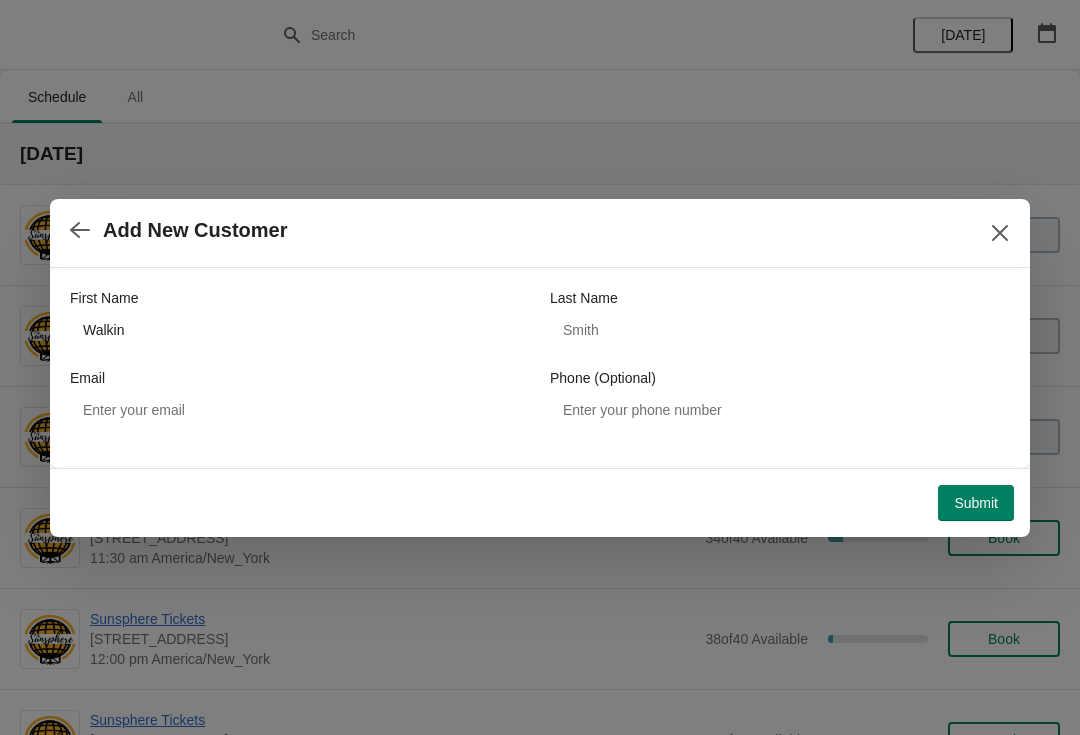 click on "Submit" at bounding box center [976, 503] 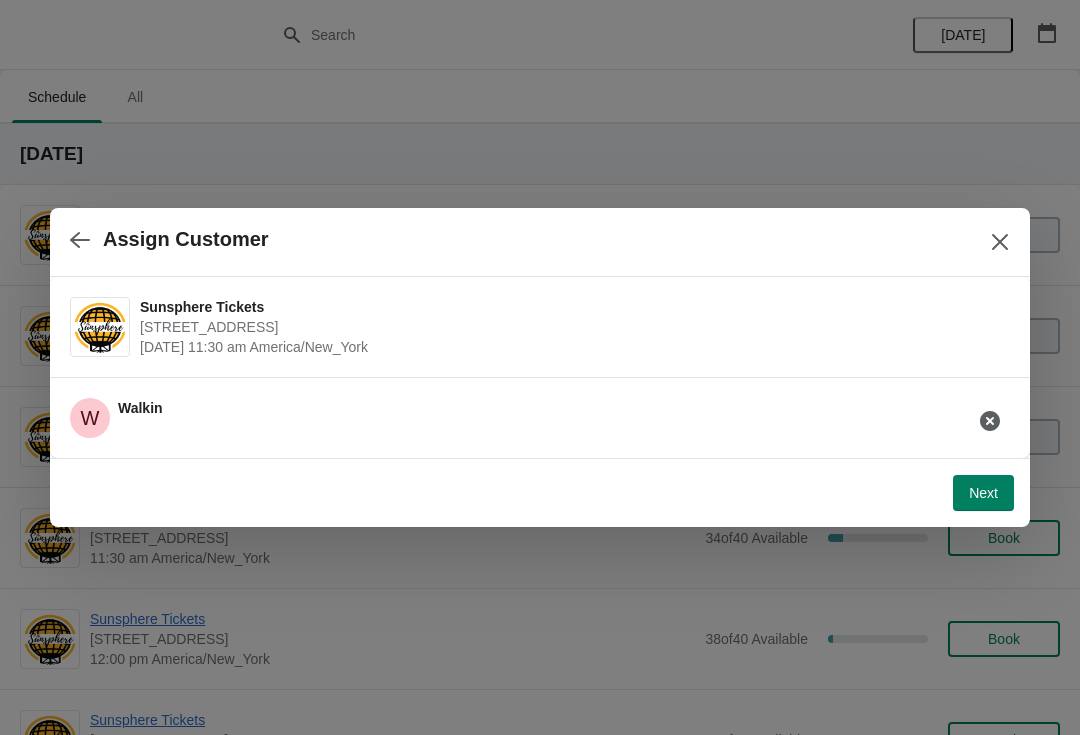 click on "Next" at bounding box center [983, 493] 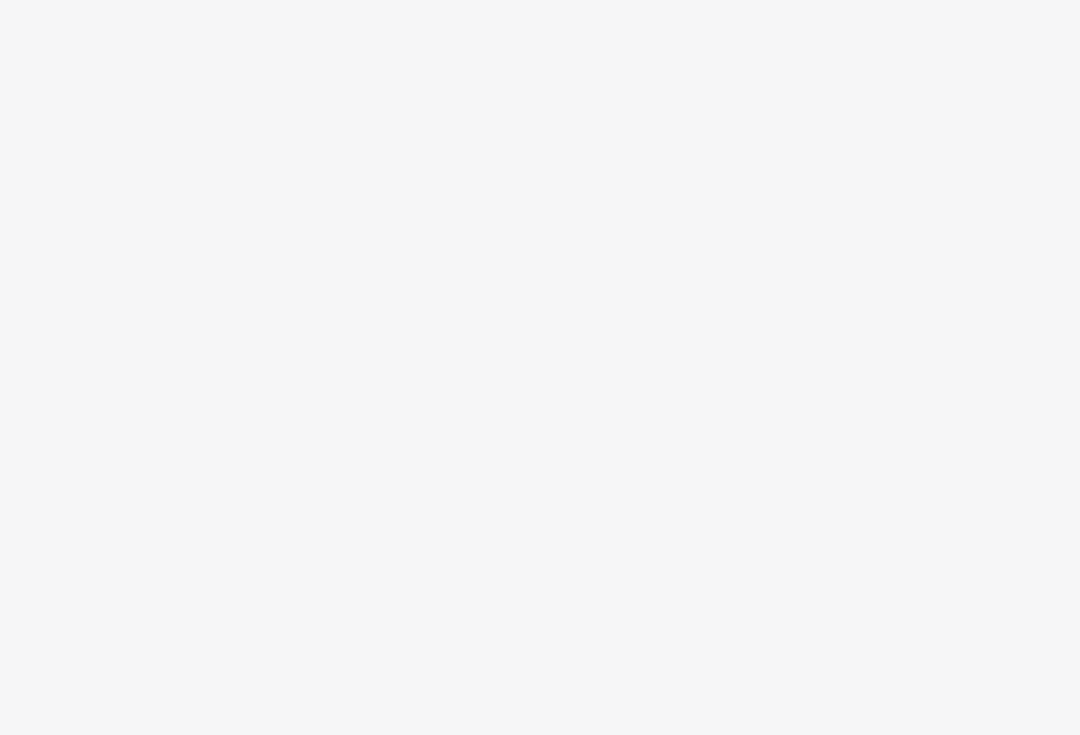 scroll, scrollTop: 0, scrollLeft: 0, axis: both 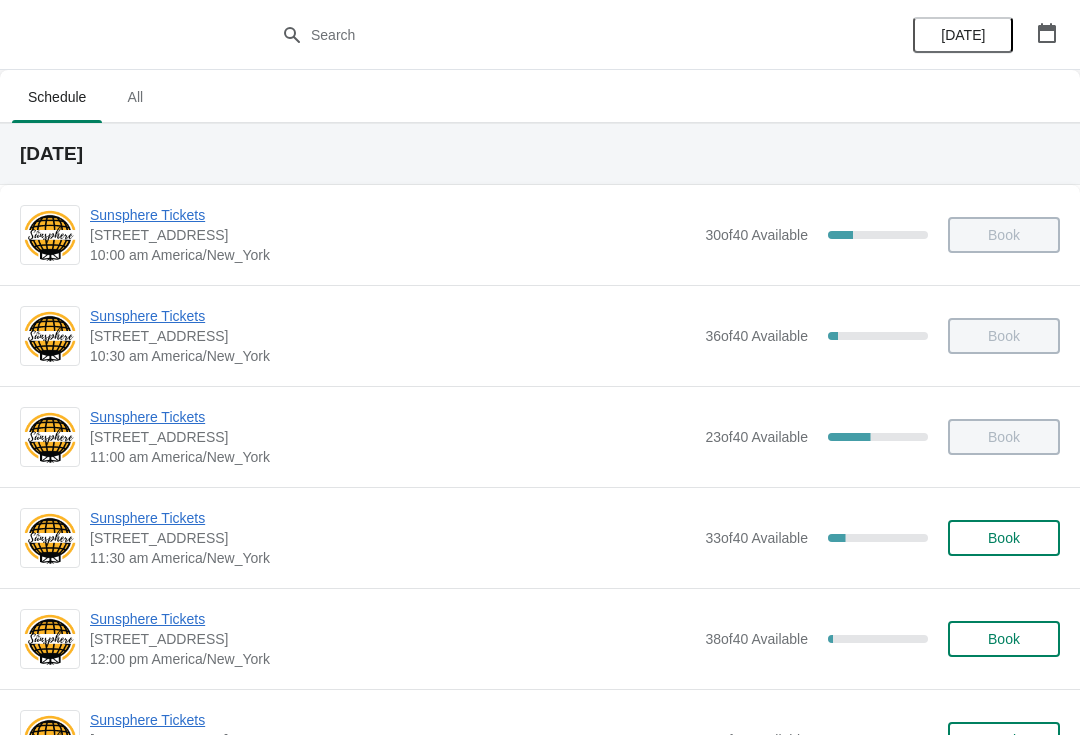 click on "Sunsphere Tickets [STREET_ADDRESS] 11:30 am America/New_York 33  of  40   Available 17.5 % Book" at bounding box center [540, 537] 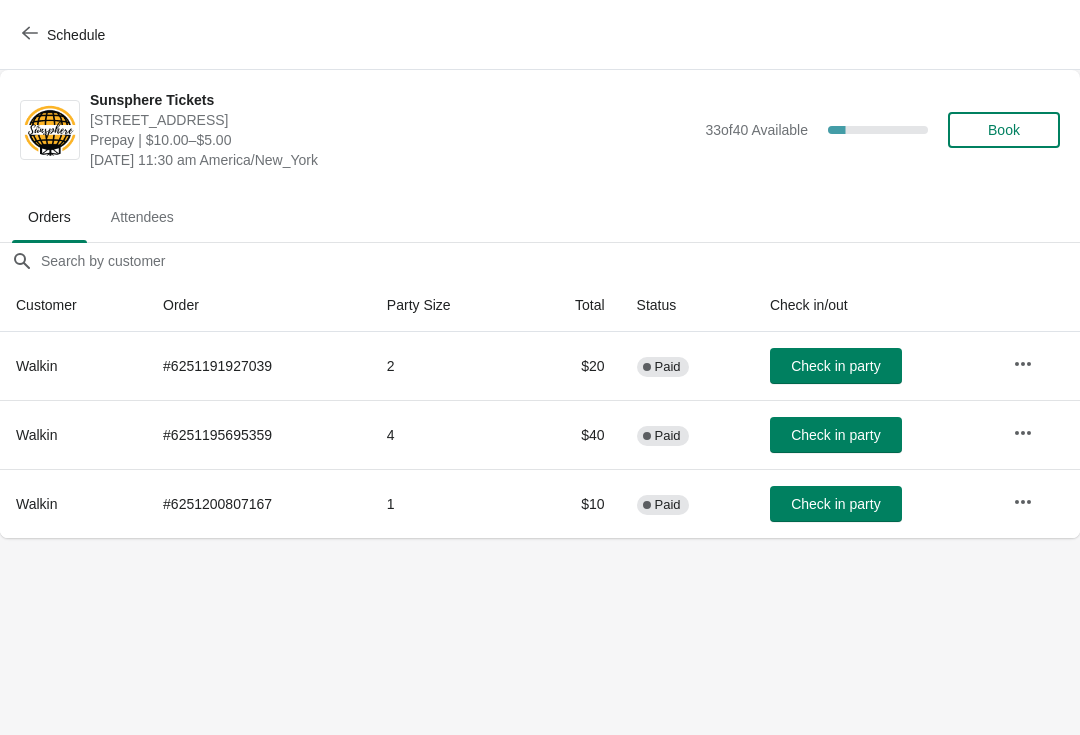 click on "Schedule" at bounding box center (76, 35) 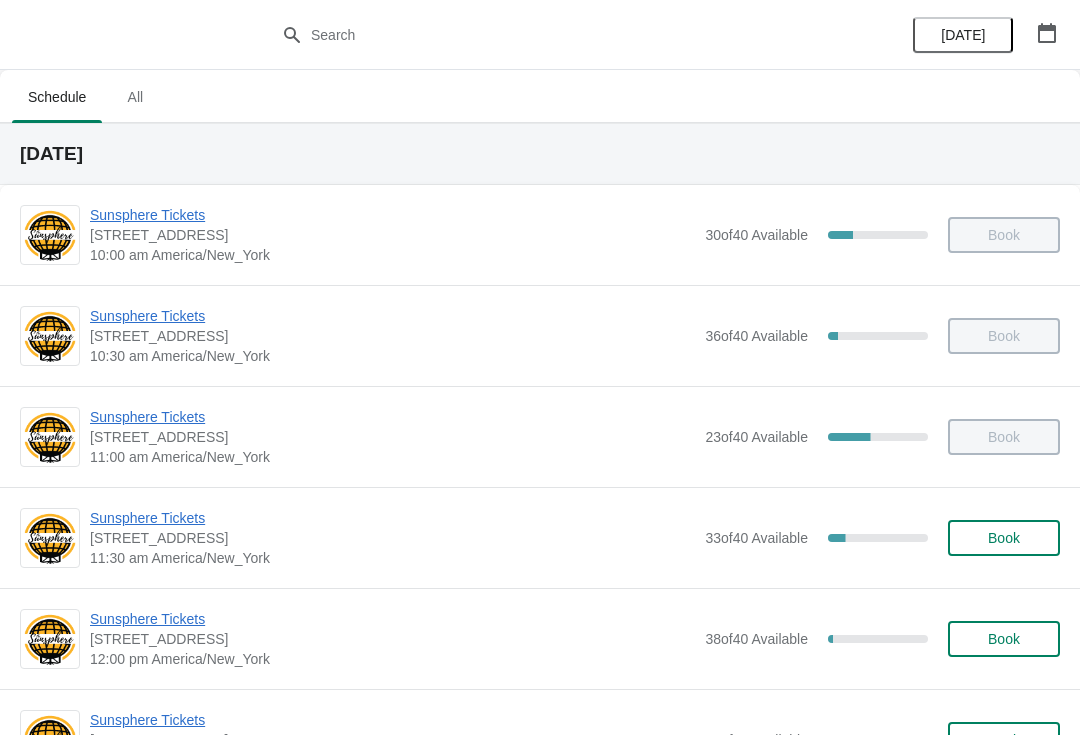 click on "12:00 pm America/New_York" at bounding box center [392, 659] 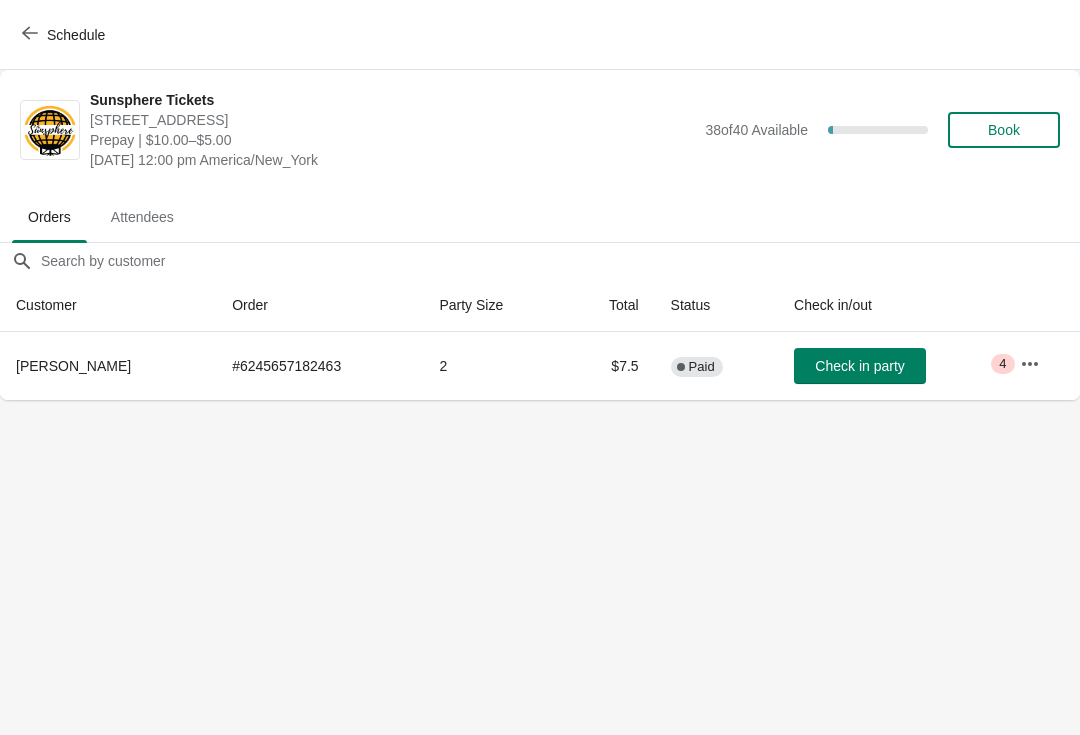 click on "Check in party" at bounding box center [859, 366] 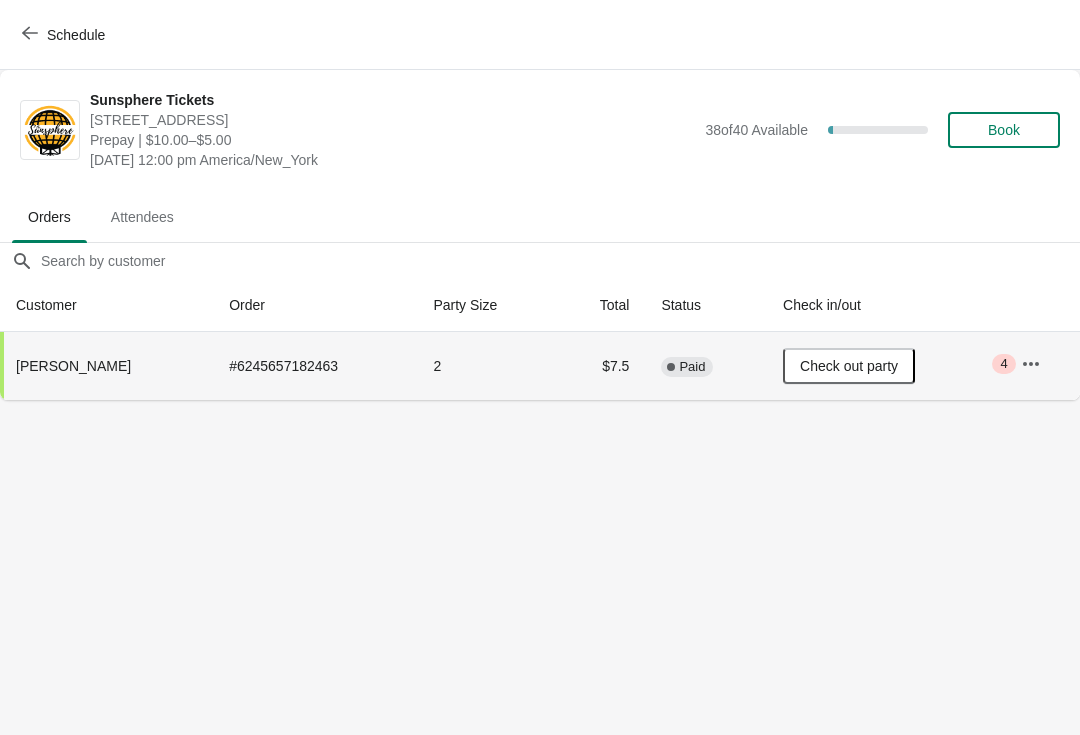 click on "Schedule" at bounding box center (76, 35) 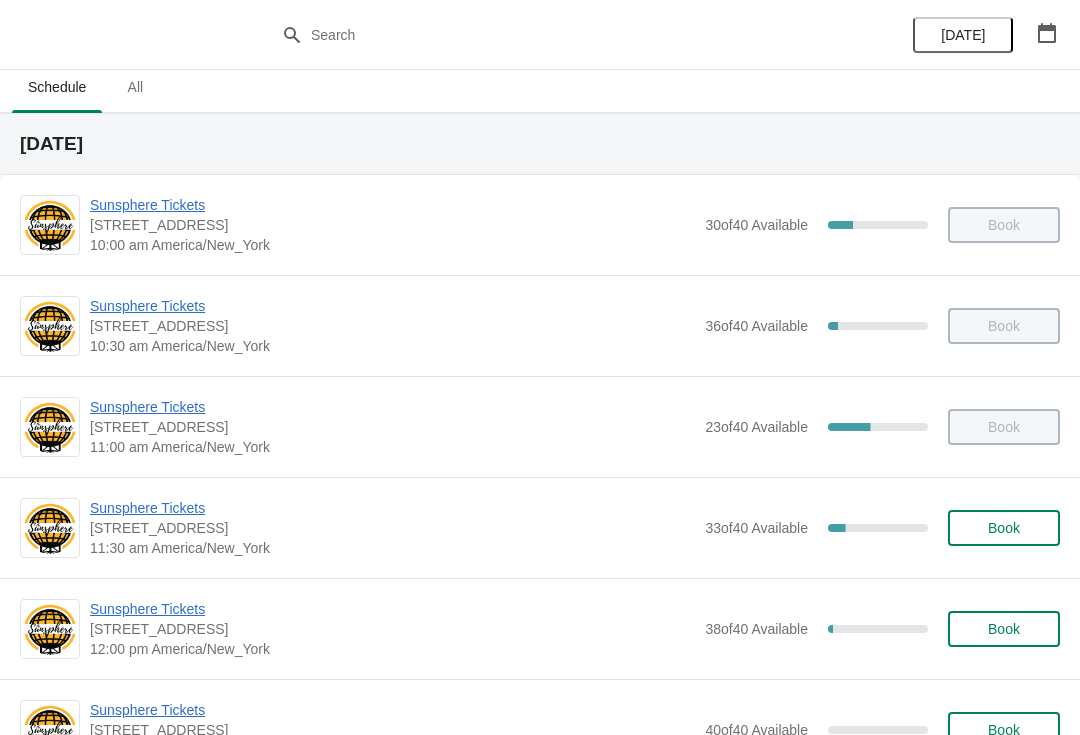 scroll, scrollTop: 23, scrollLeft: 0, axis: vertical 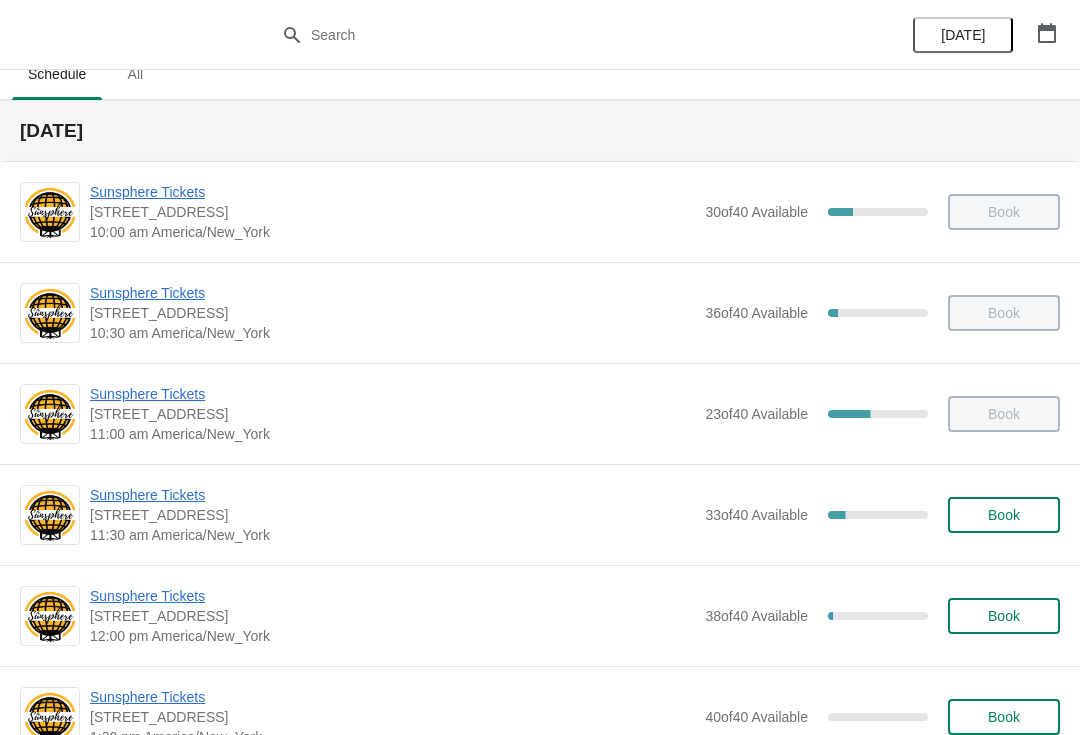 click on "Book" at bounding box center [1004, 515] 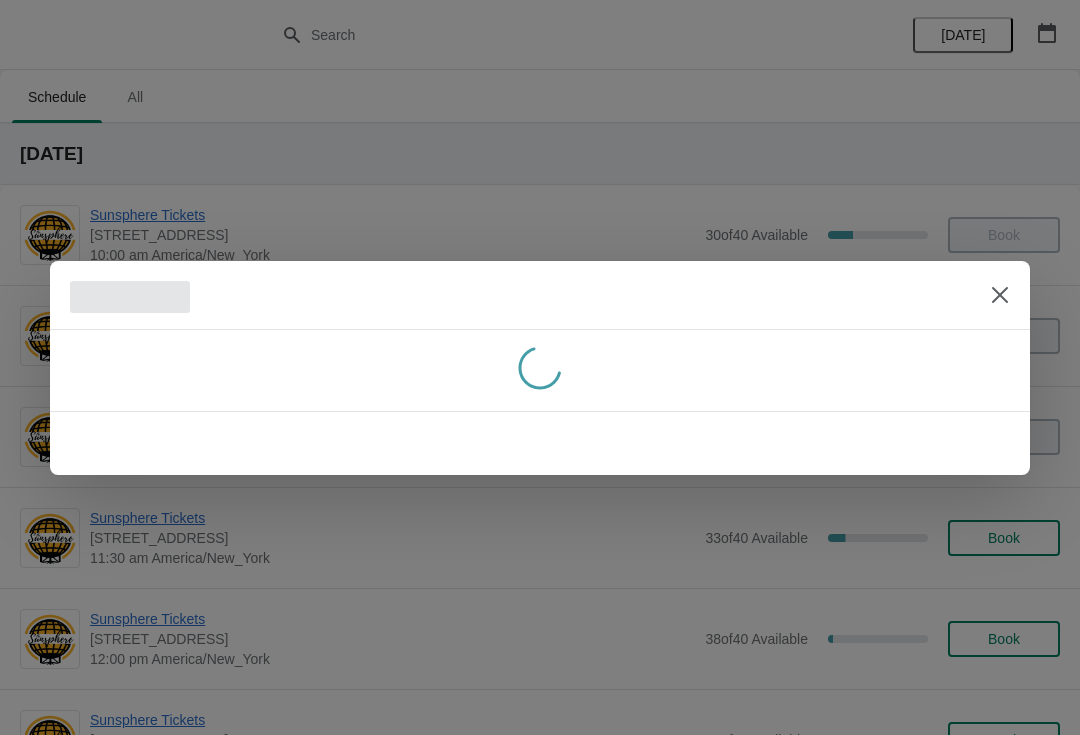 scroll, scrollTop: 0, scrollLeft: 0, axis: both 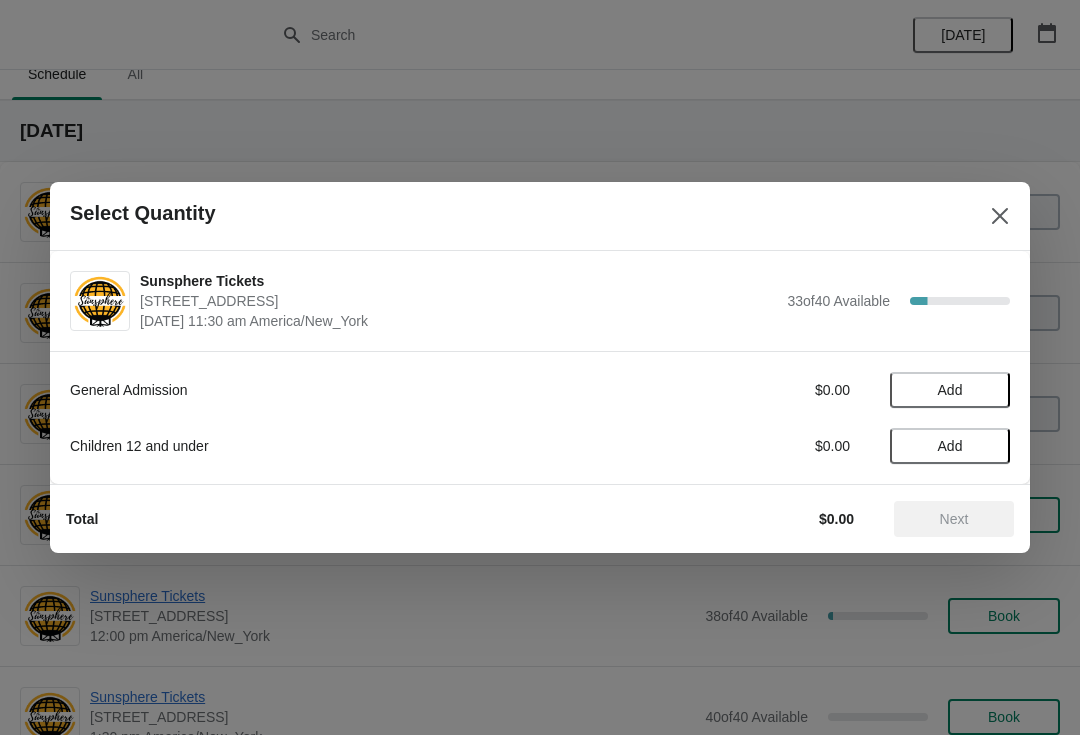 click on "Add" at bounding box center (950, 390) 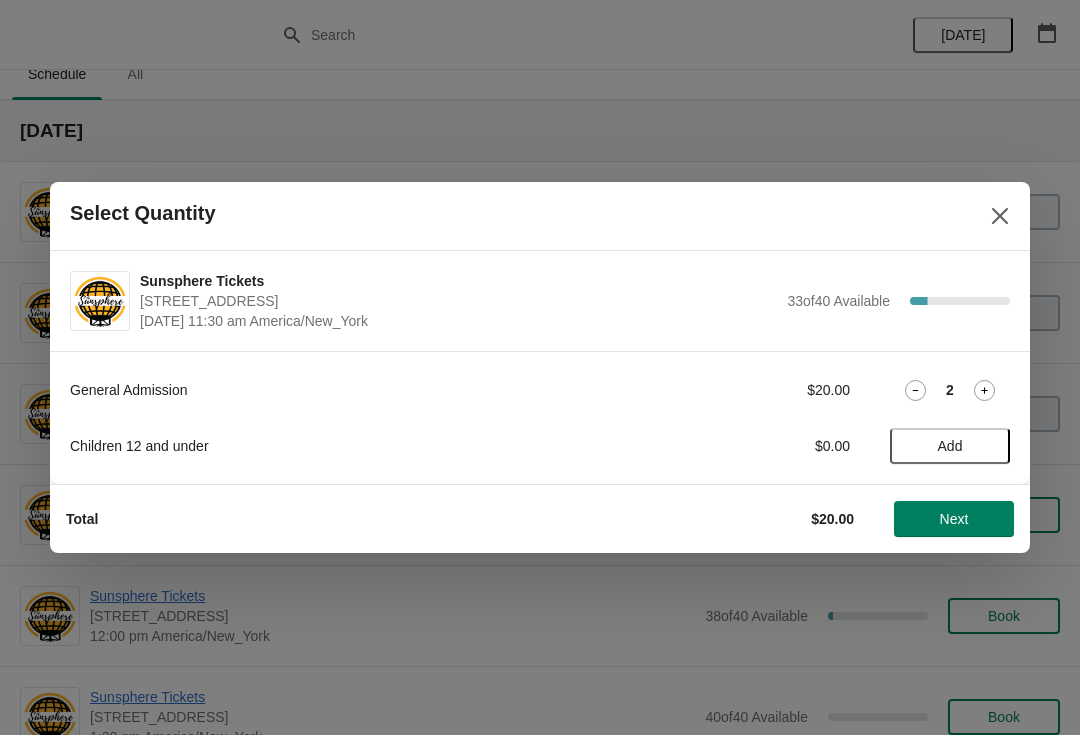 click on "Next" at bounding box center [954, 519] 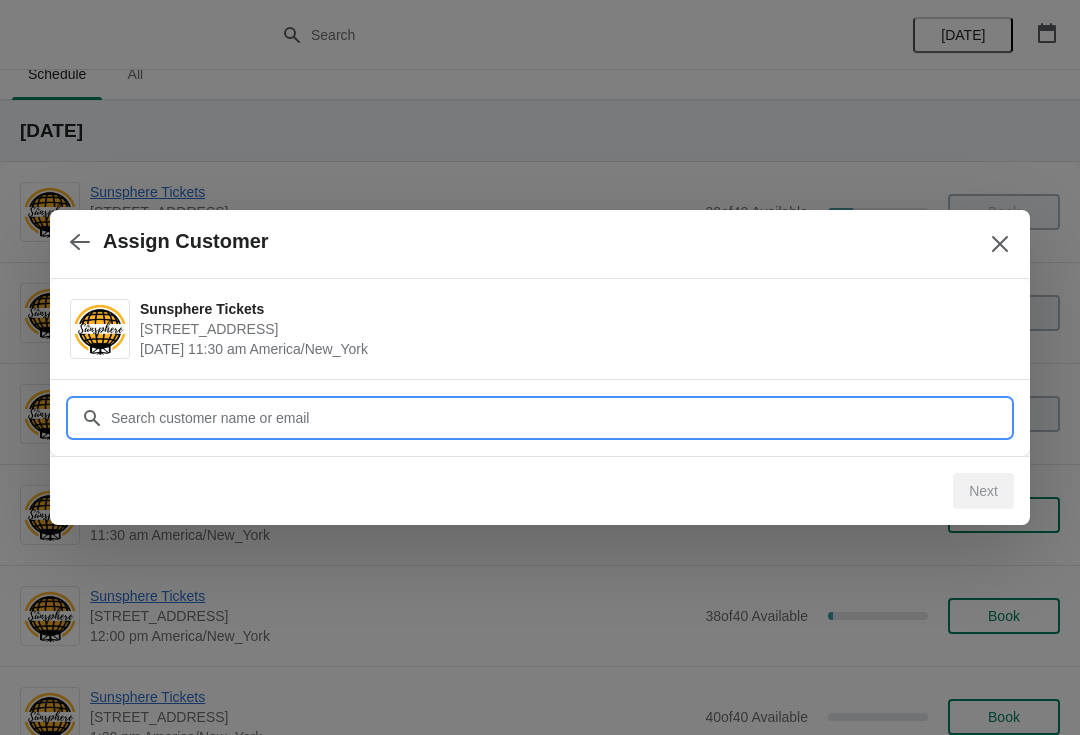 click on "Customer" at bounding box center (560, 418) 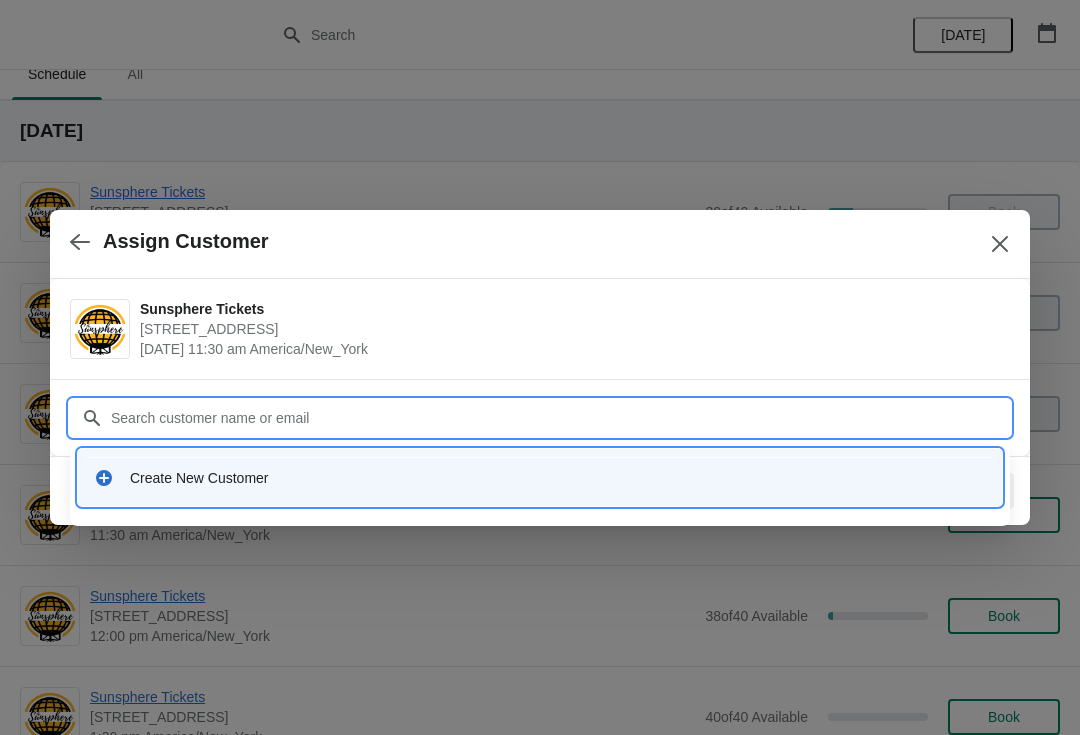 click on "Create New Customer" at bounding box center [540, 477] 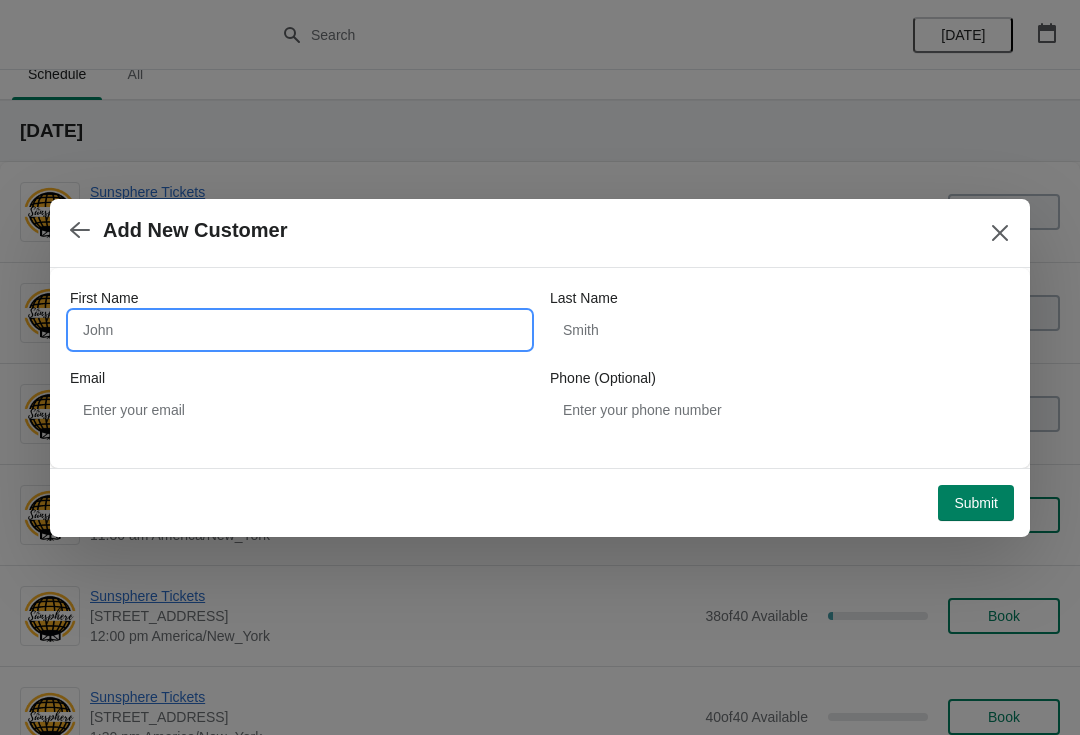 click on "First Name" at bounding box center (300, 330) 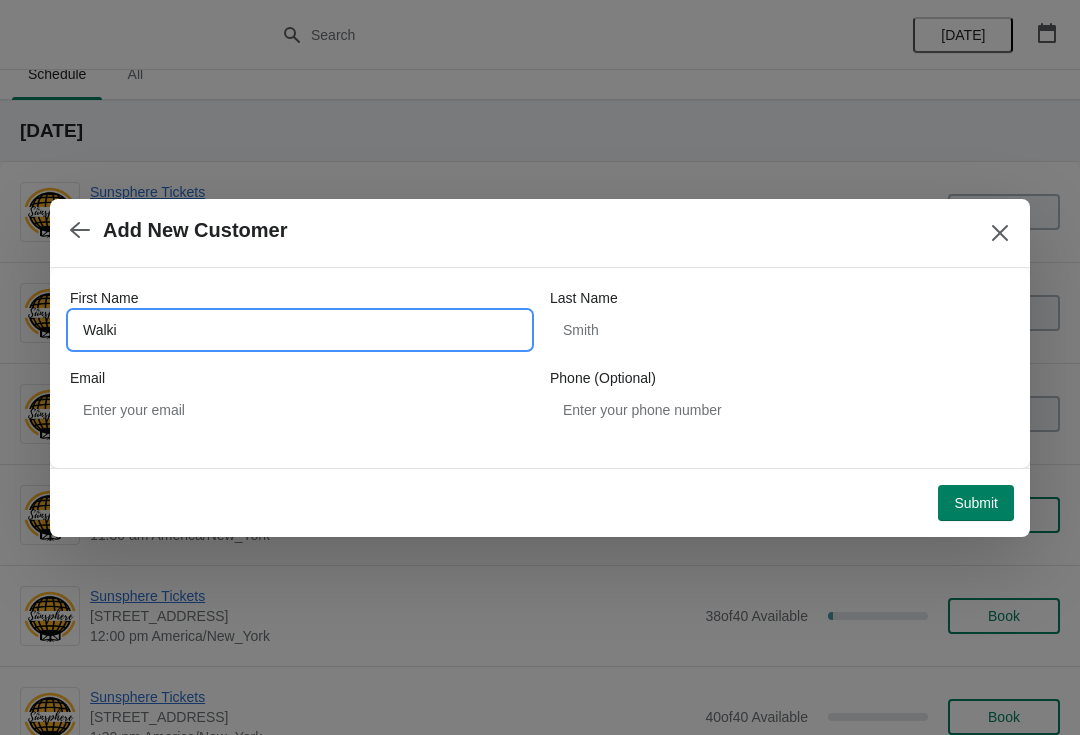 type on "Walkin" 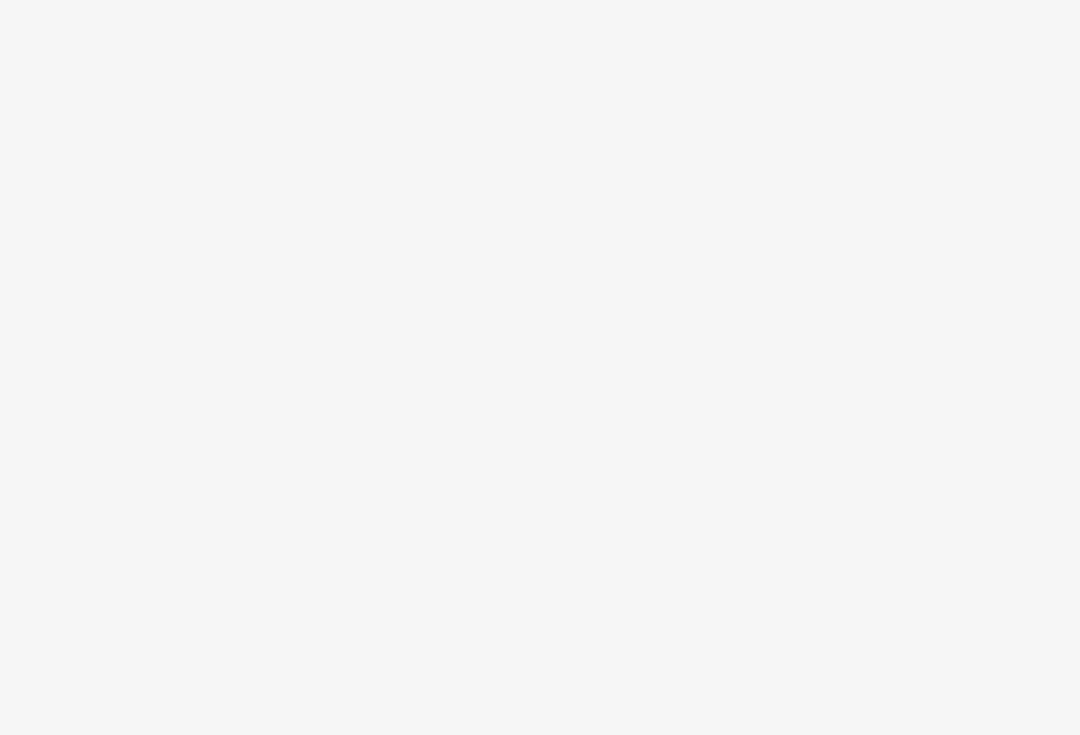 scroll, scrollTop: 0, scrollLeft: 0, axis: both 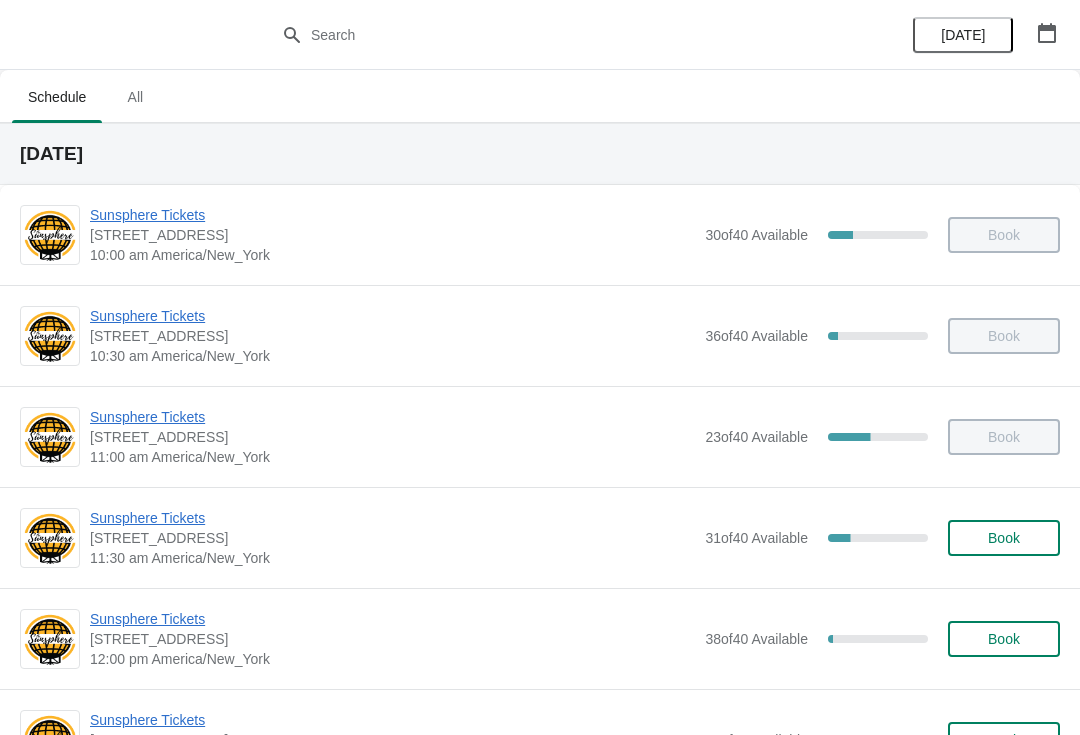 click on "Book" at bounding box center (1004, 538) 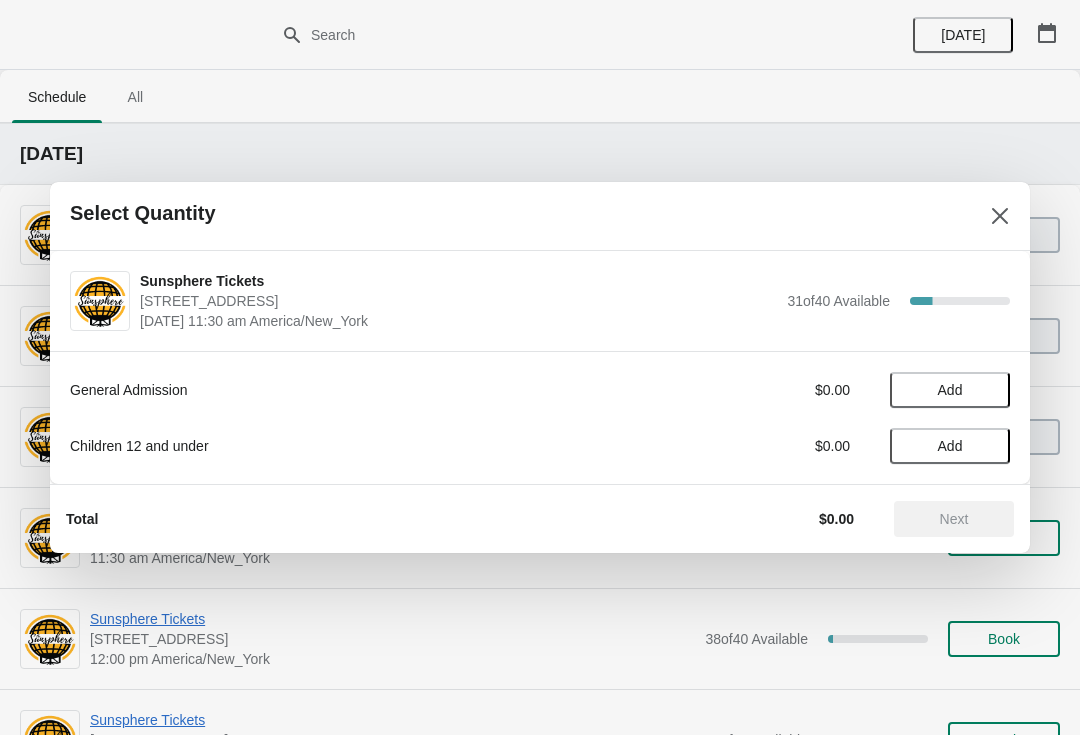 click on "Add" at bounding box center [950, 390] 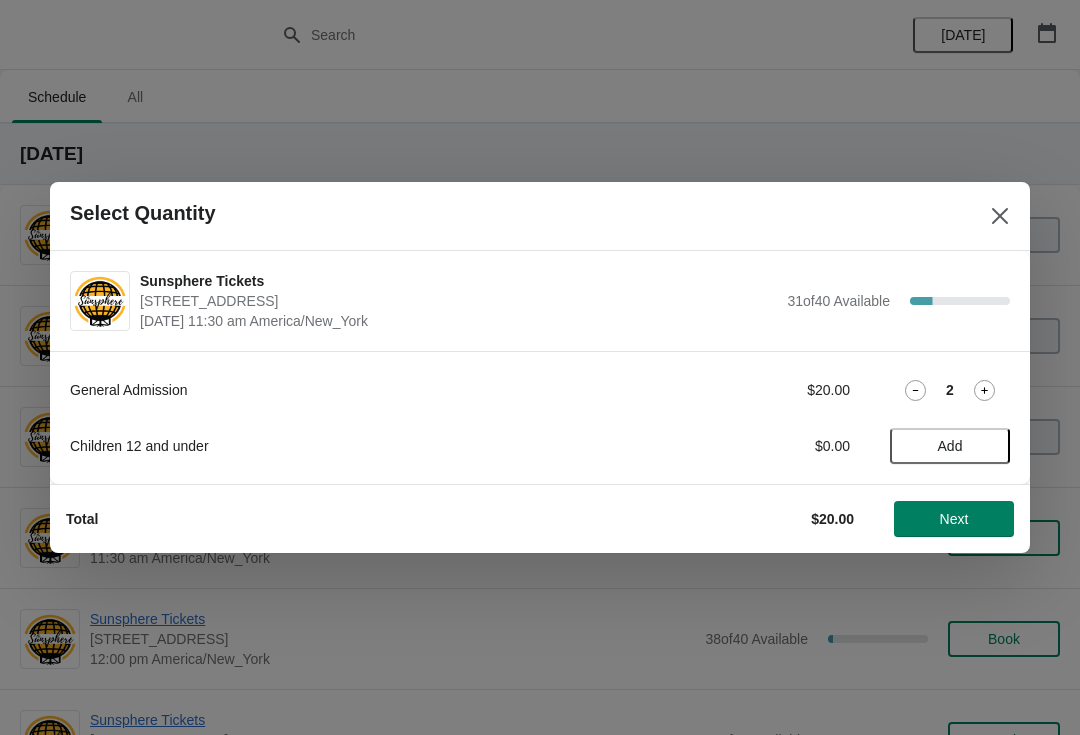 click 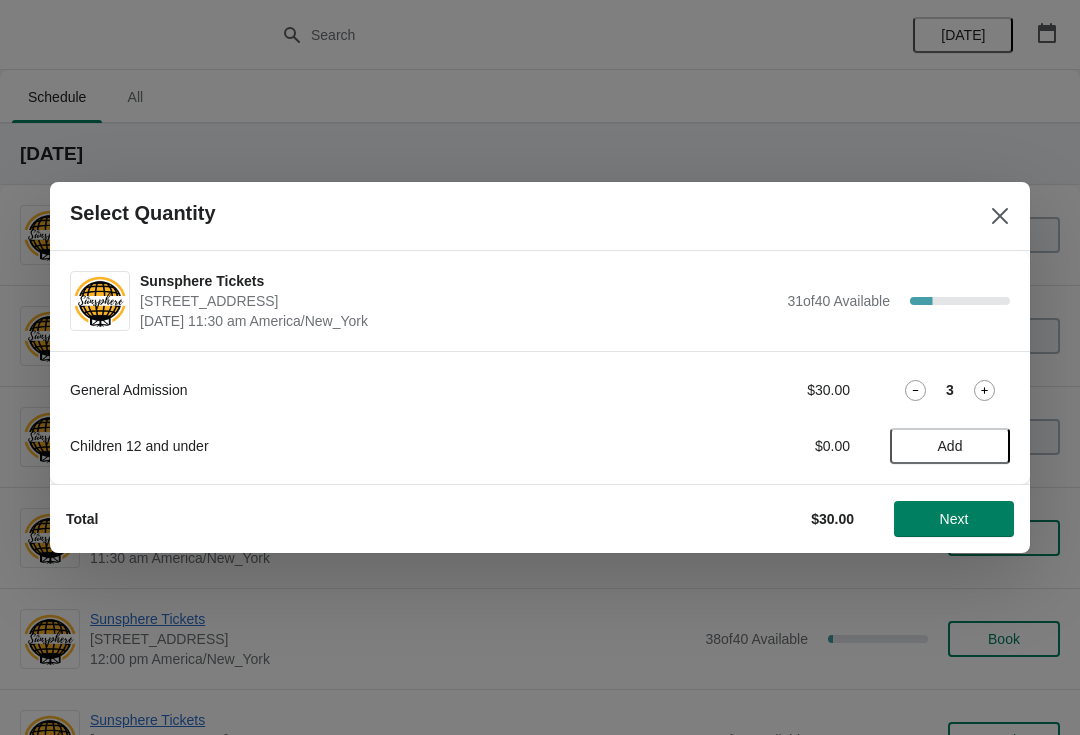 click on "Next" at bounding box center (954, 519) 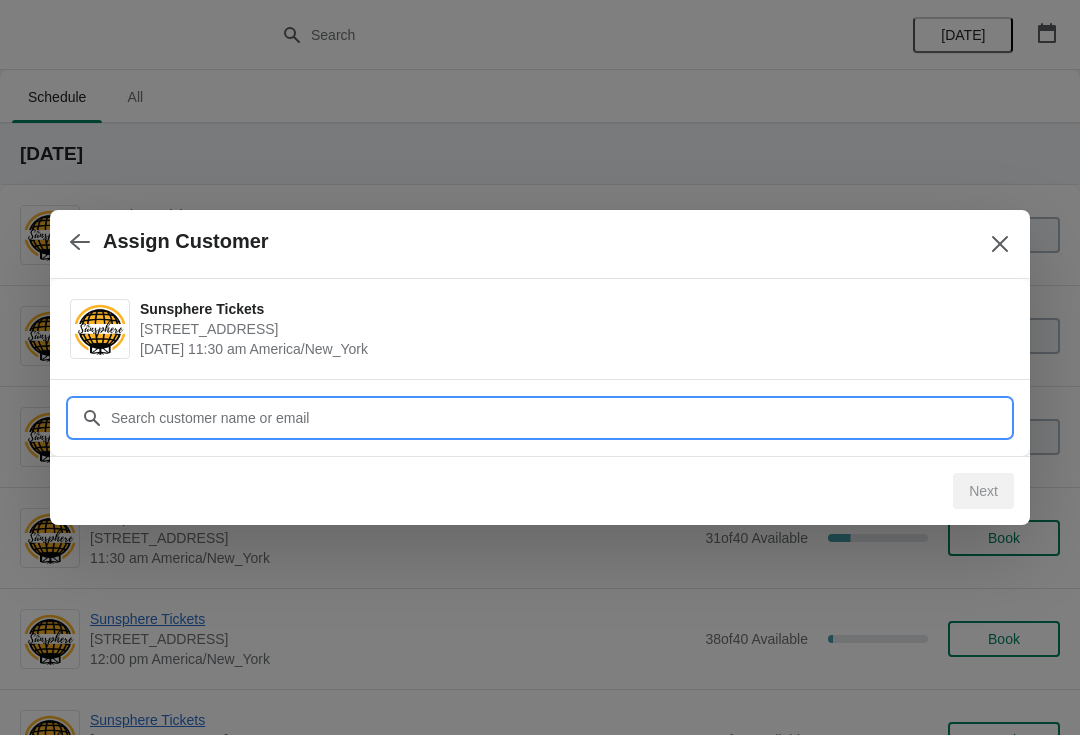 click on "Customer" at bounding box center [560, 418] 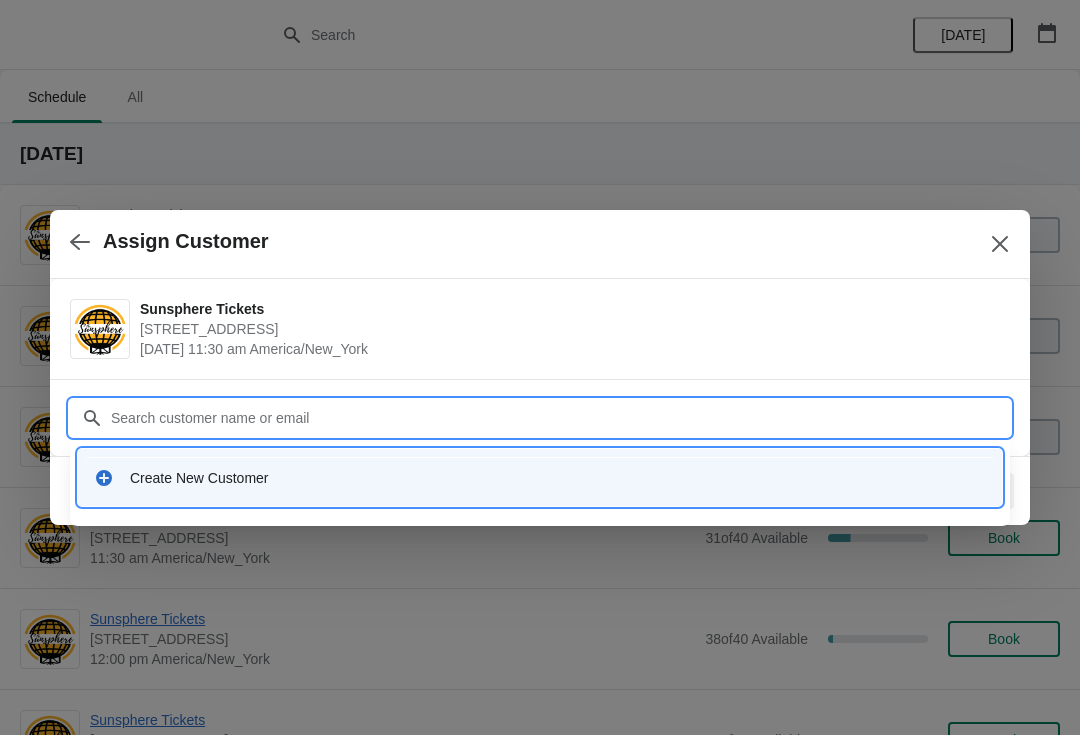 click on "Create New Customer" at bounding box center (558, 478) 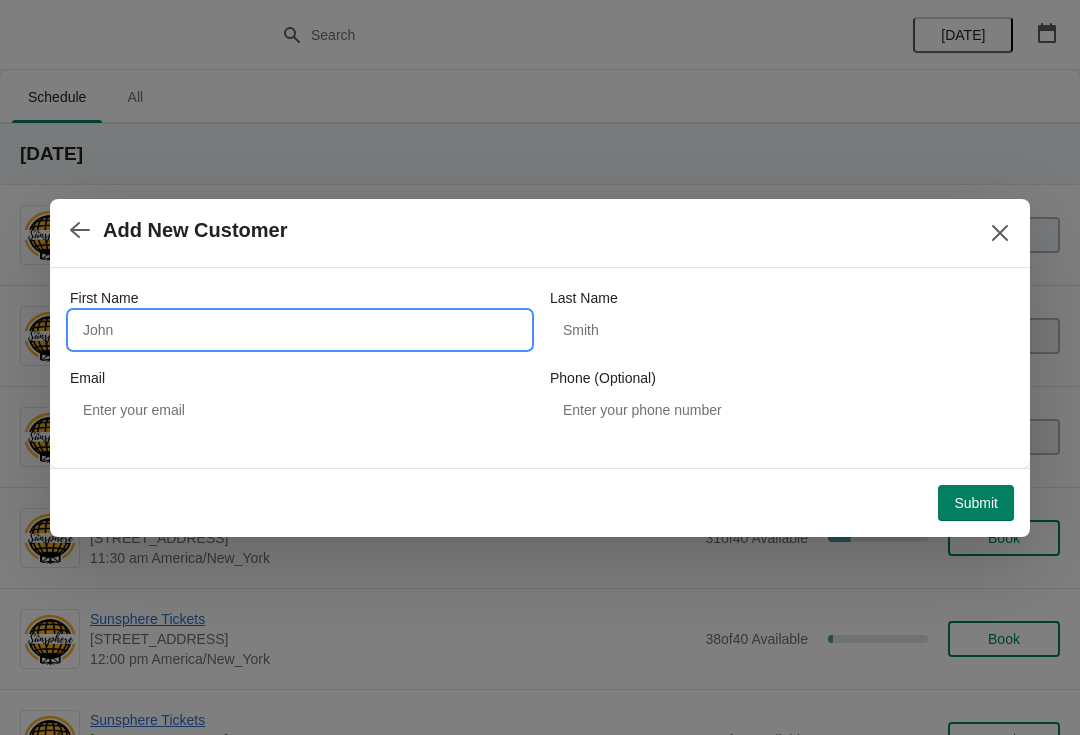 click on "First Name" at bounding box center (300, 330) 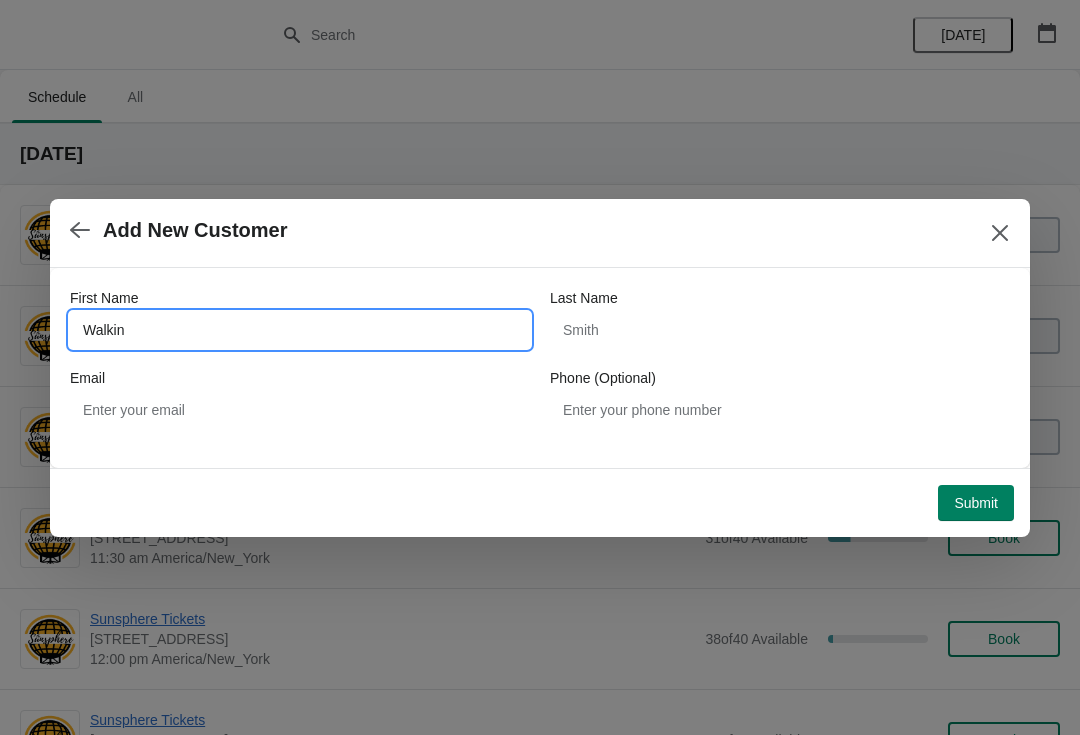 type on "Walkin" 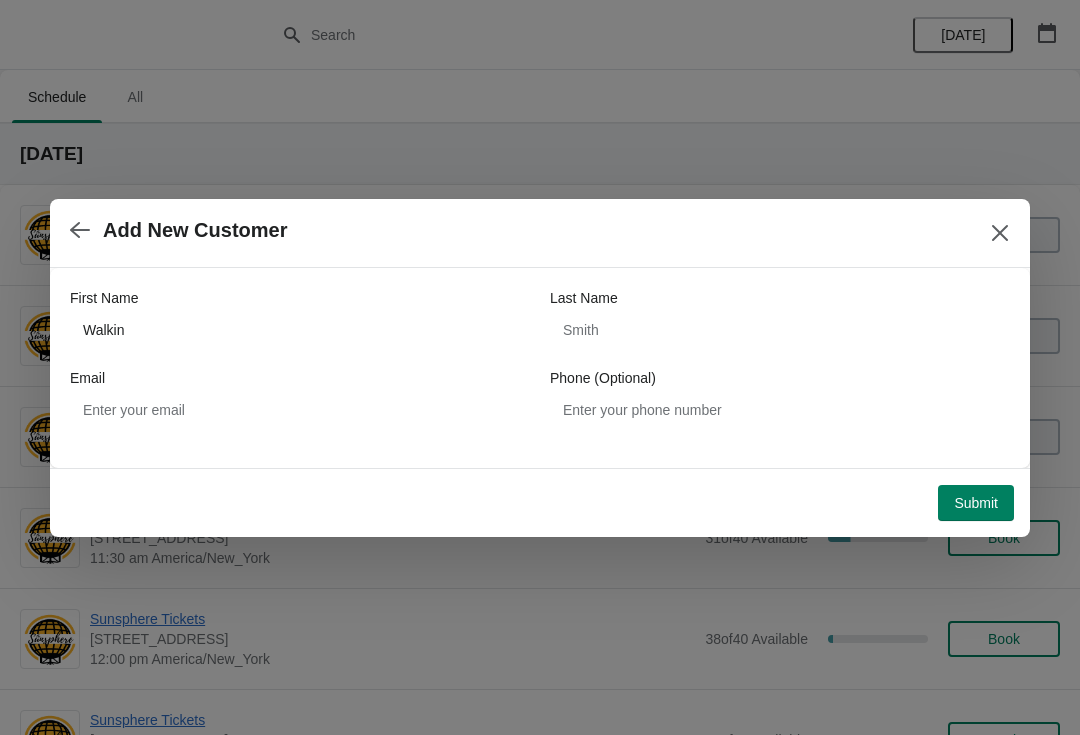 click on "Submit" at bounding box center [976, 503] 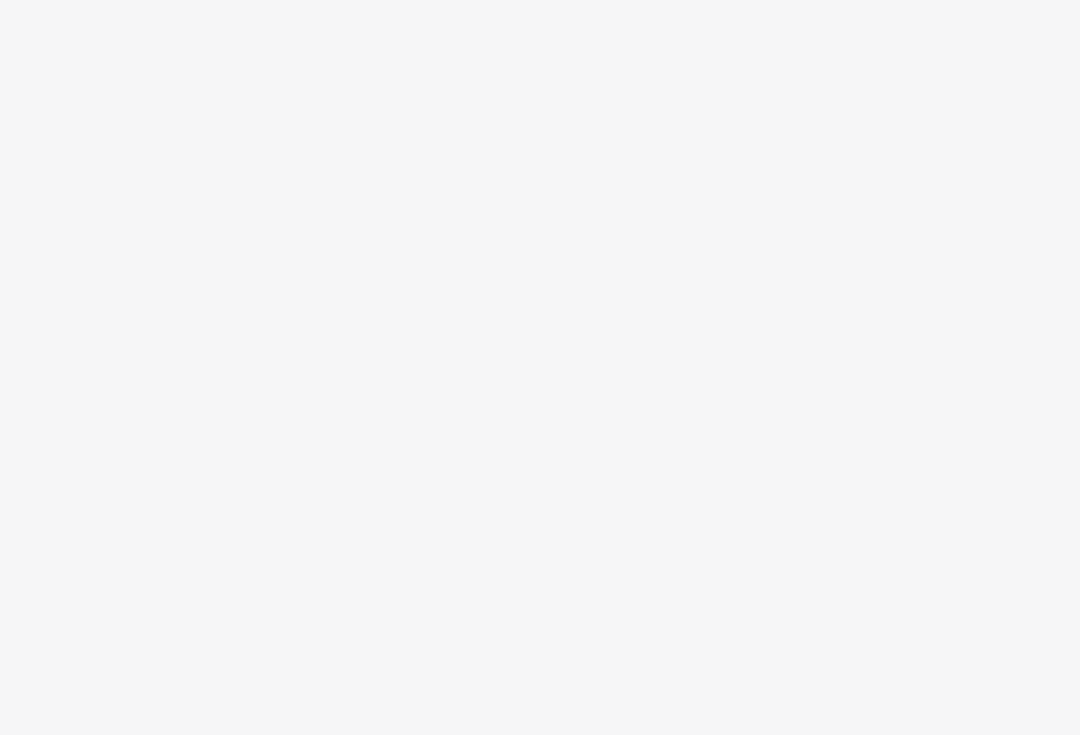 scroll, scrollTop: 0, scrollLeft: 0, axis: both 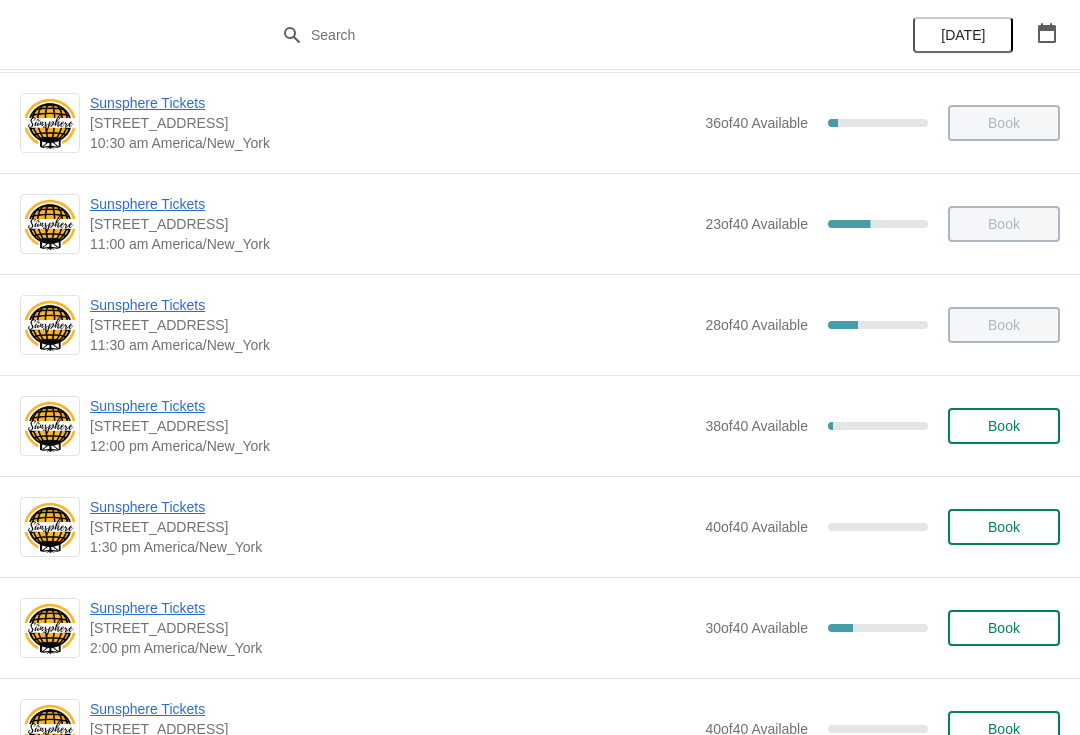 click on "Book" at bounding box center (1004, 426) 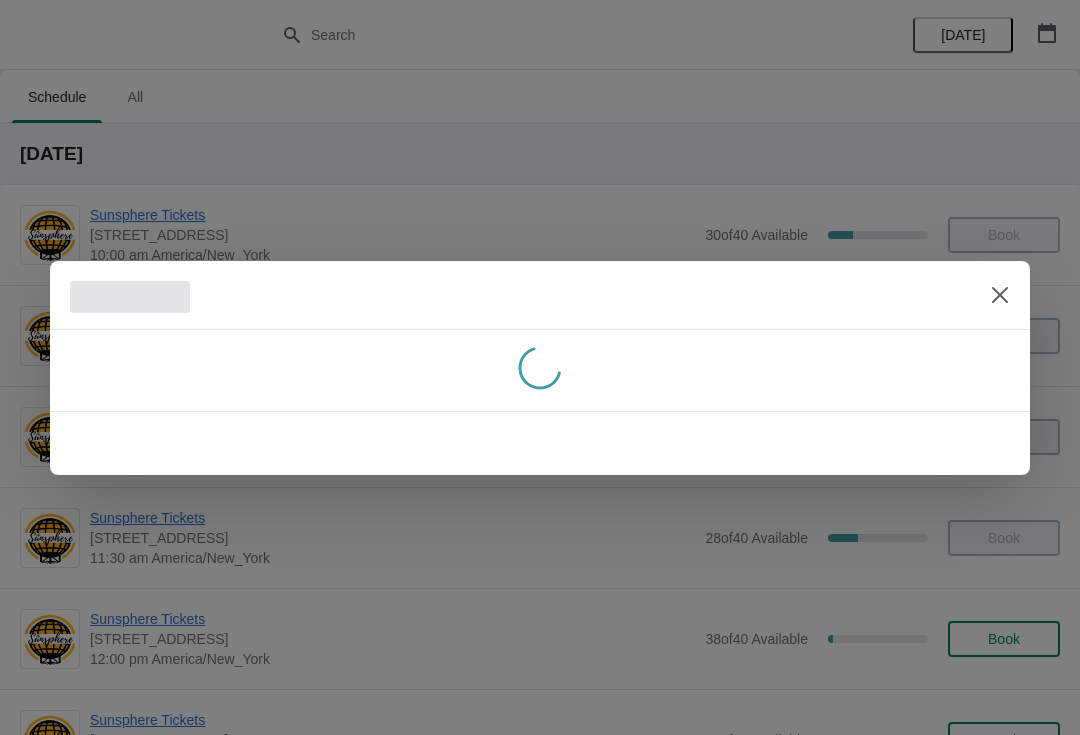 scroll, scrollTop: 213, scrollLeft: 0, axis: vertical 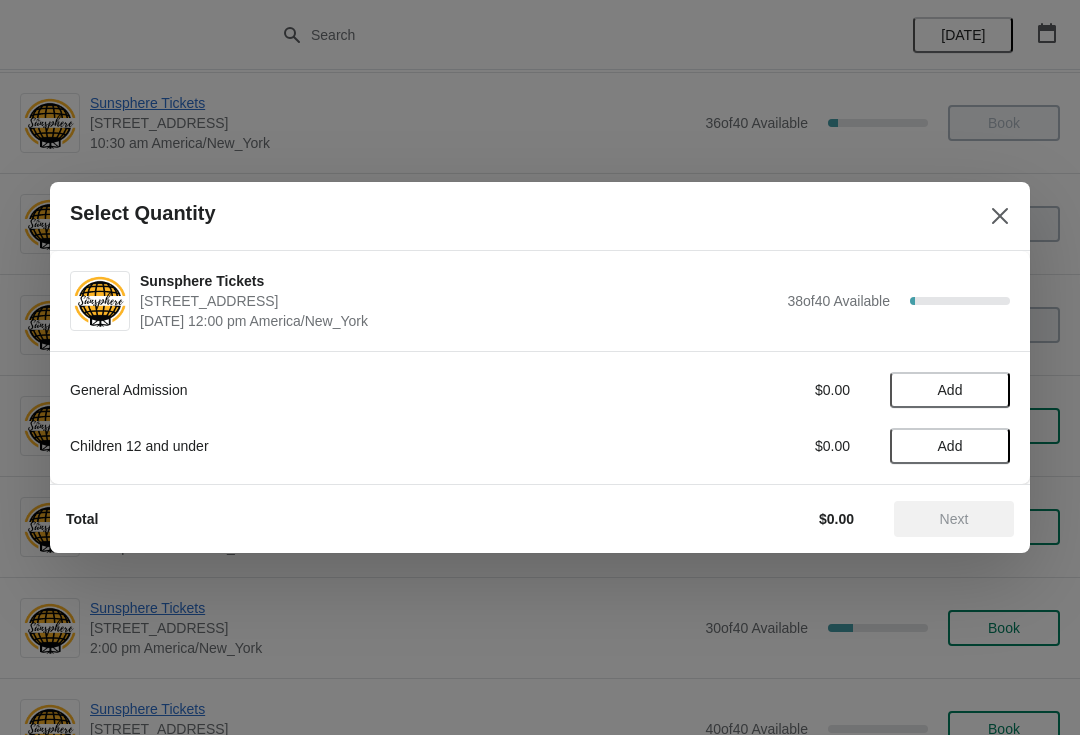 click on "Add" at bounding box center [950, 390] 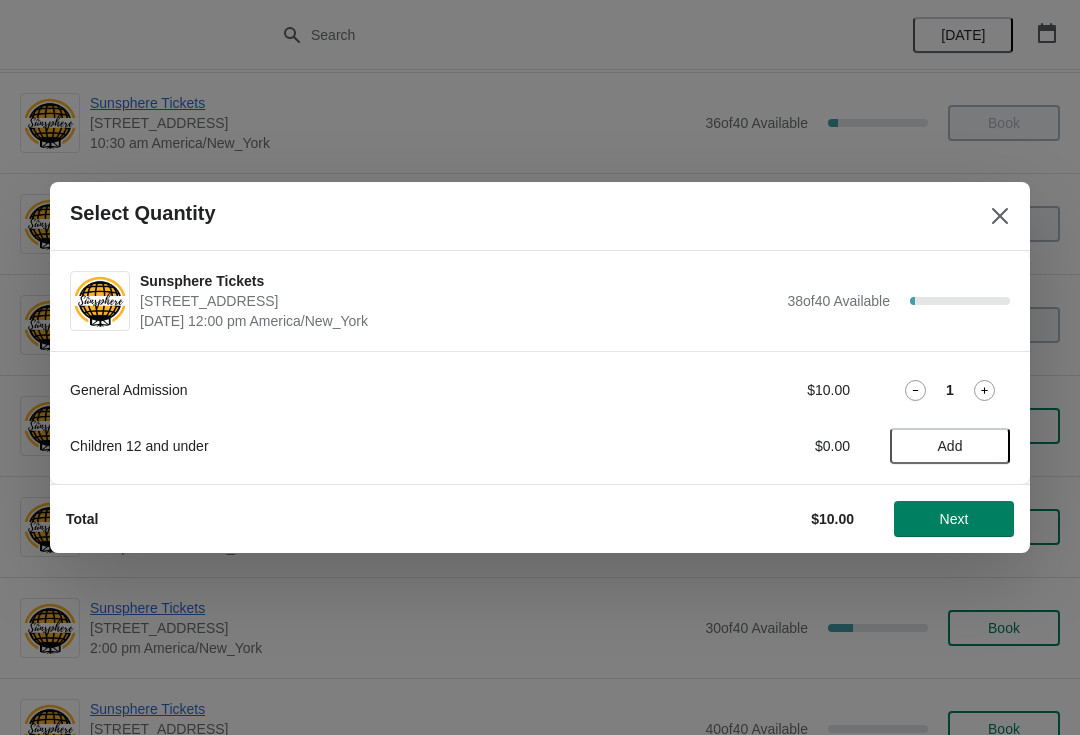 click 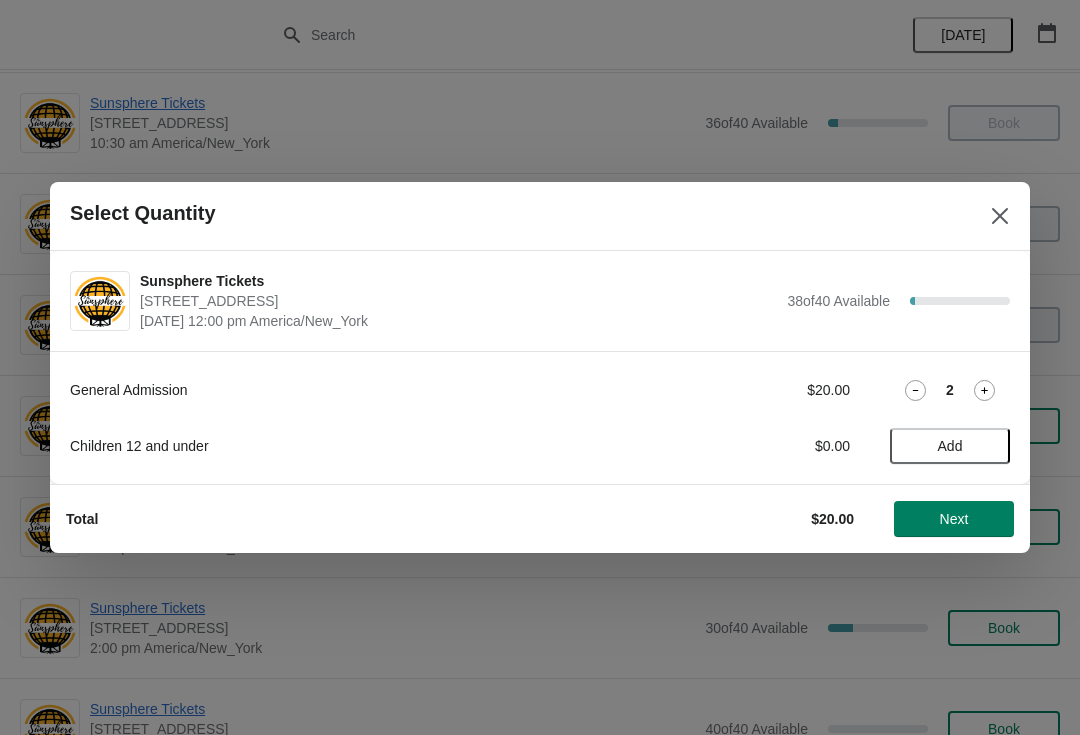 click on "Next" at bounding box center [954, 519] 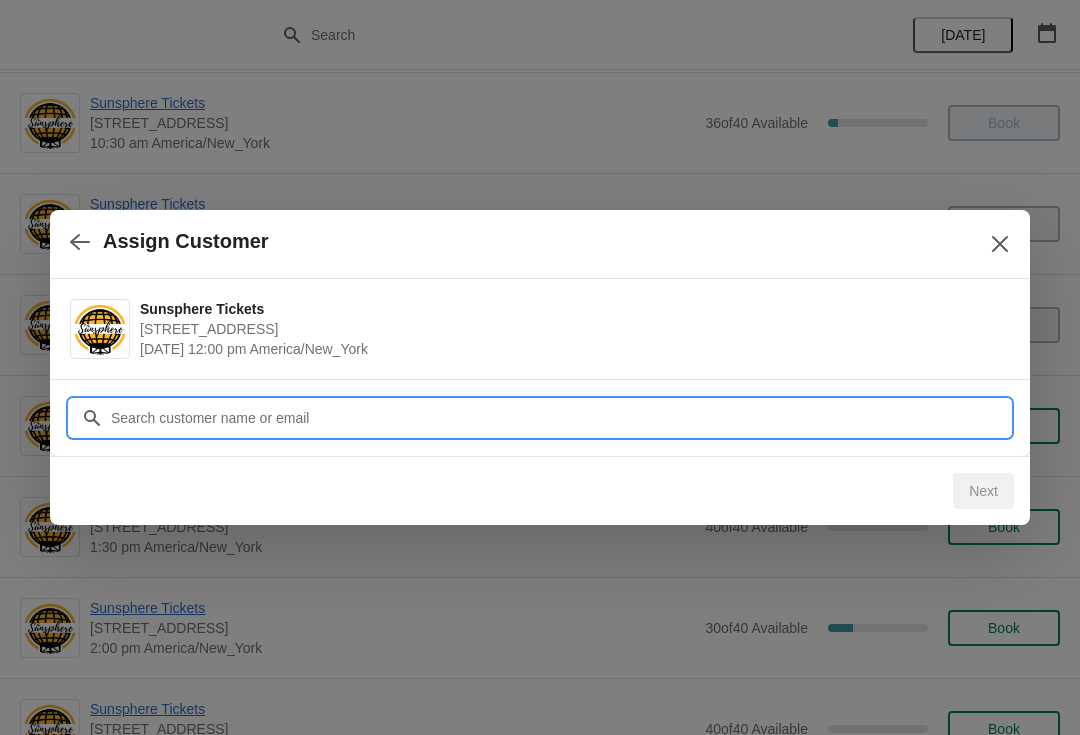click on "Customer" at bounding box center (560, 418) 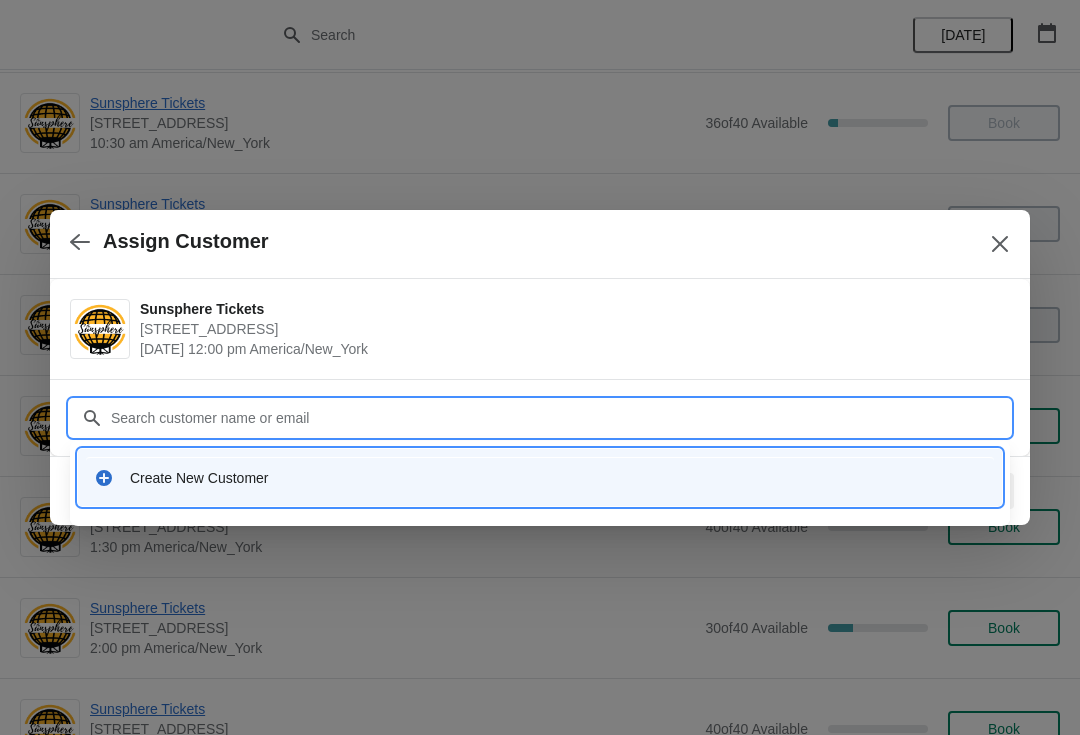 click on "Create New Customer" at bounding box center [540, 477] 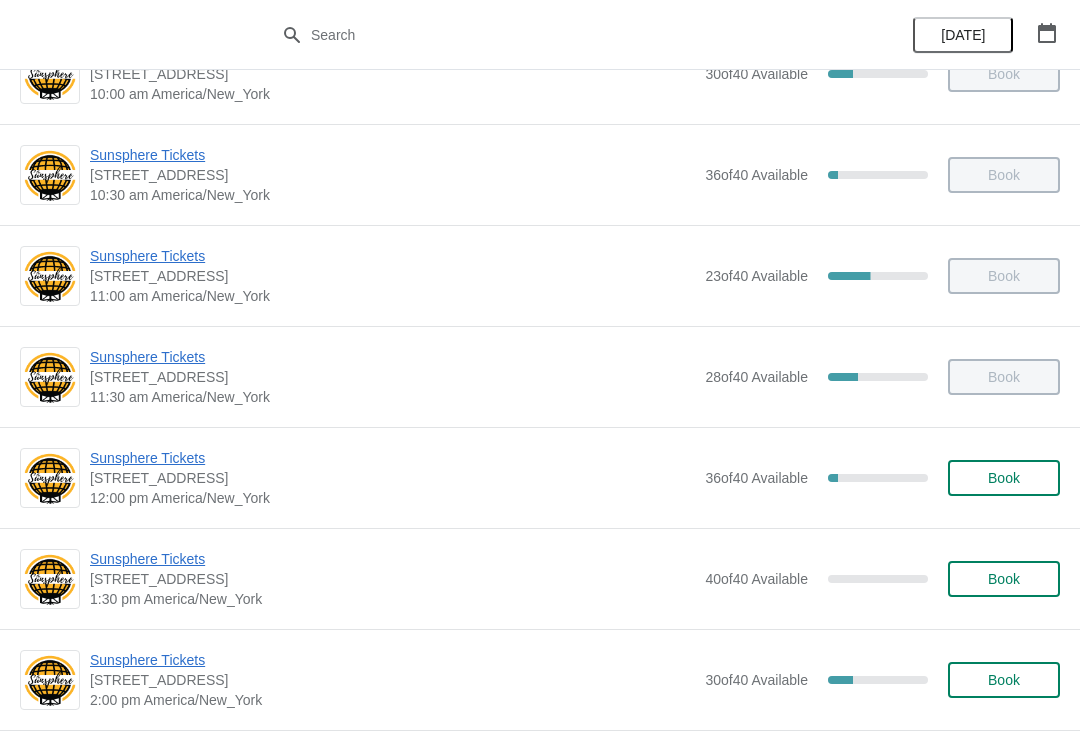 scroll, scrollTop: 160, scrollLeft: 0, axis: vertical 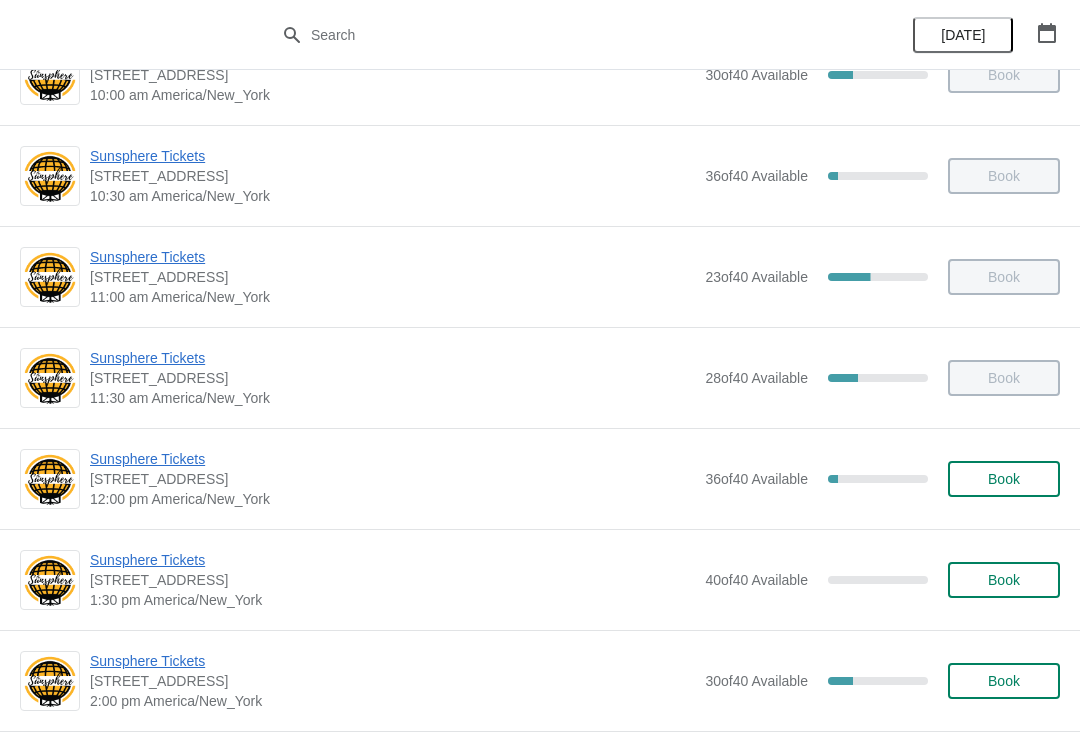 click on "Book" at bounding box center (1004, 479) 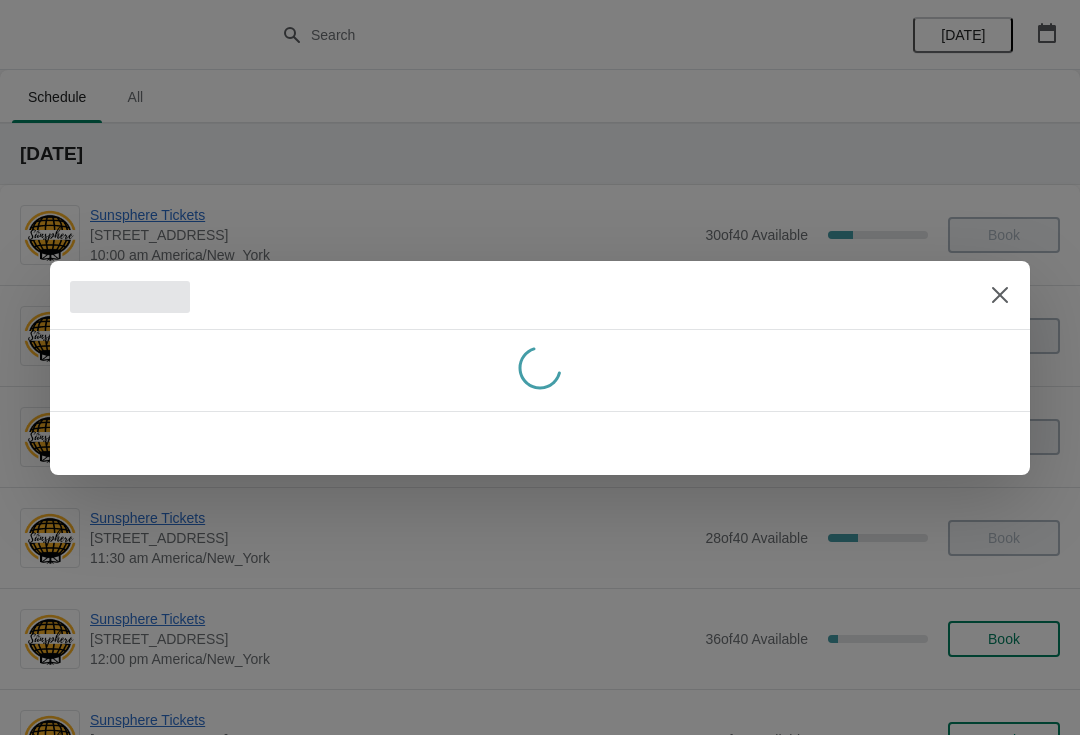 scroll, scrollTop: 0, scrollLeft: 0, axis: both 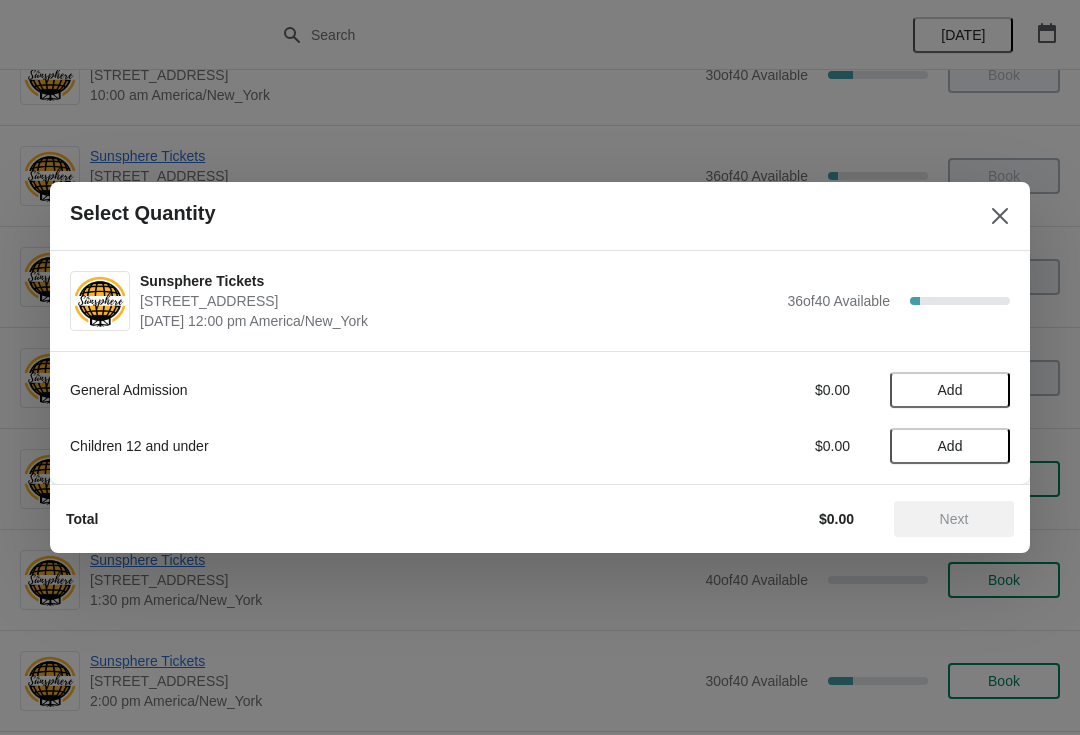 click on "Add" at bounding box center [950, 390] 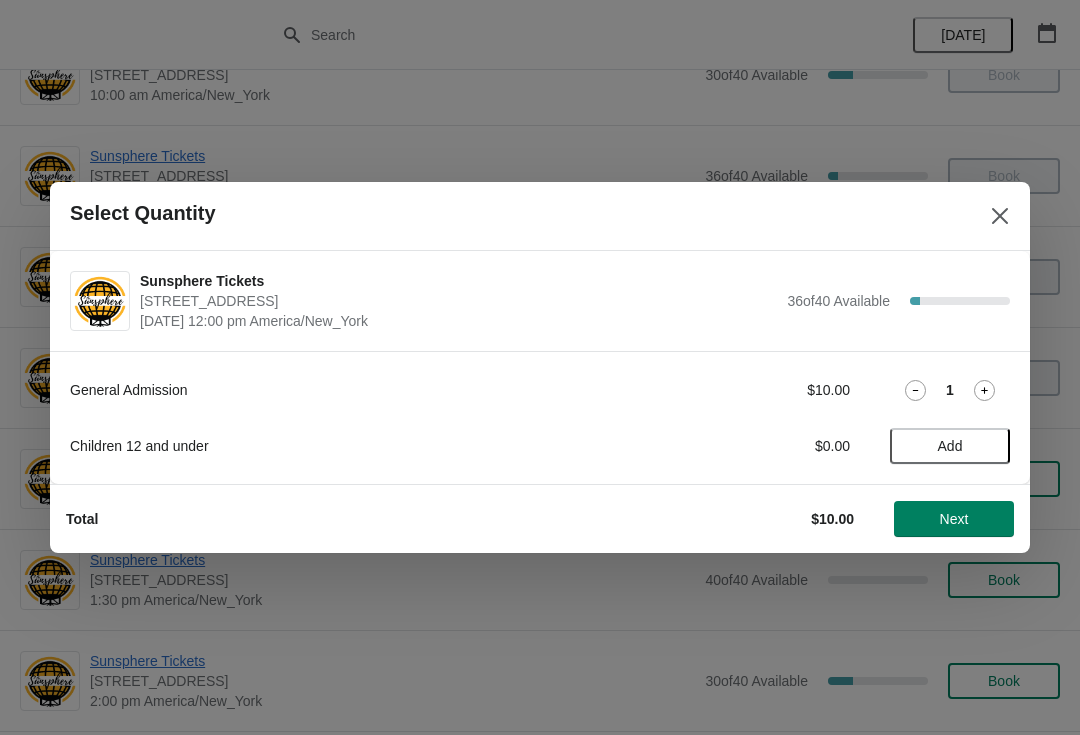 click on "Next" at bounding box center (954, 519) 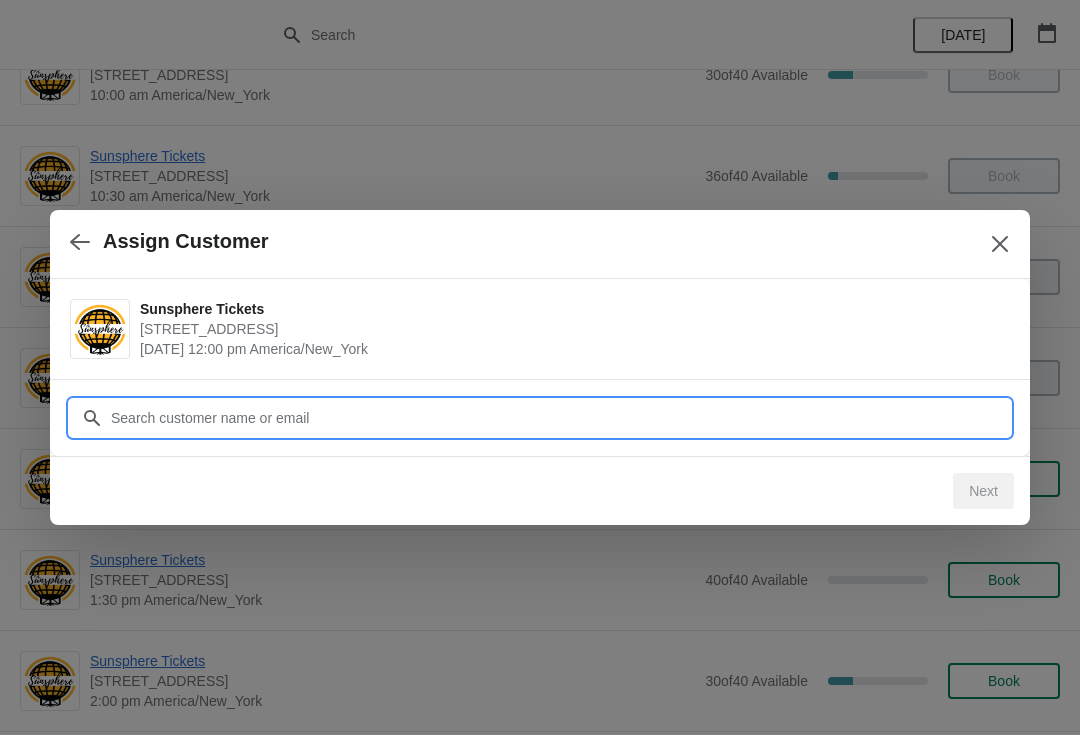 click on "Customer" at bounding box center (560, 418) 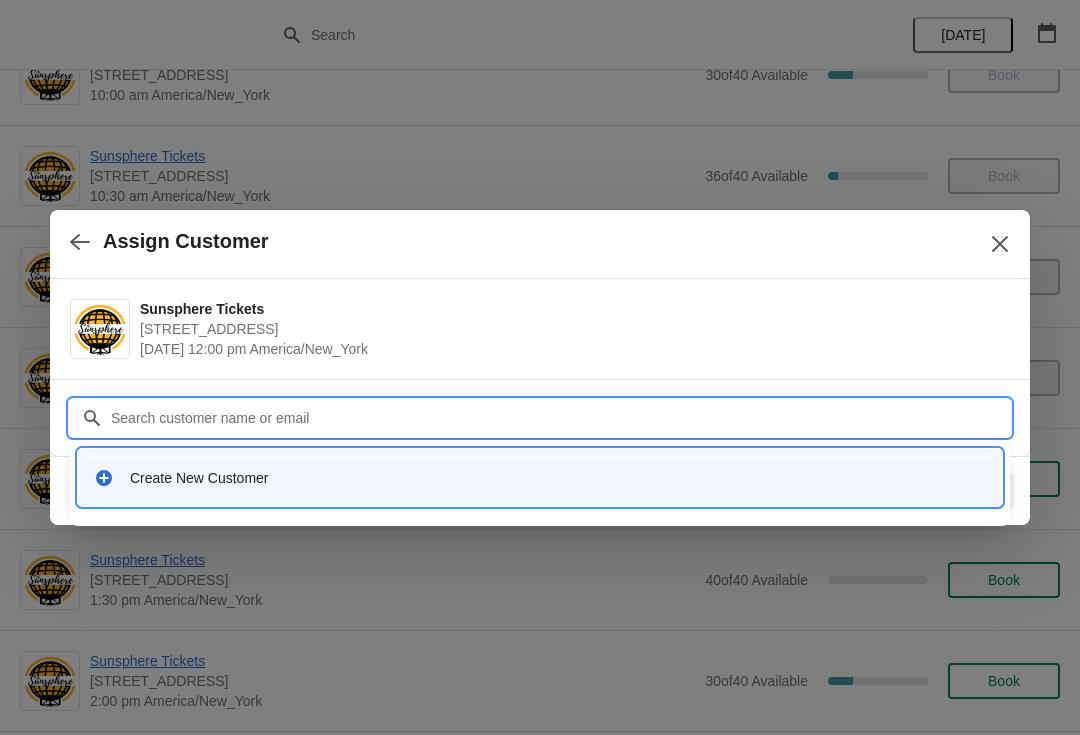 click on "Create New Customer" at bounding box center [540, 477] 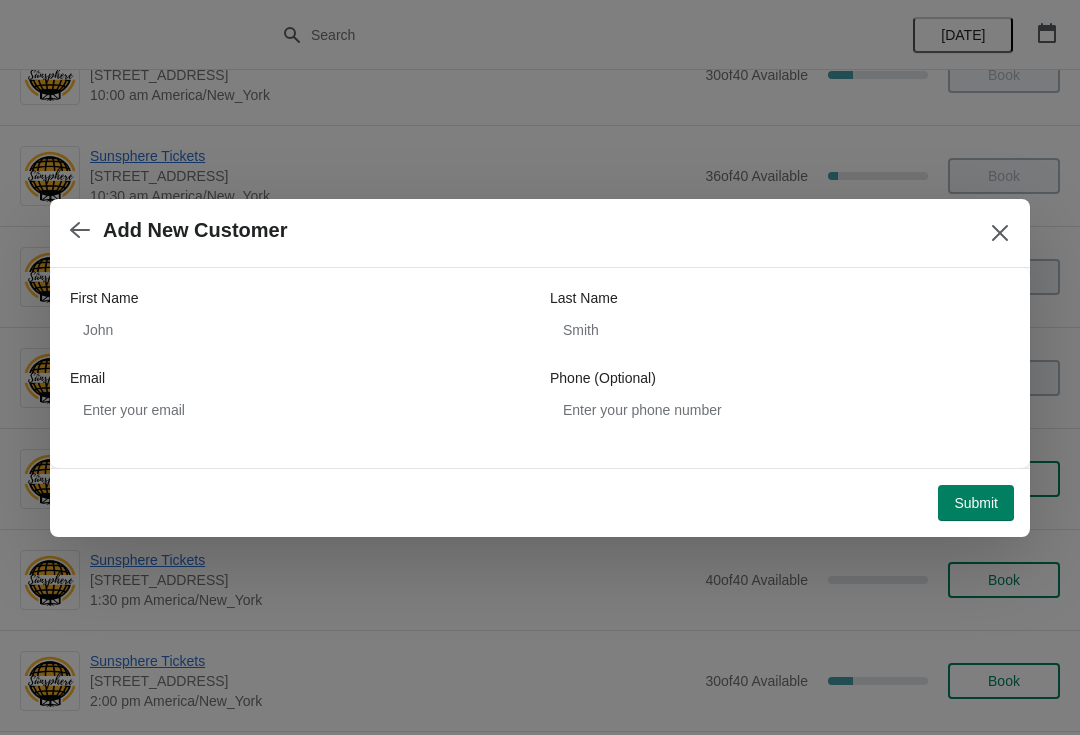 click on "Email" at bounding box center (300, 378) 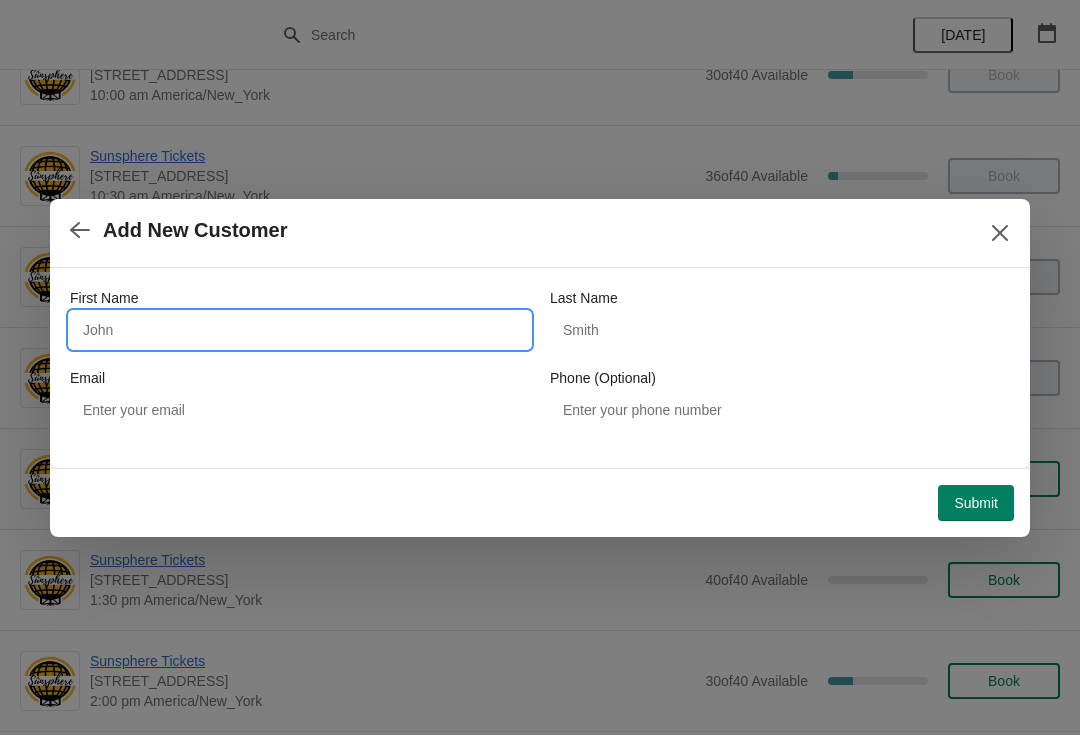 click on "First Name" at bounding box center [300, 330] 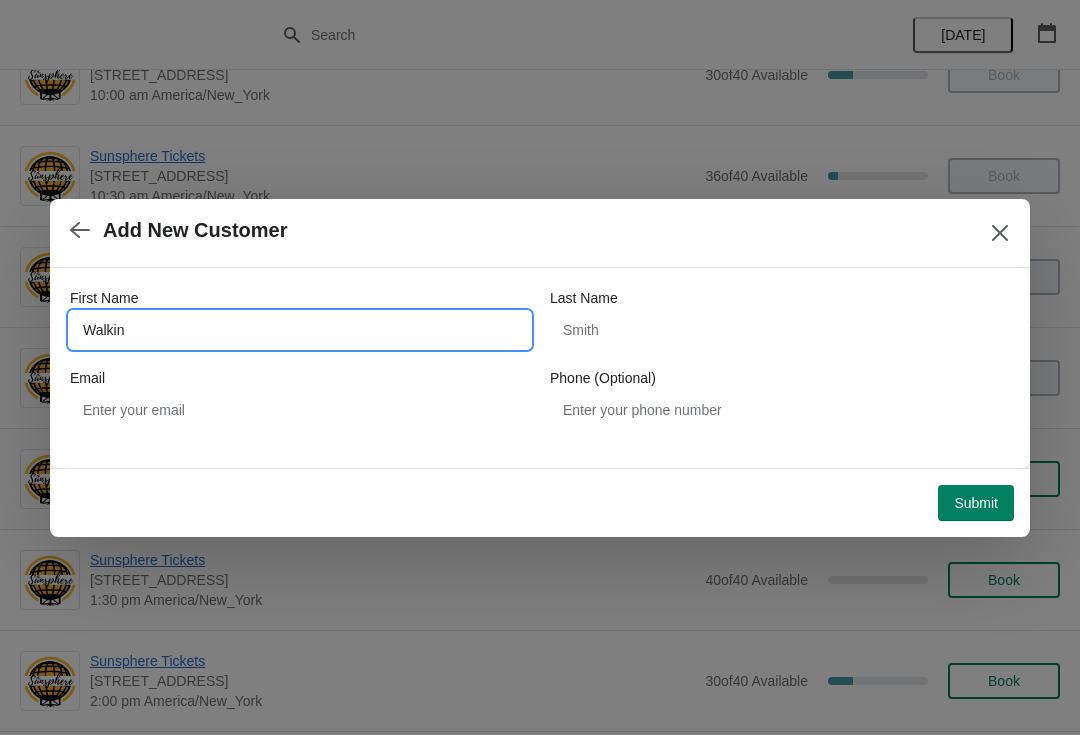 type on "Walkin" 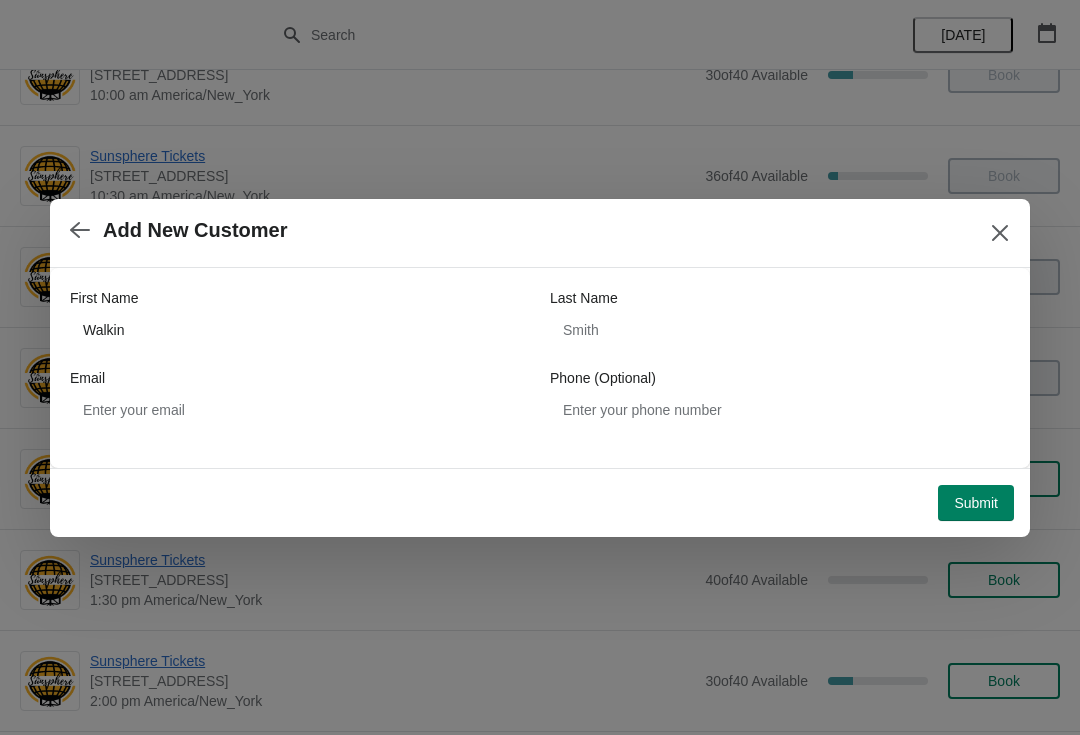 click on "Submit" at bounding box center (976, 503) 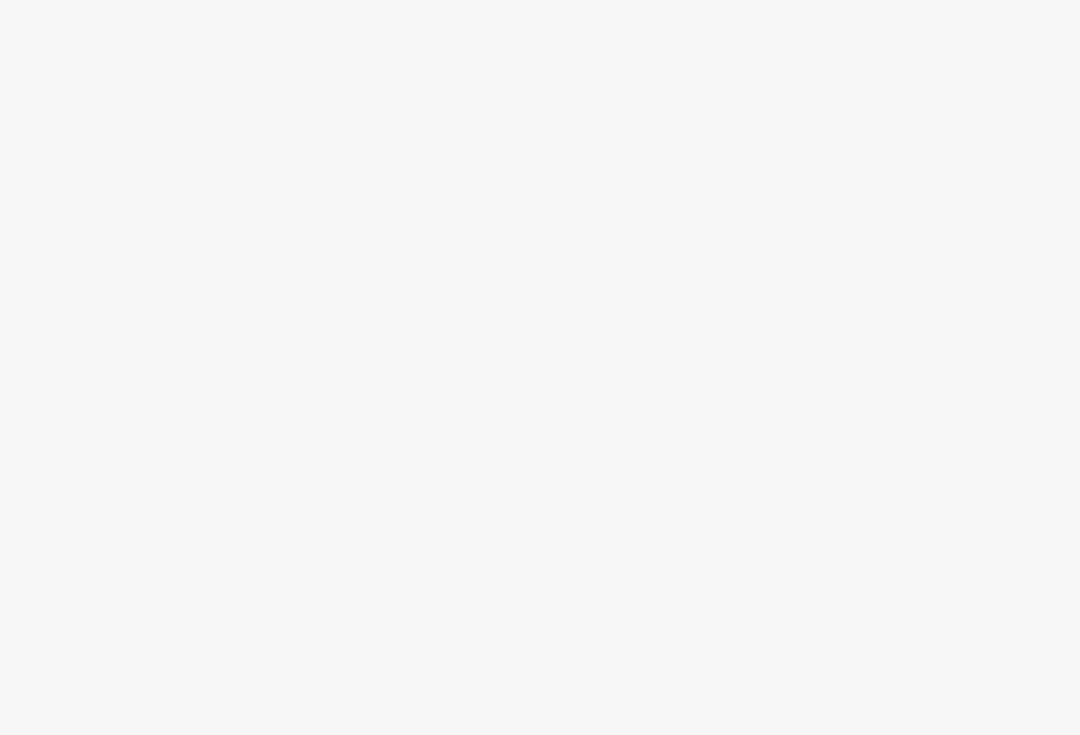 scroll, scrollTop: 0, scrollLeft: 0, axis: both 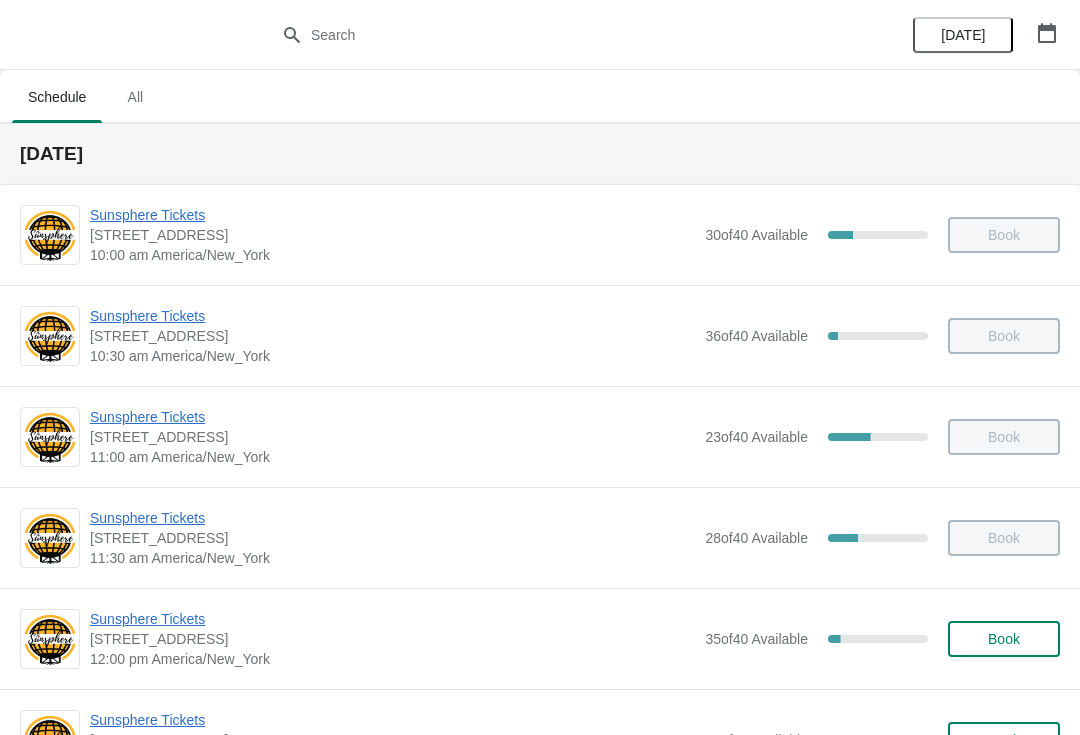click on "Book" at bounding box center (1004, 639) 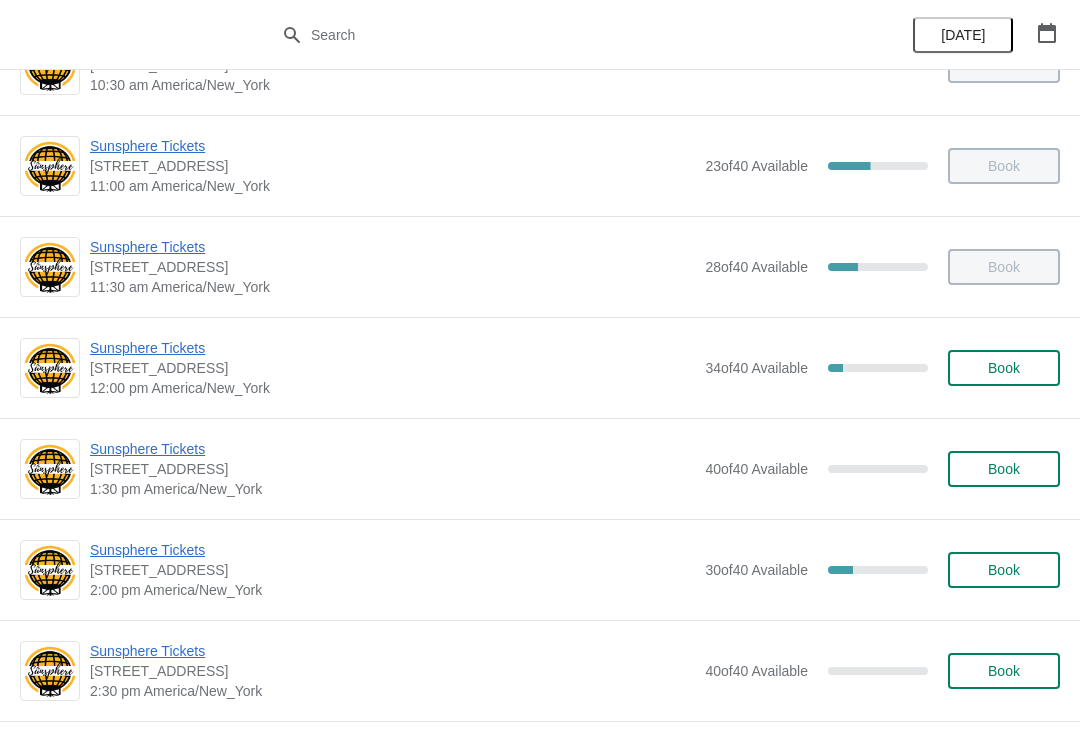 scroll, scrollTop: 276, scrollLeft: 0, axis: vertical 